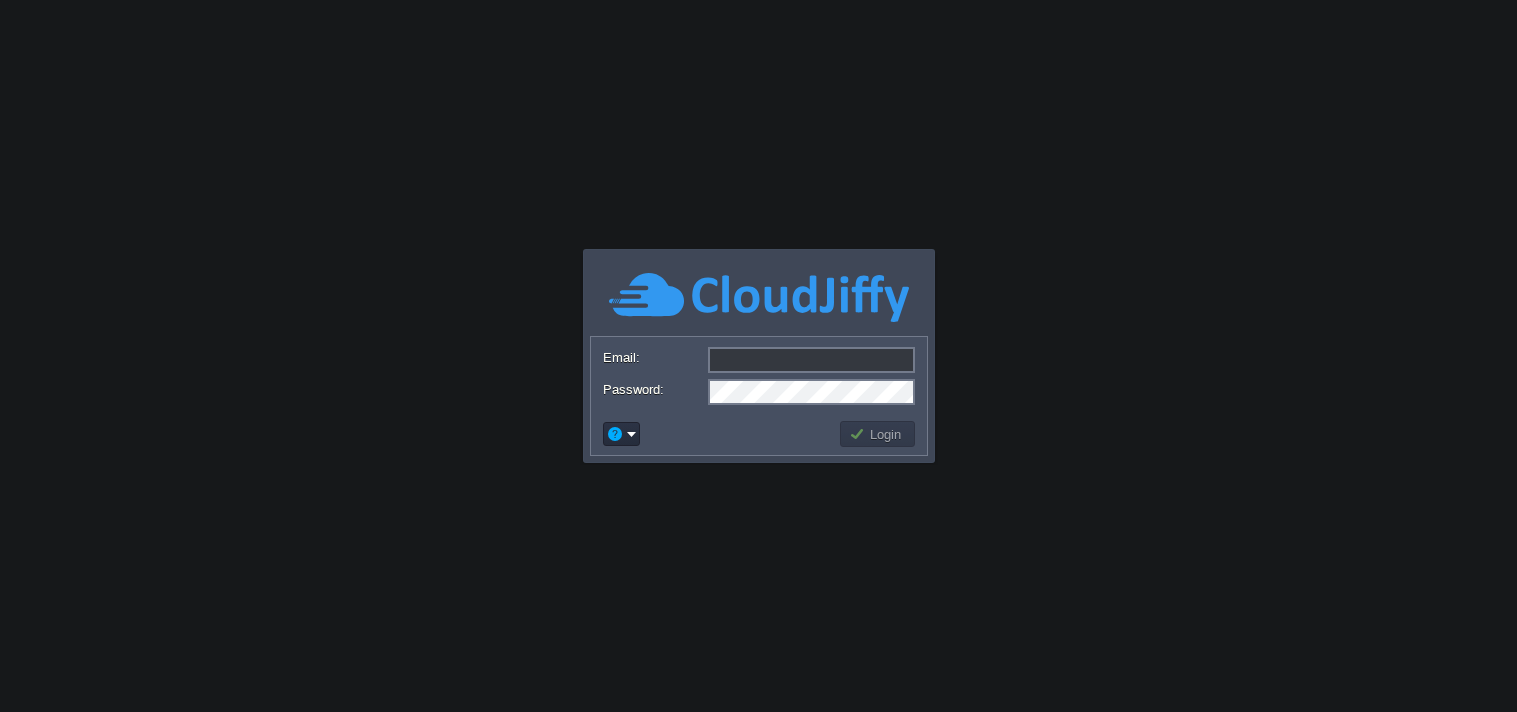 scroll, scrollTop: 0, scrollLeft: 0, axis: both 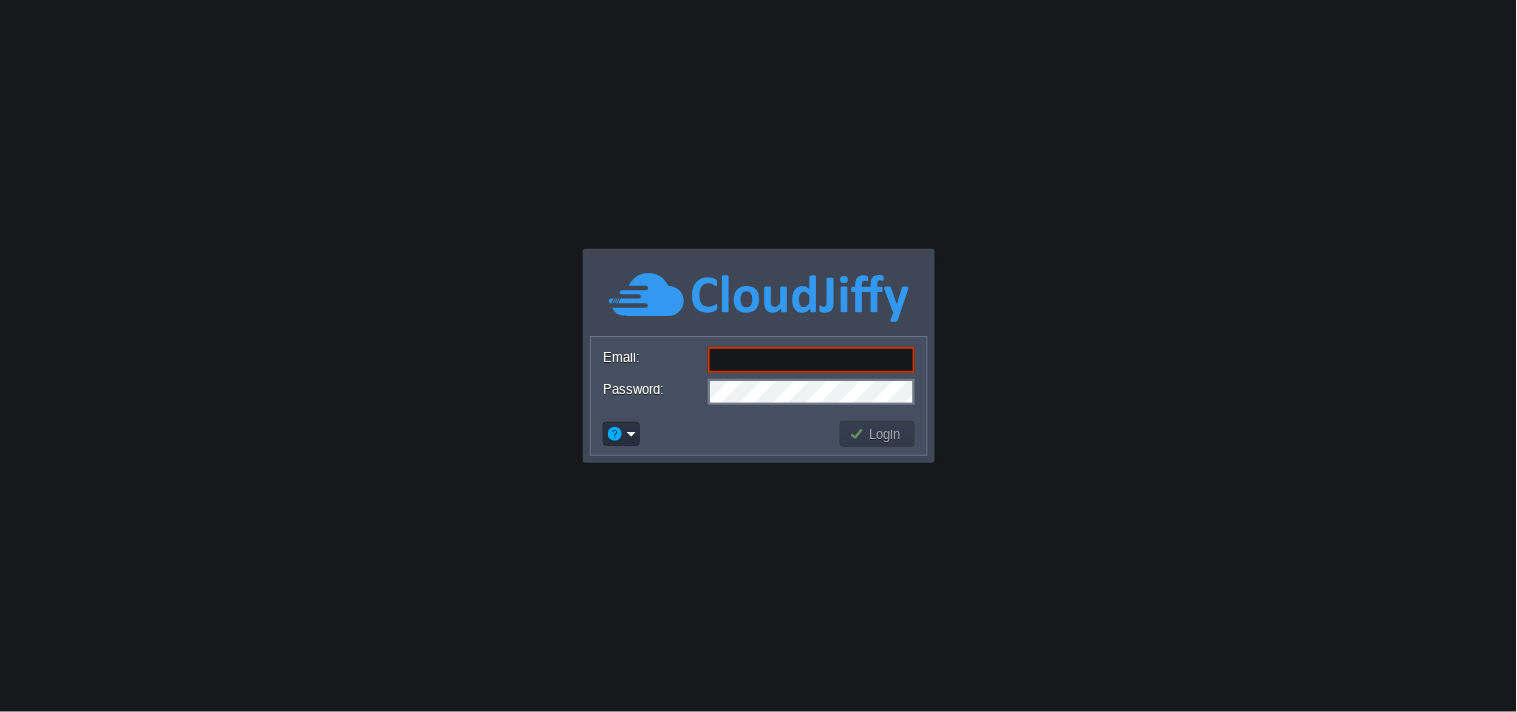 paste on "info@example.com" 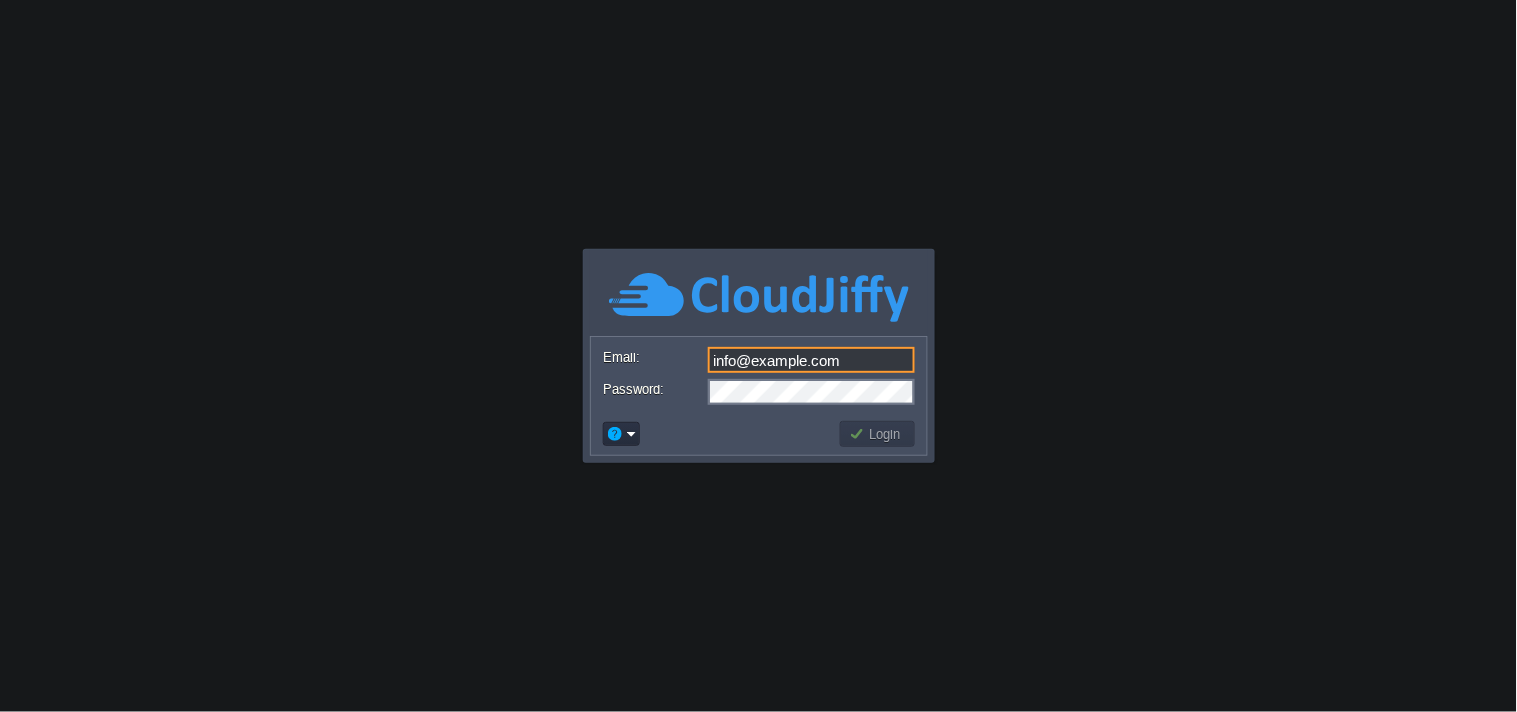 type on "info@example.com" 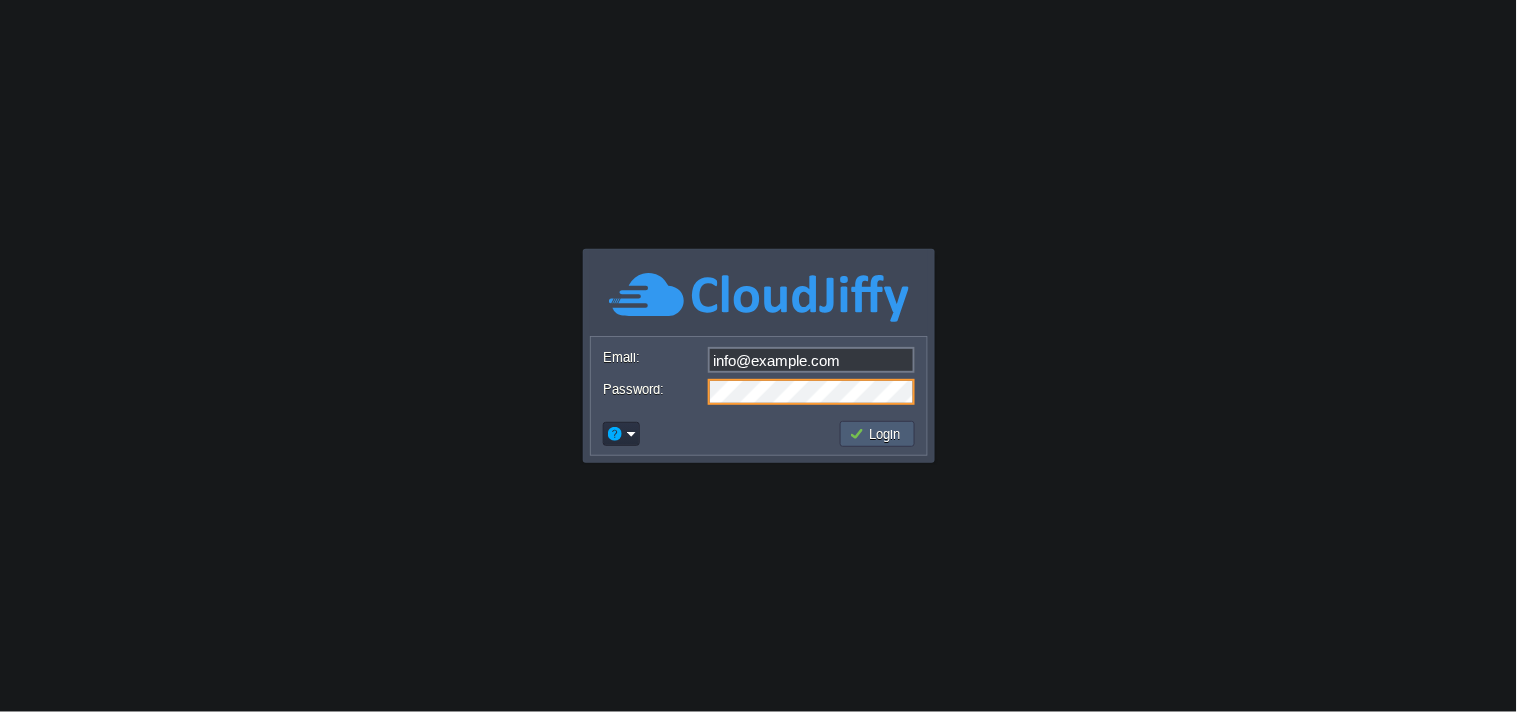 click on "Login" at bounding box center [878, 434] 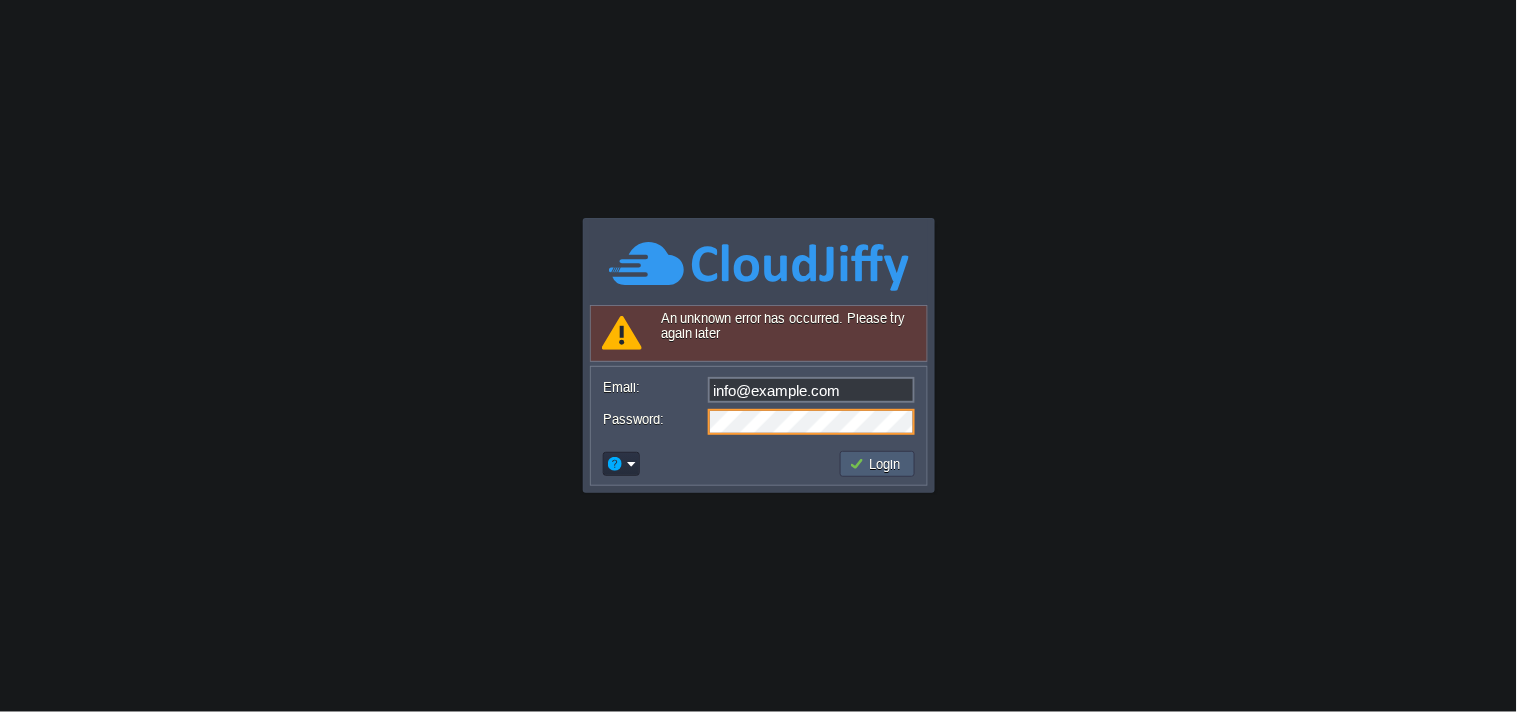 click on "Login" at bounding box center [878, 464] 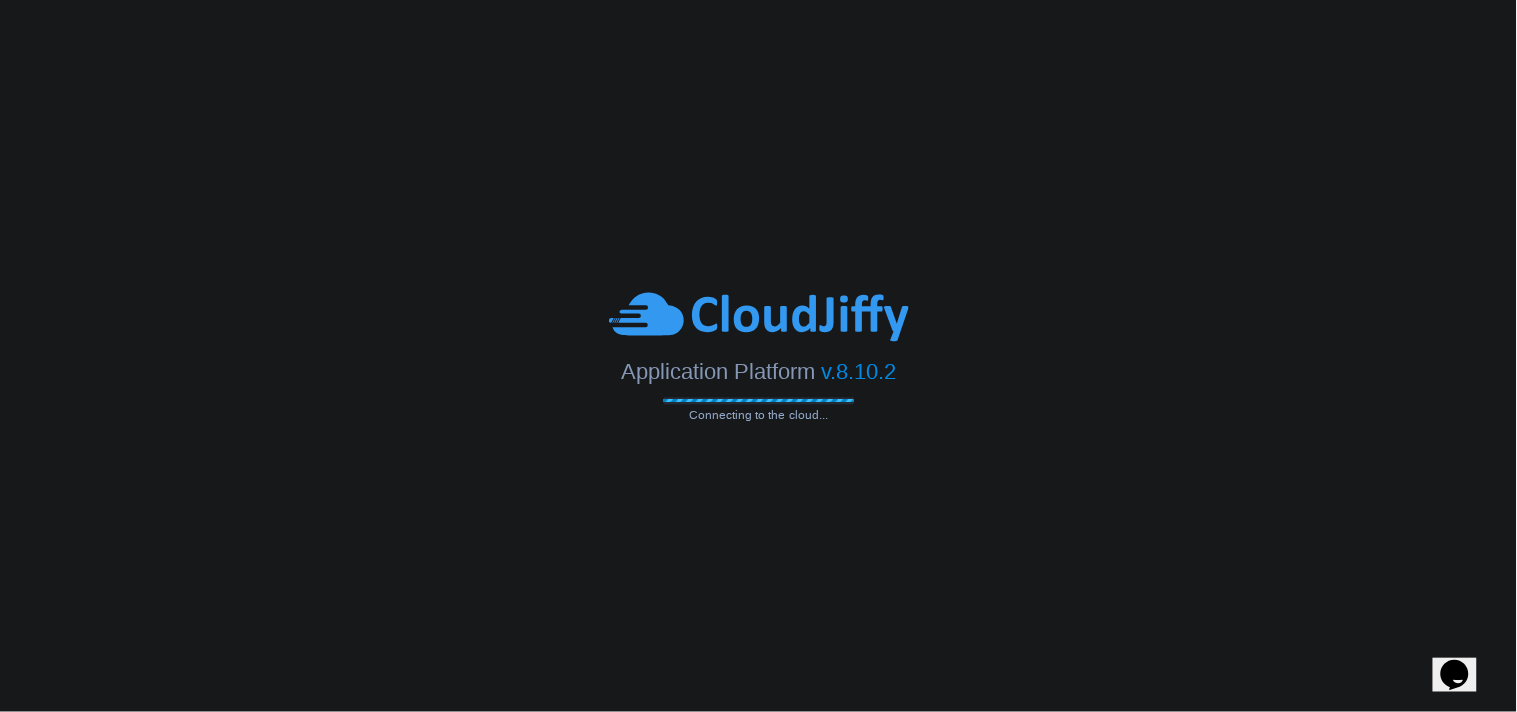 scroll, scrollTop: 0, scrollLeft: 0, axis: both 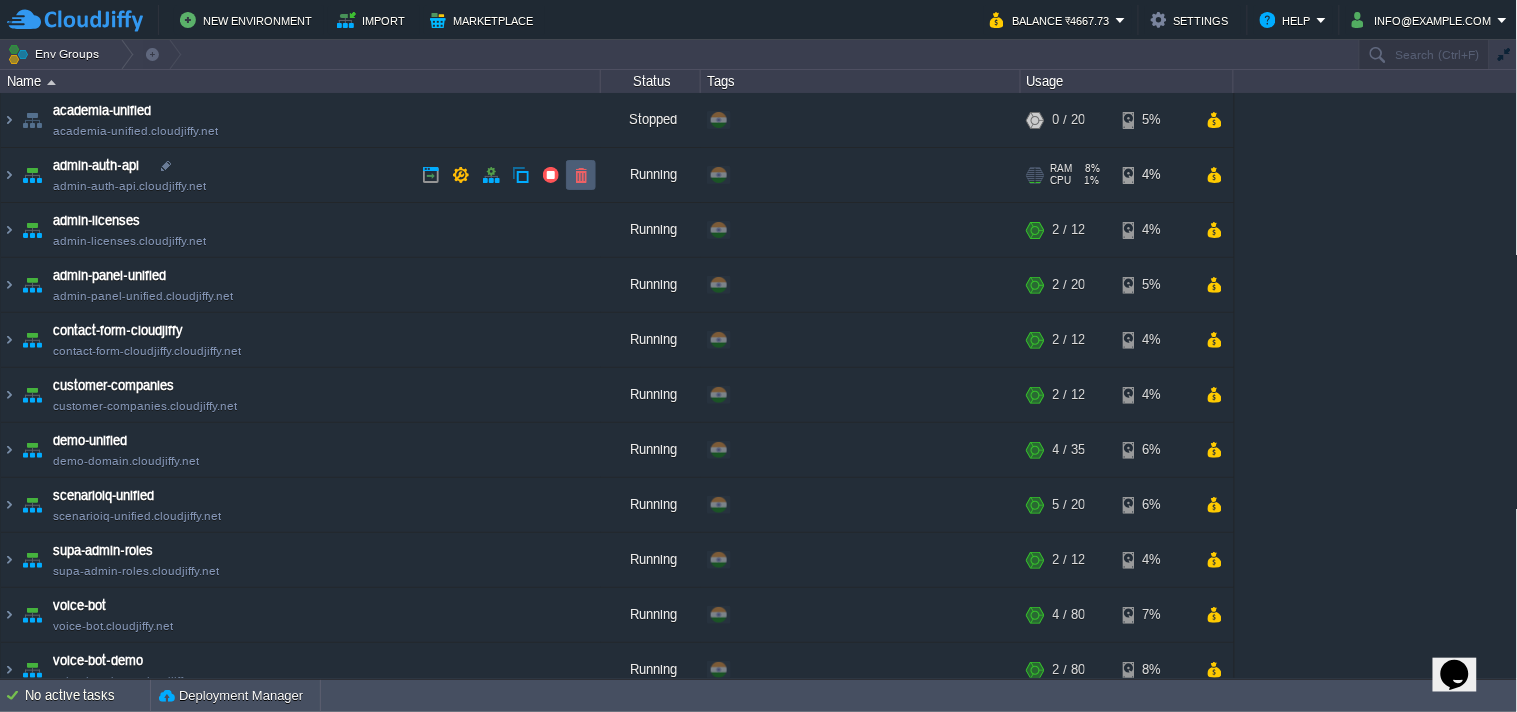 click at bounding box center [581, 175] 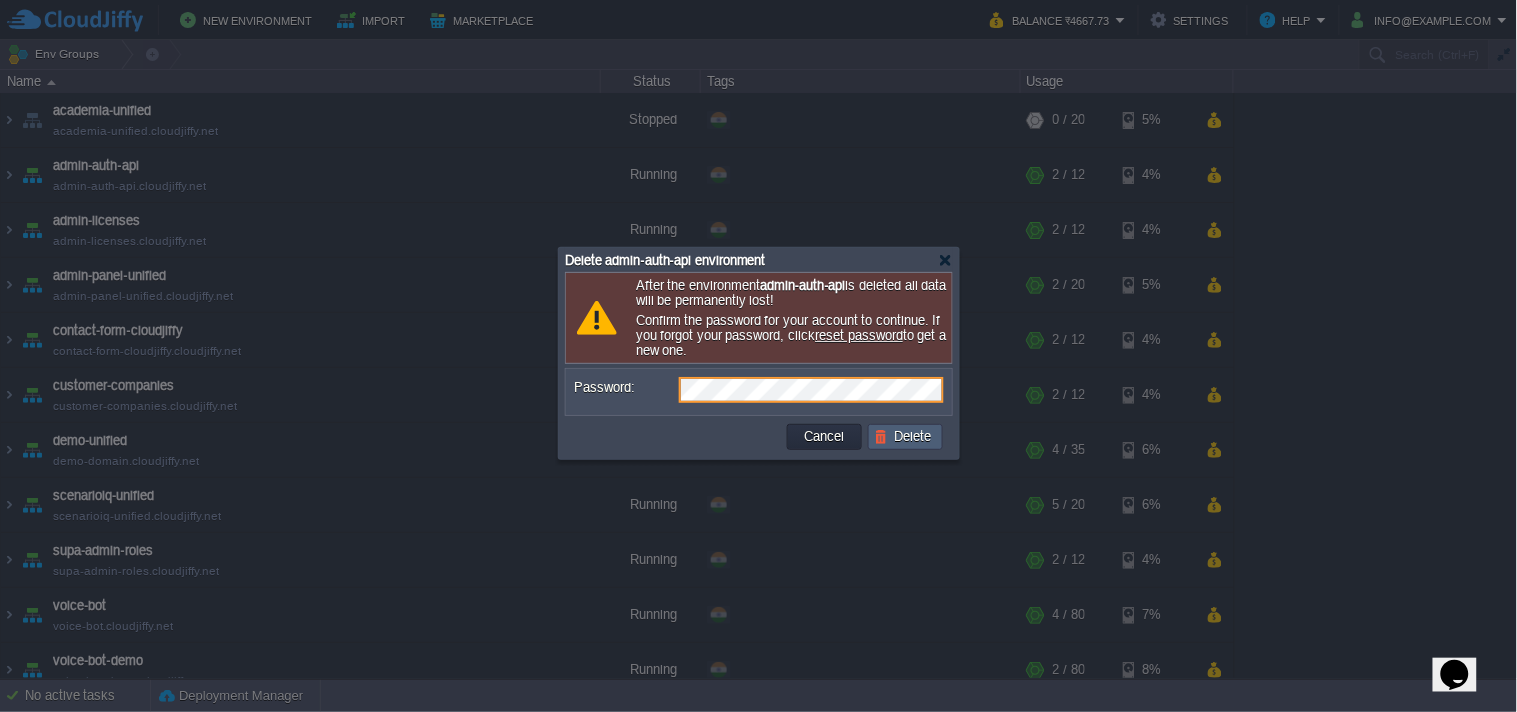 click on "Delete" at bounding box center [906, 437] 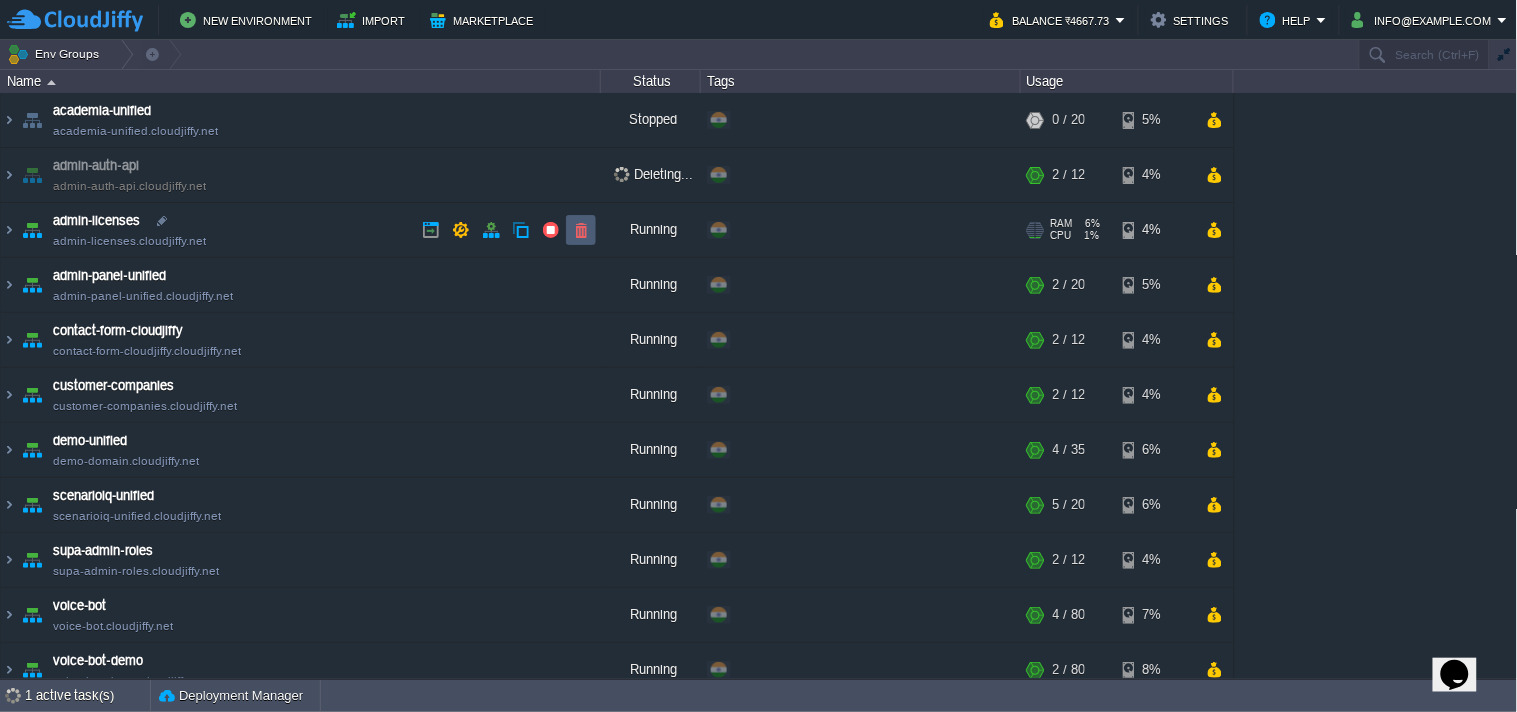 click at bounding box center [581, 230] 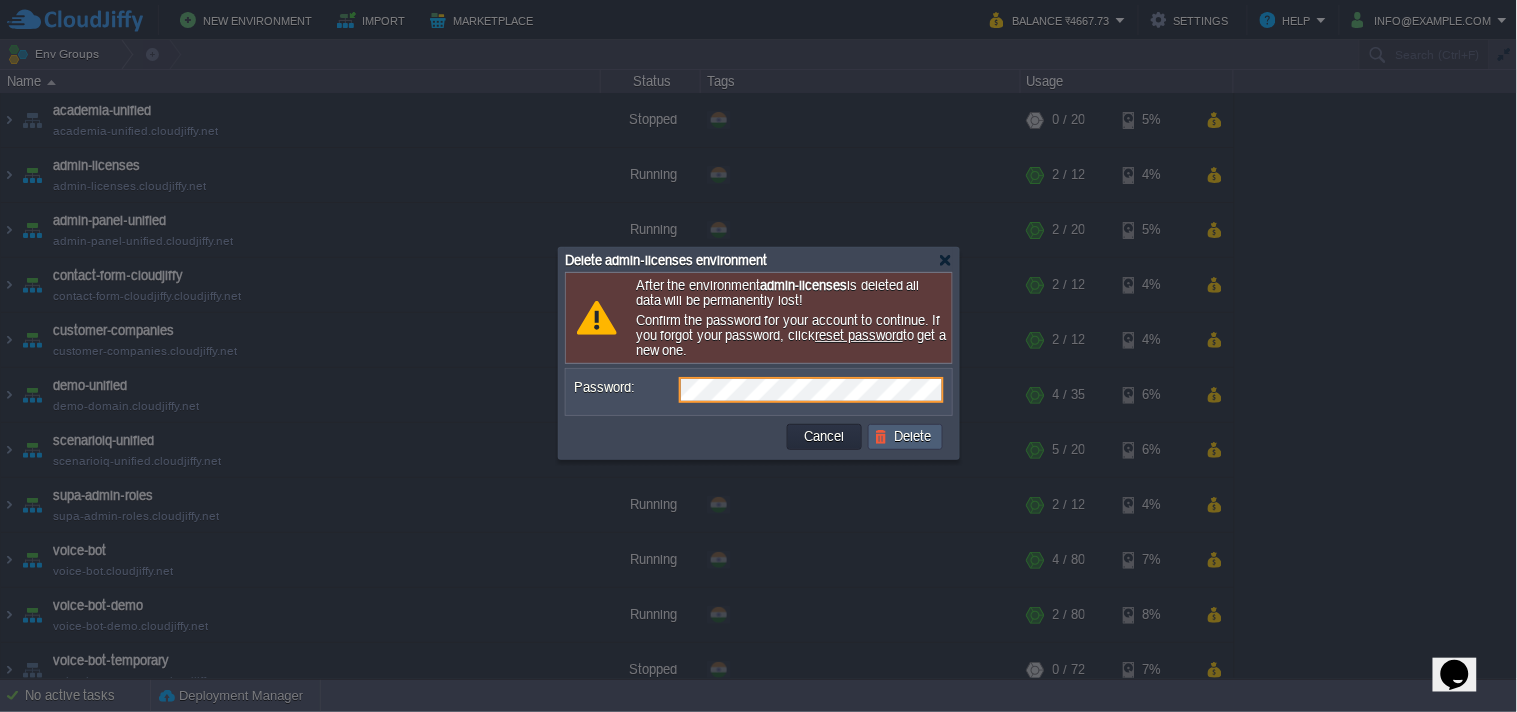 click on "Delete" at bounding box center [906, 437] 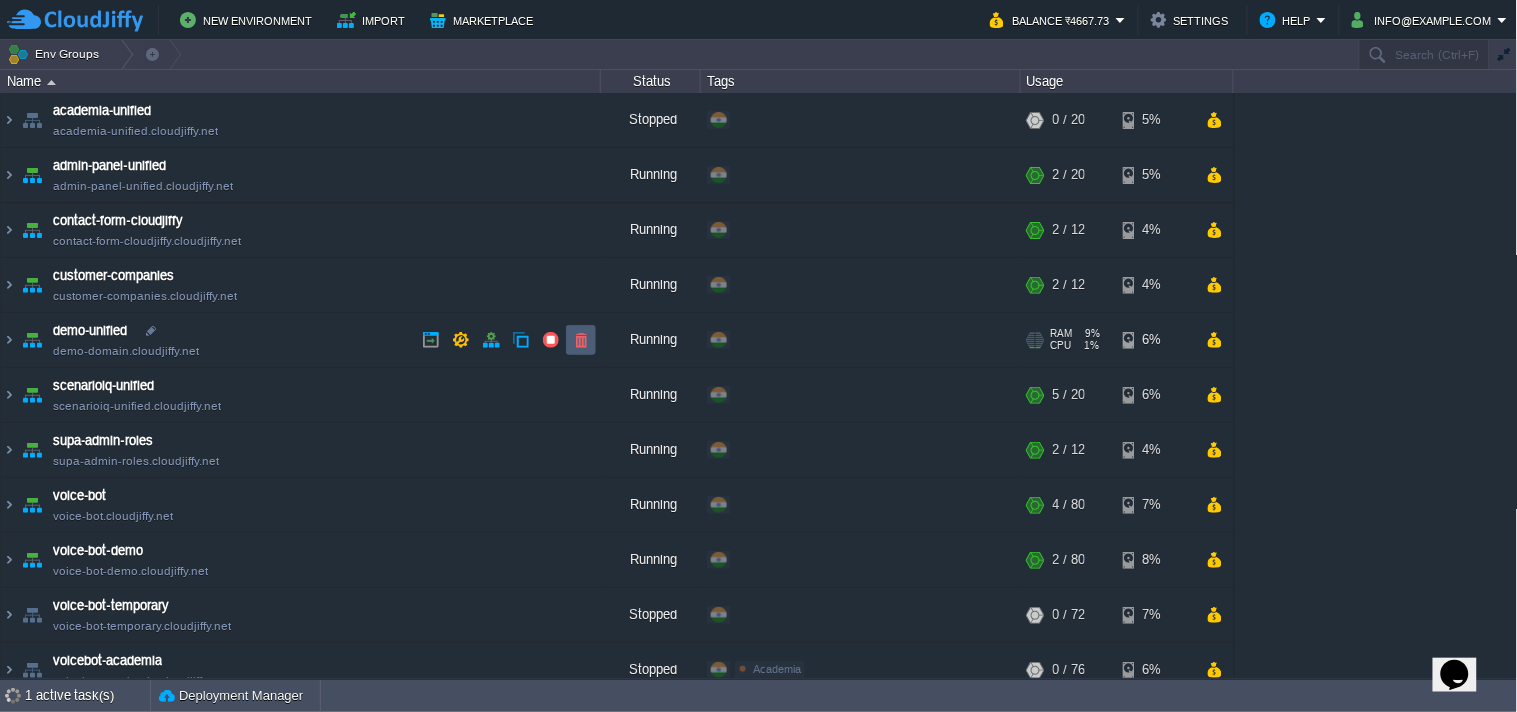 click at bounding box center (581, 340) 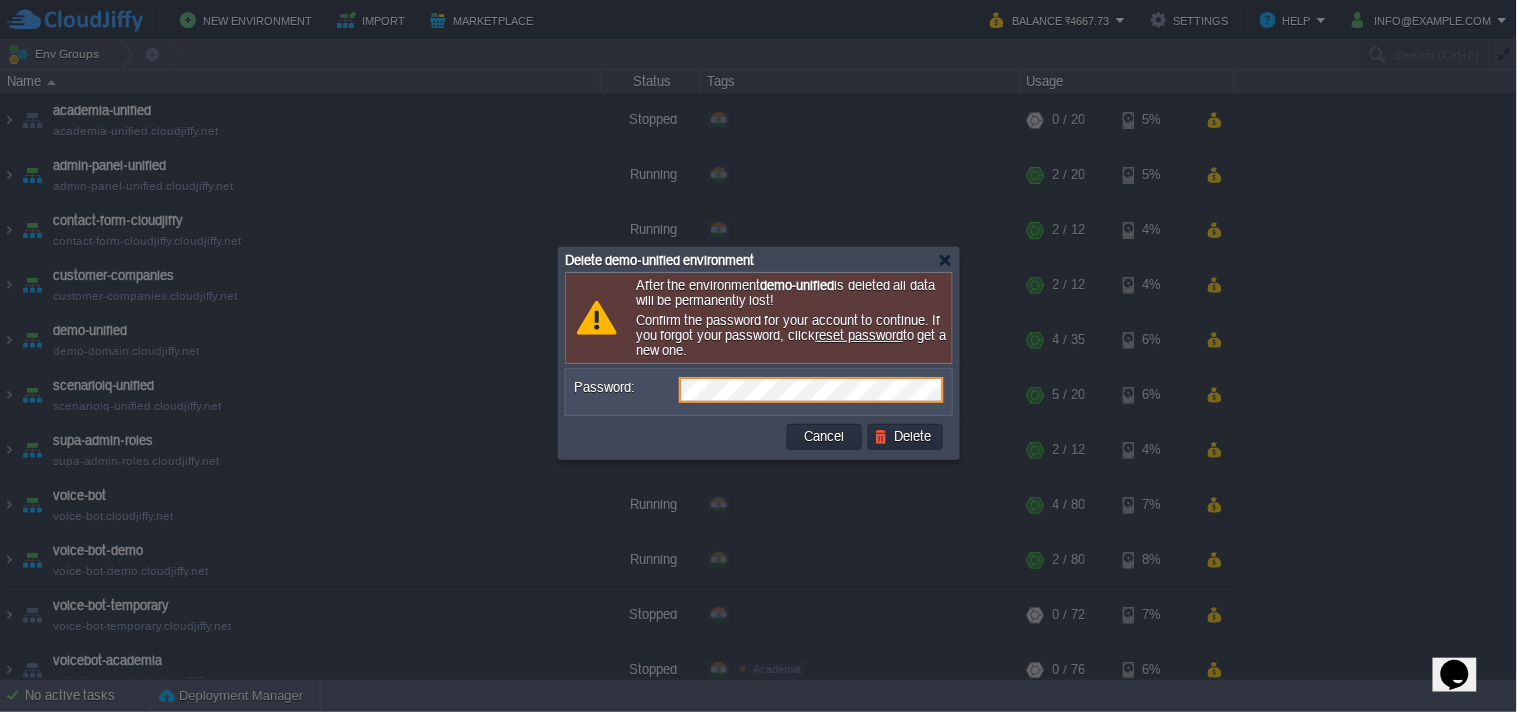click on "Delete" at bounding box center [905, 437] 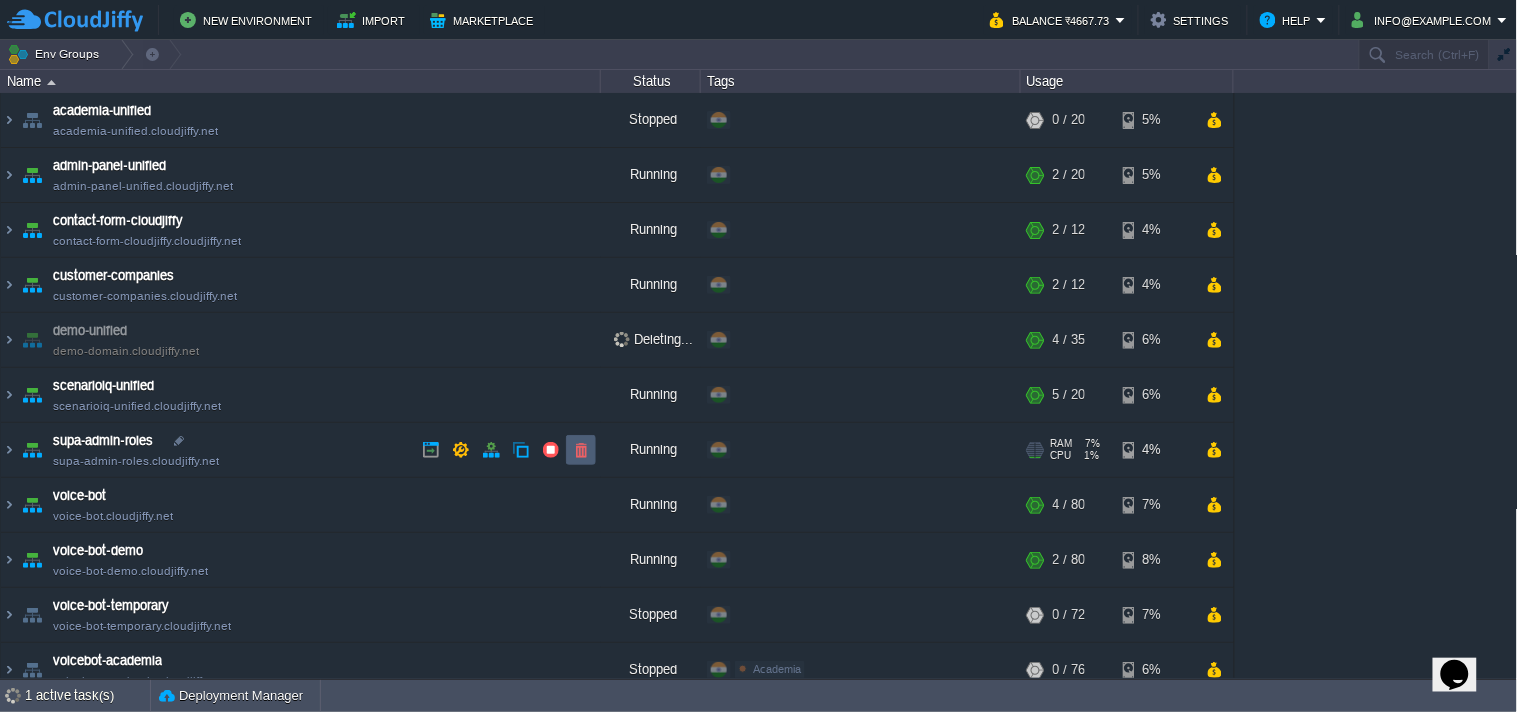 click at bounding box center (581, 450) 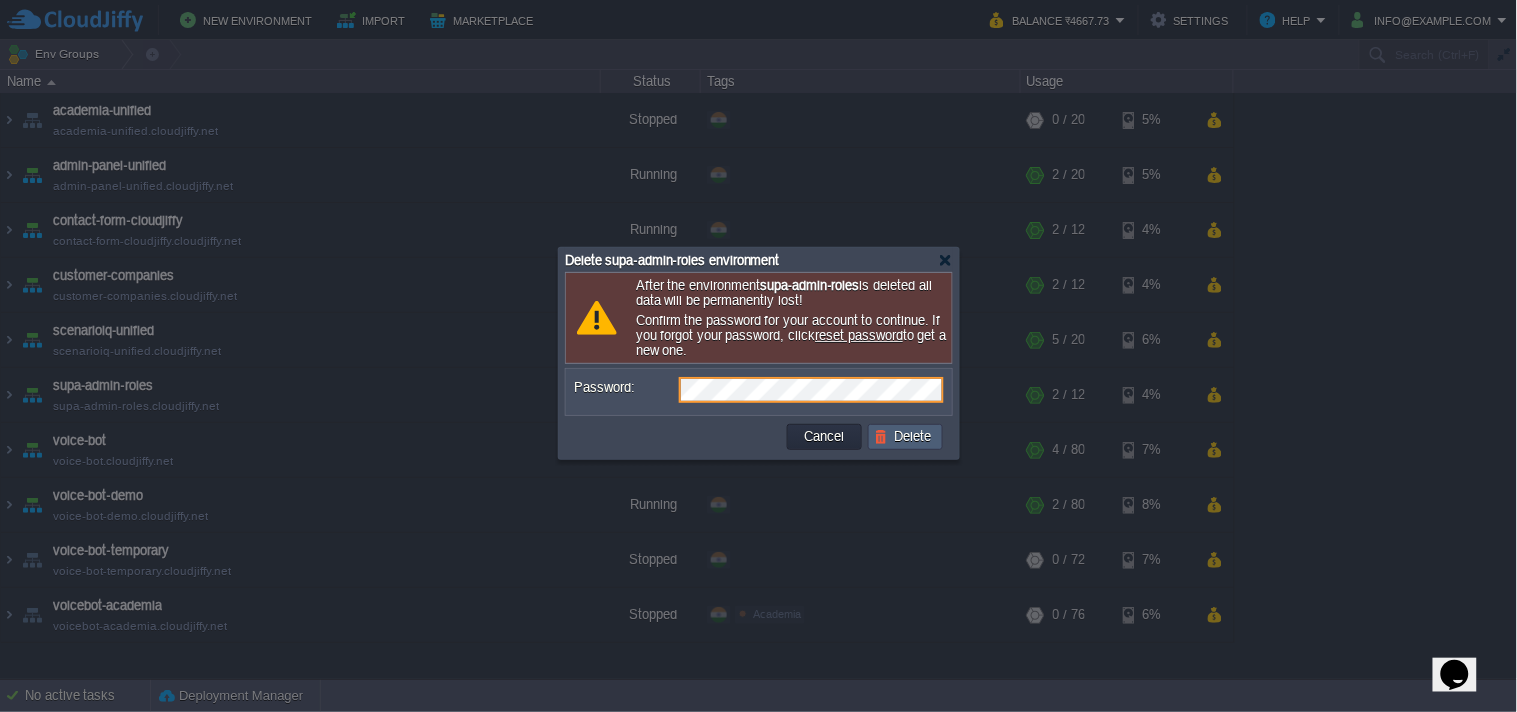 click on "Delete" at bounding box center [906, 437] 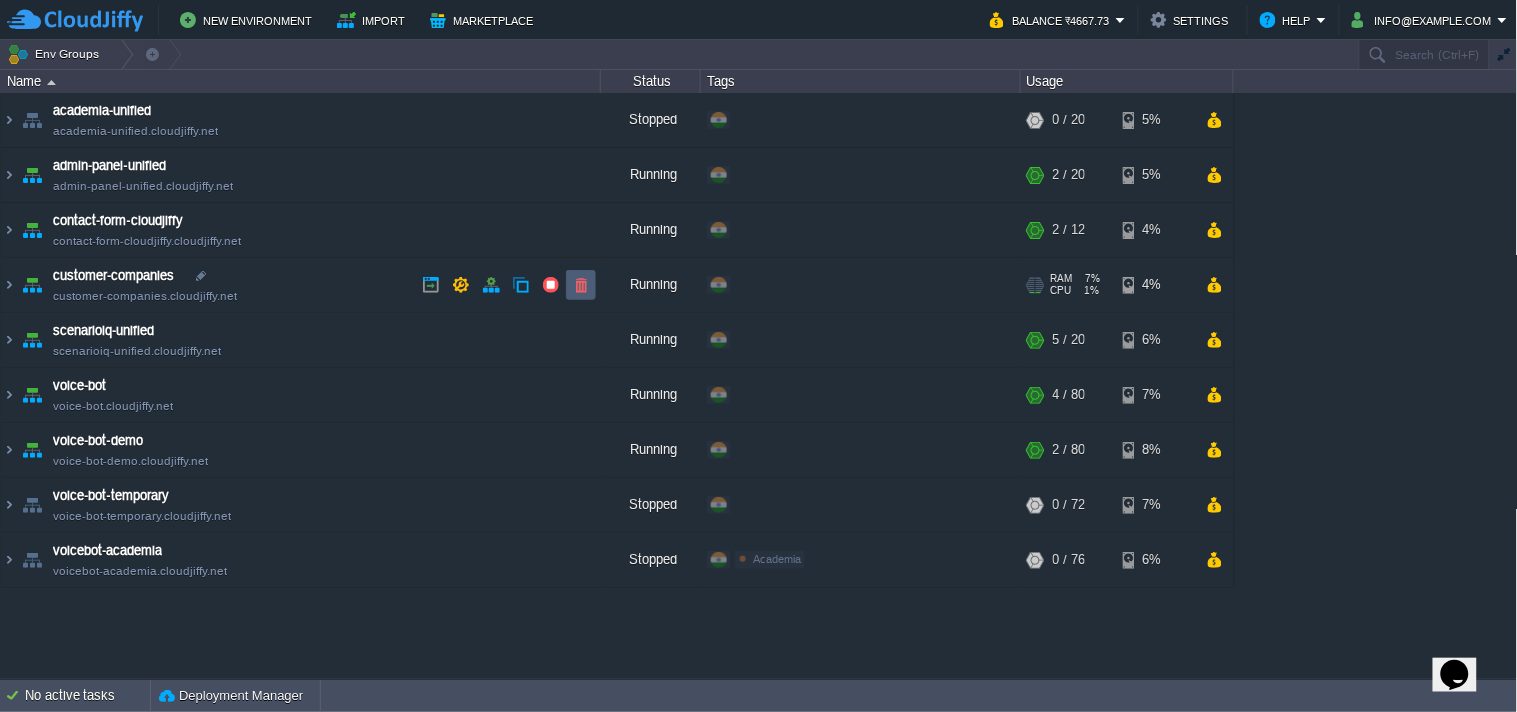 click at bounding box center (581, 285) 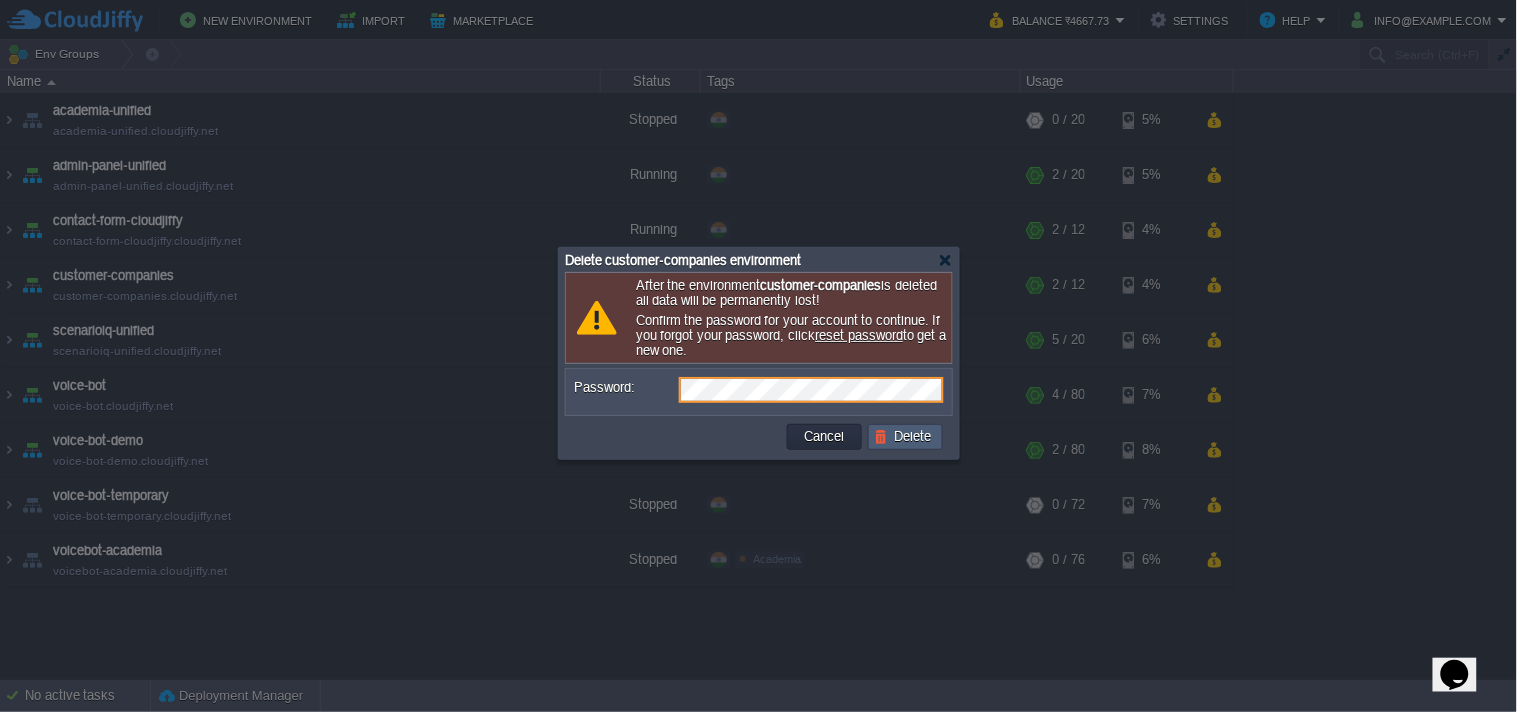 click on "Delete" at bounding box center [905, 437] 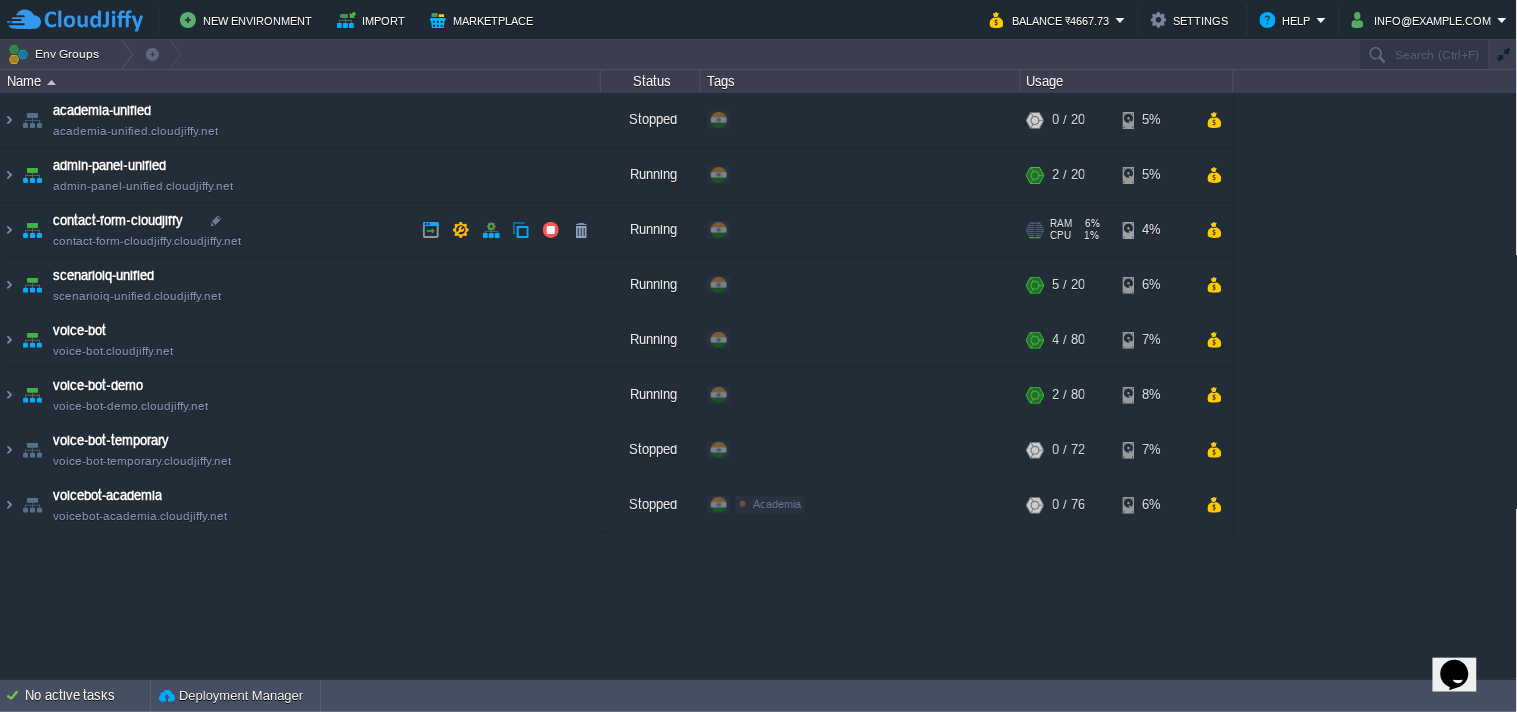 drag, startPoint x: 151, startPoint y: 230, endPoint x: 123, endPoint y: 246, distance: 32.24903 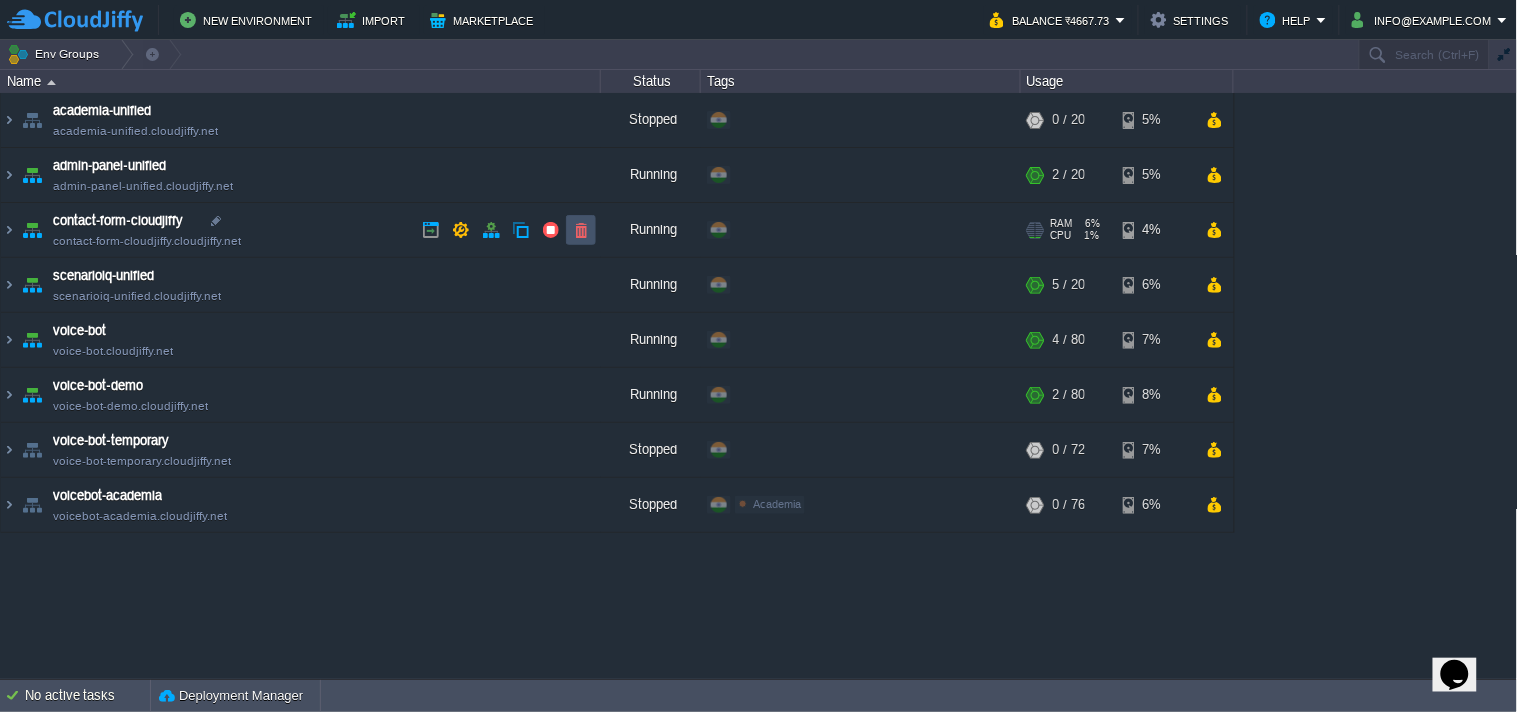 click at bounding box center [581, 230] 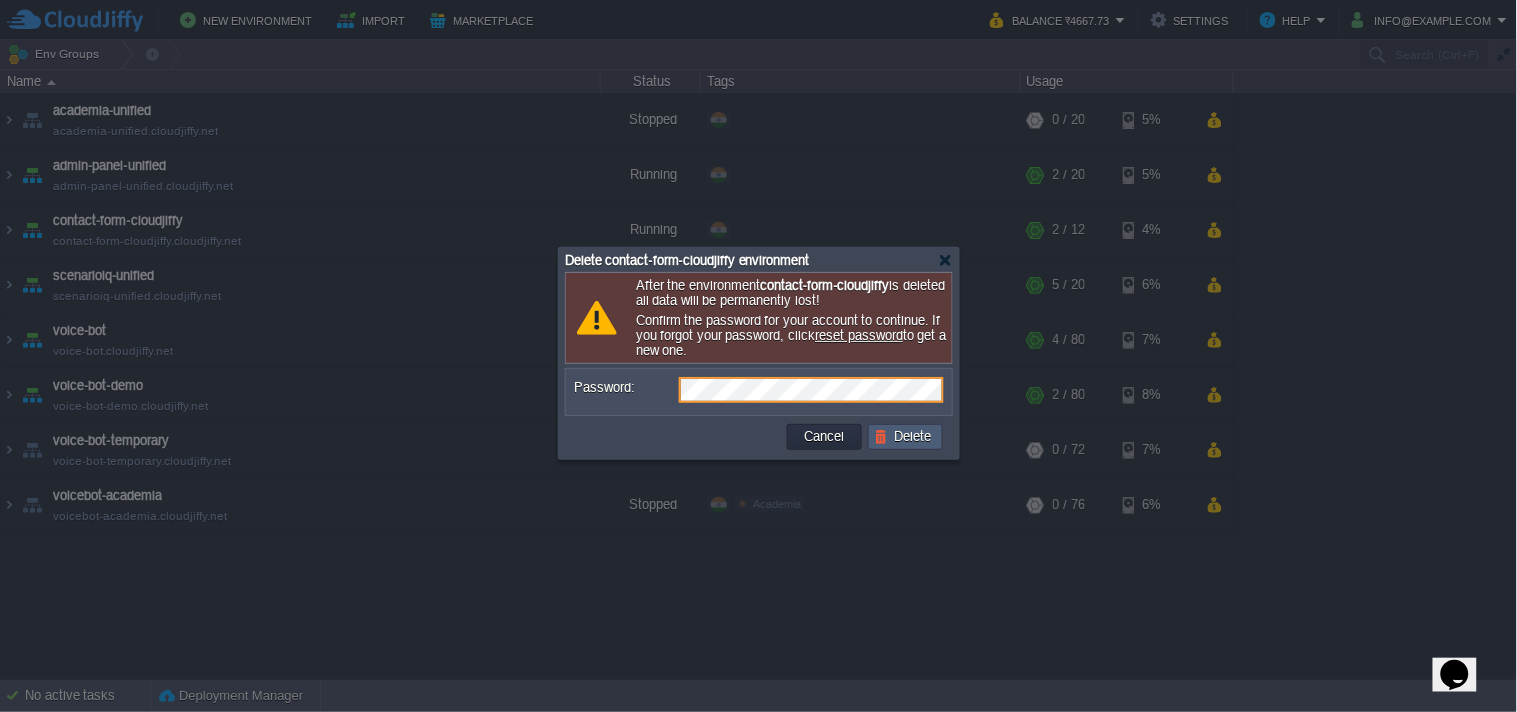 click on "Delete" at bounding box center (906, 437) 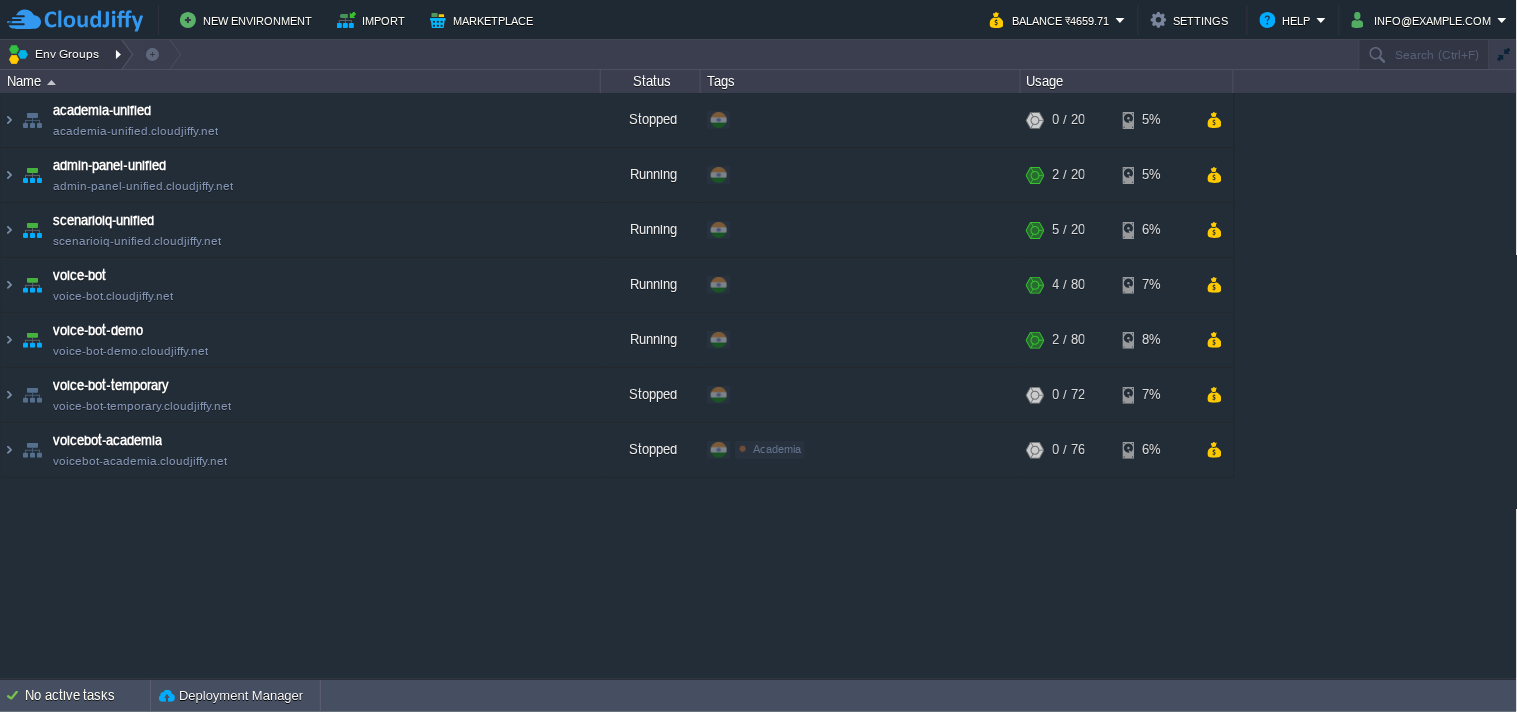 click at bounding box center [120, 54] 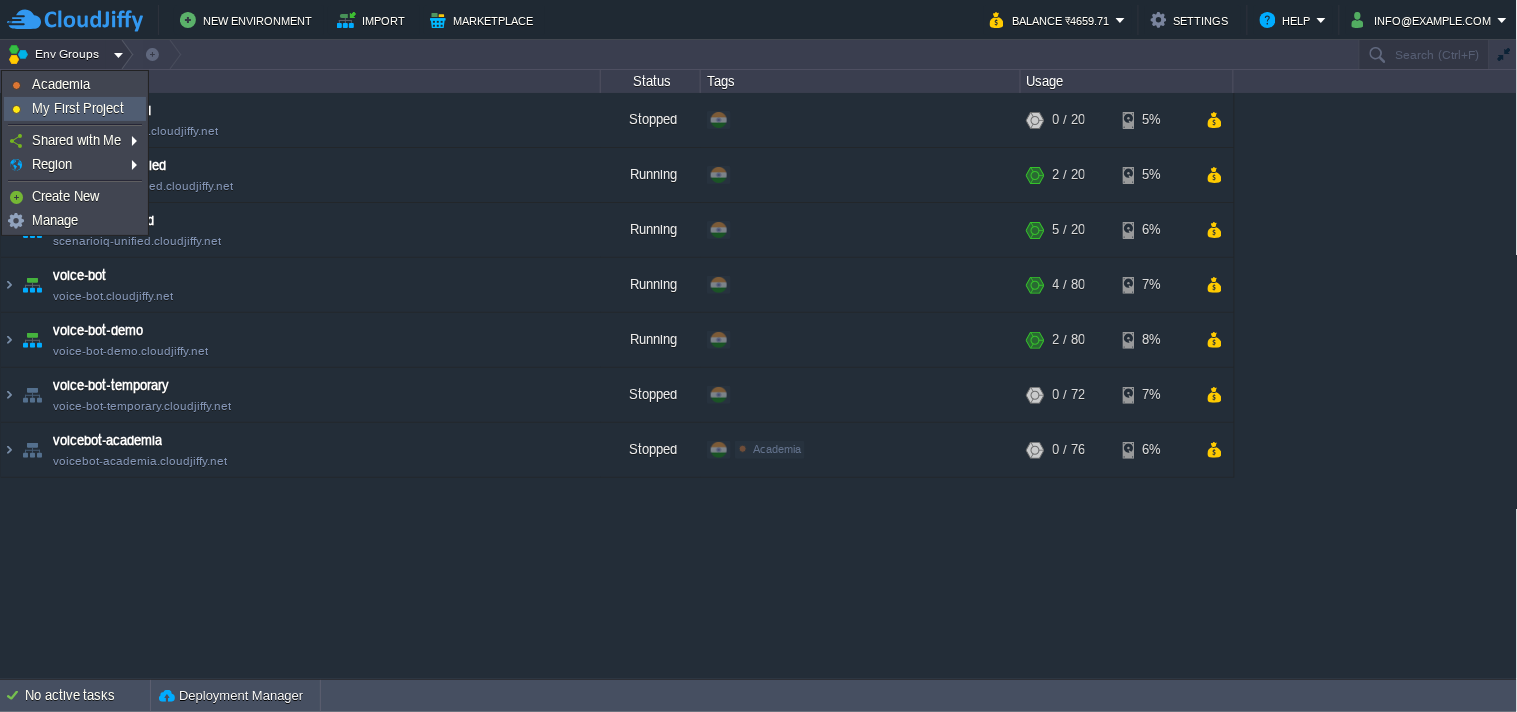 click on "Academia" at bounding box center (75, 85) 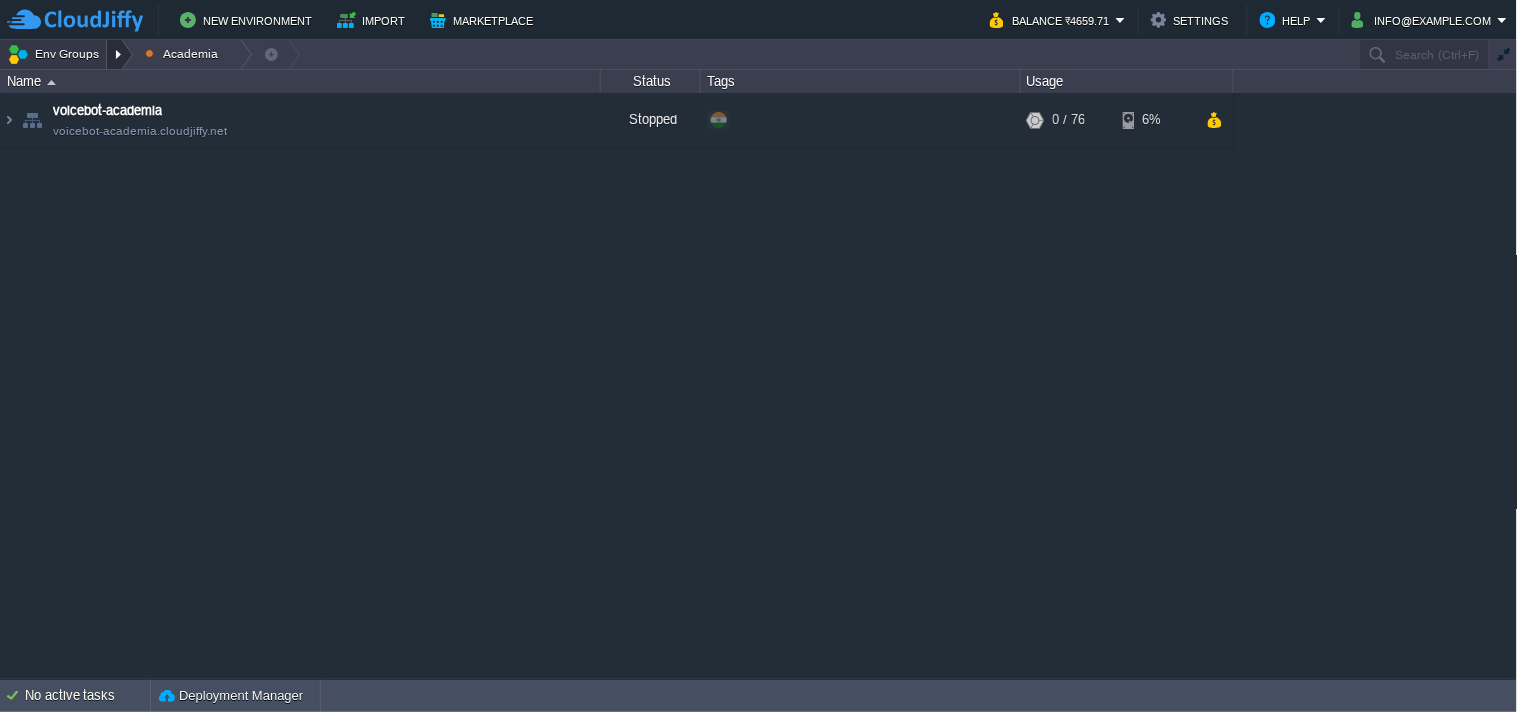click at bounding box center (120, 54) 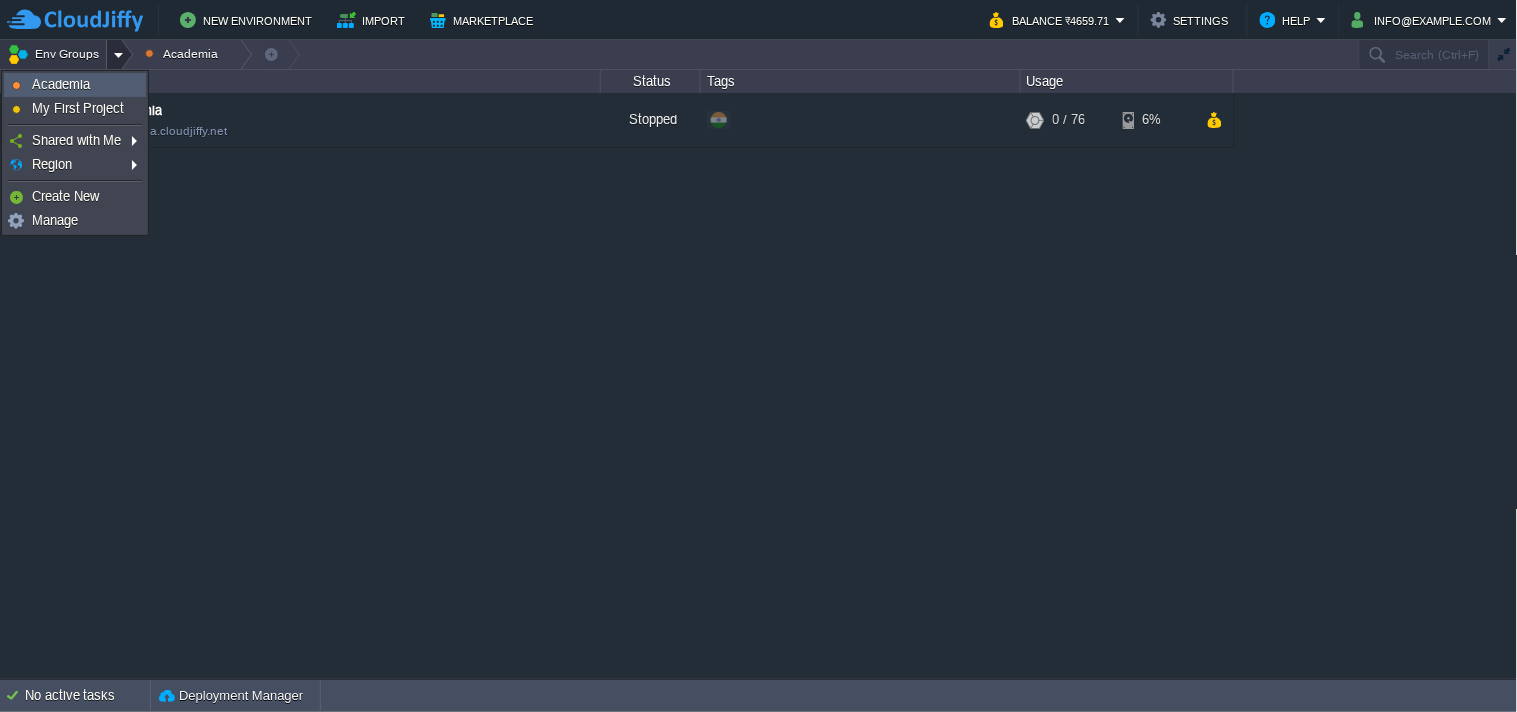 click on "Env Groups" at bounding box center [56, 54] 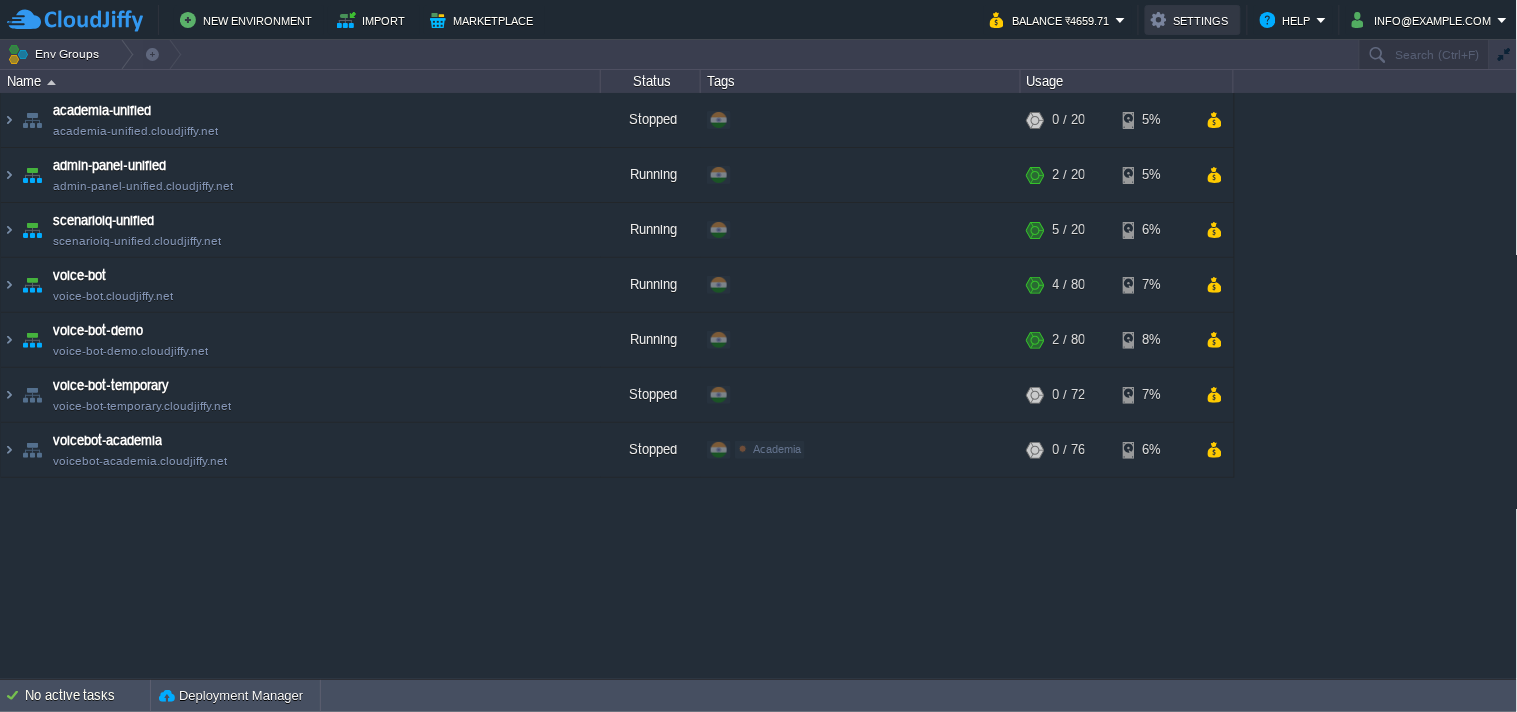 click on "Settings" at bounding box center (1193, 20) 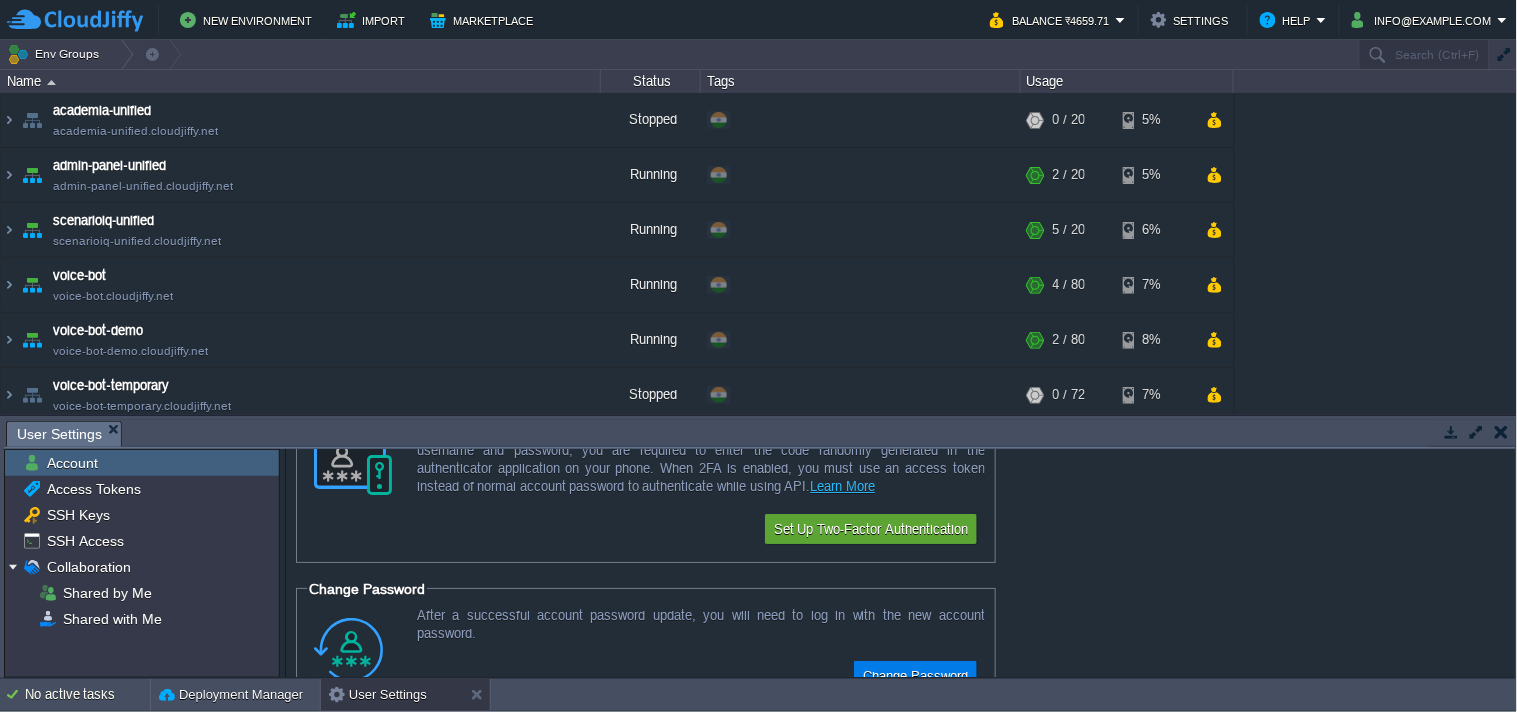 scroll, scrollTop: 120, scrollLeft: 0, axis: vertical 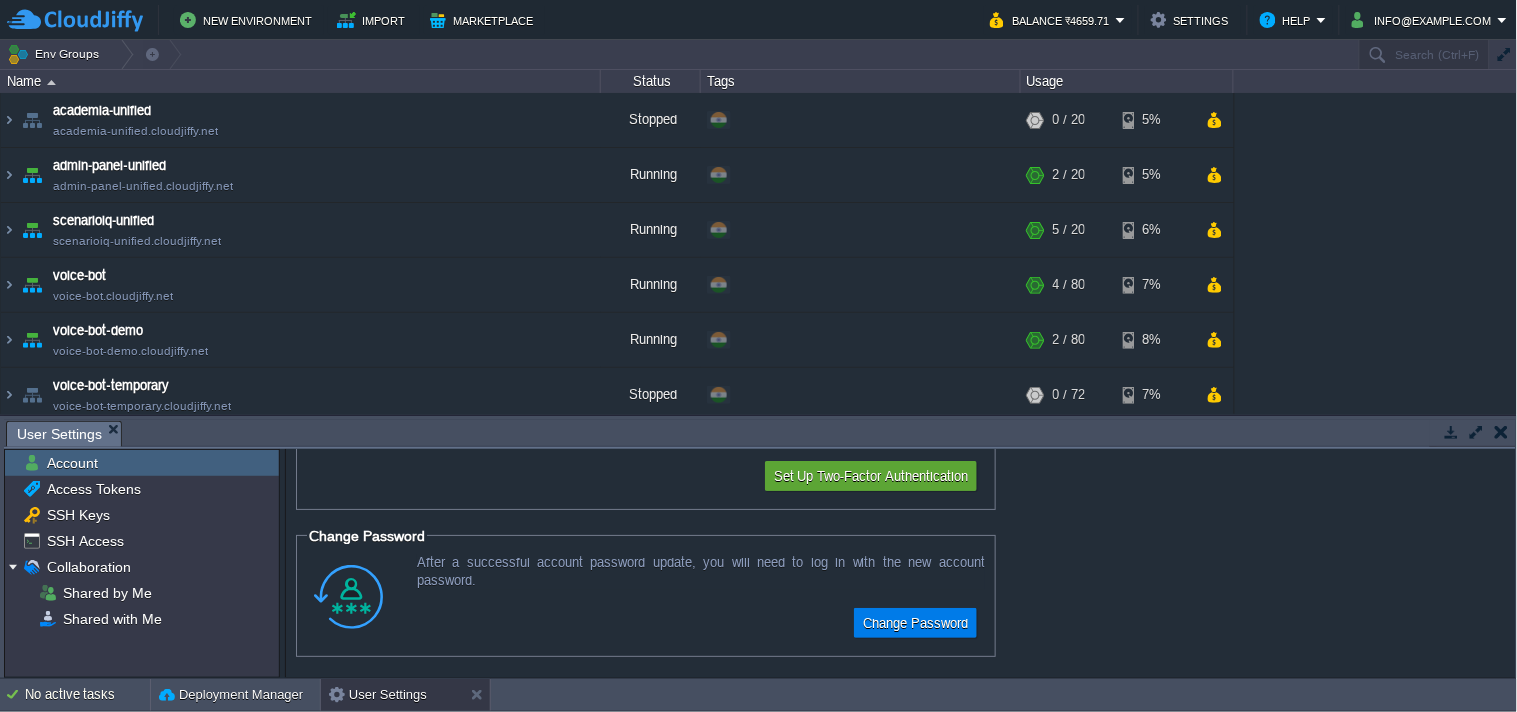 click at bounding box center (1452, 432) 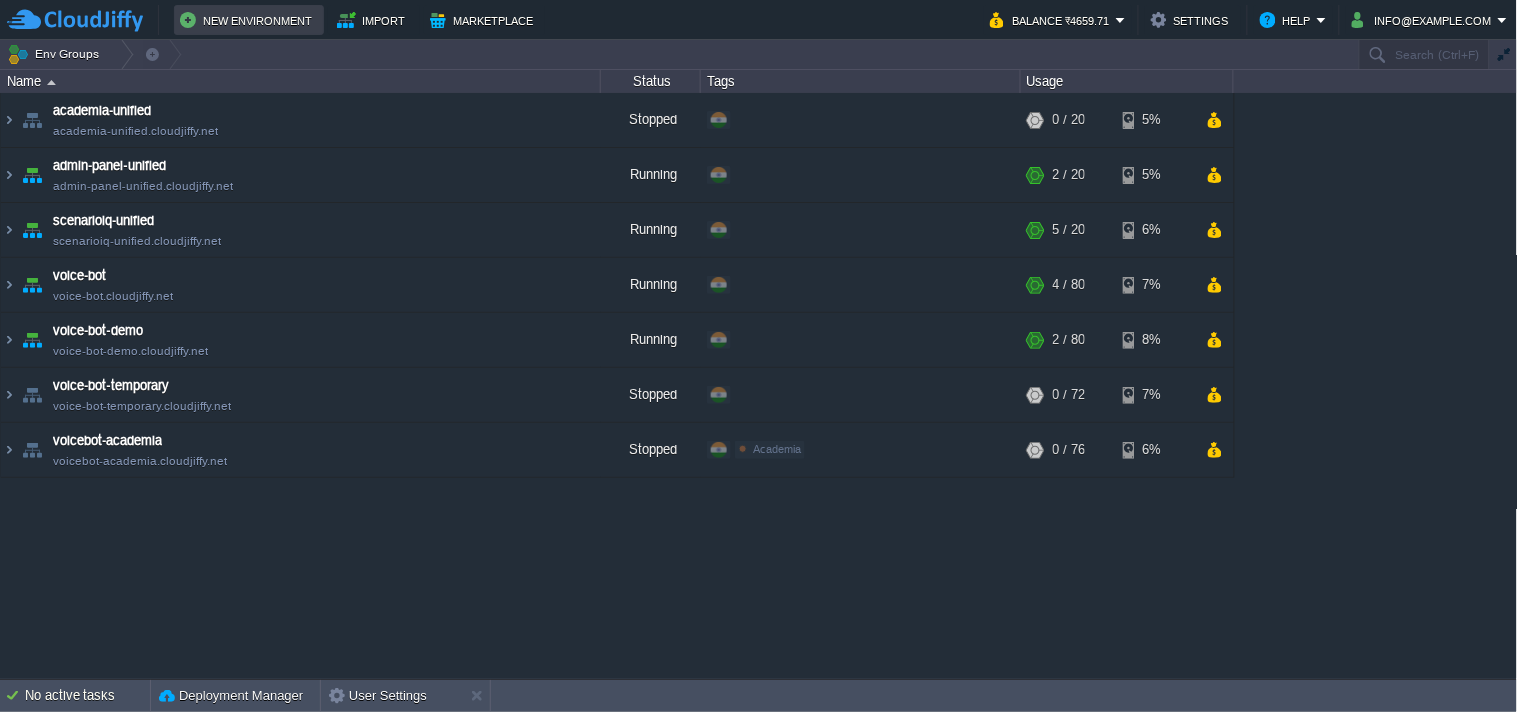 click on "New Environment" at bounding box center [249, 20] 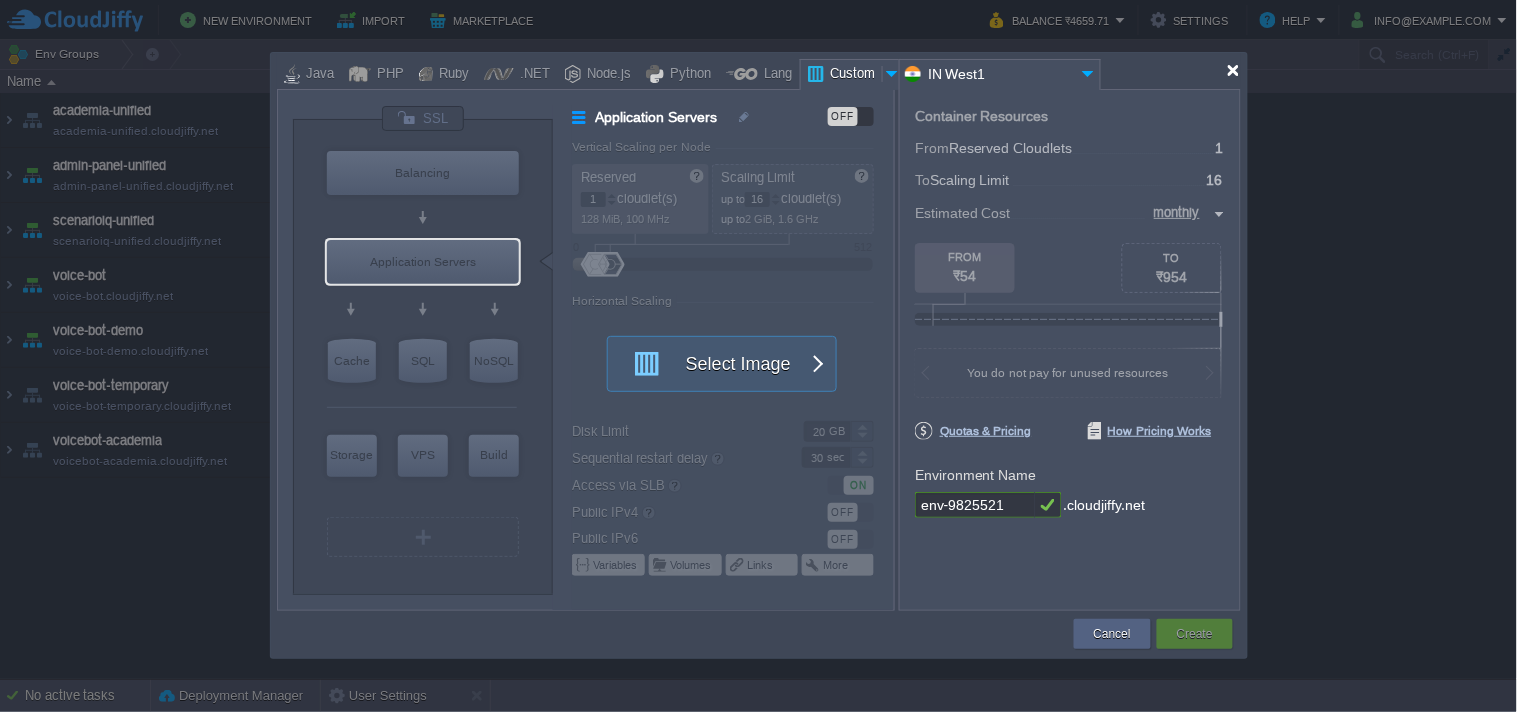 click at bounding box center [1233, 70] 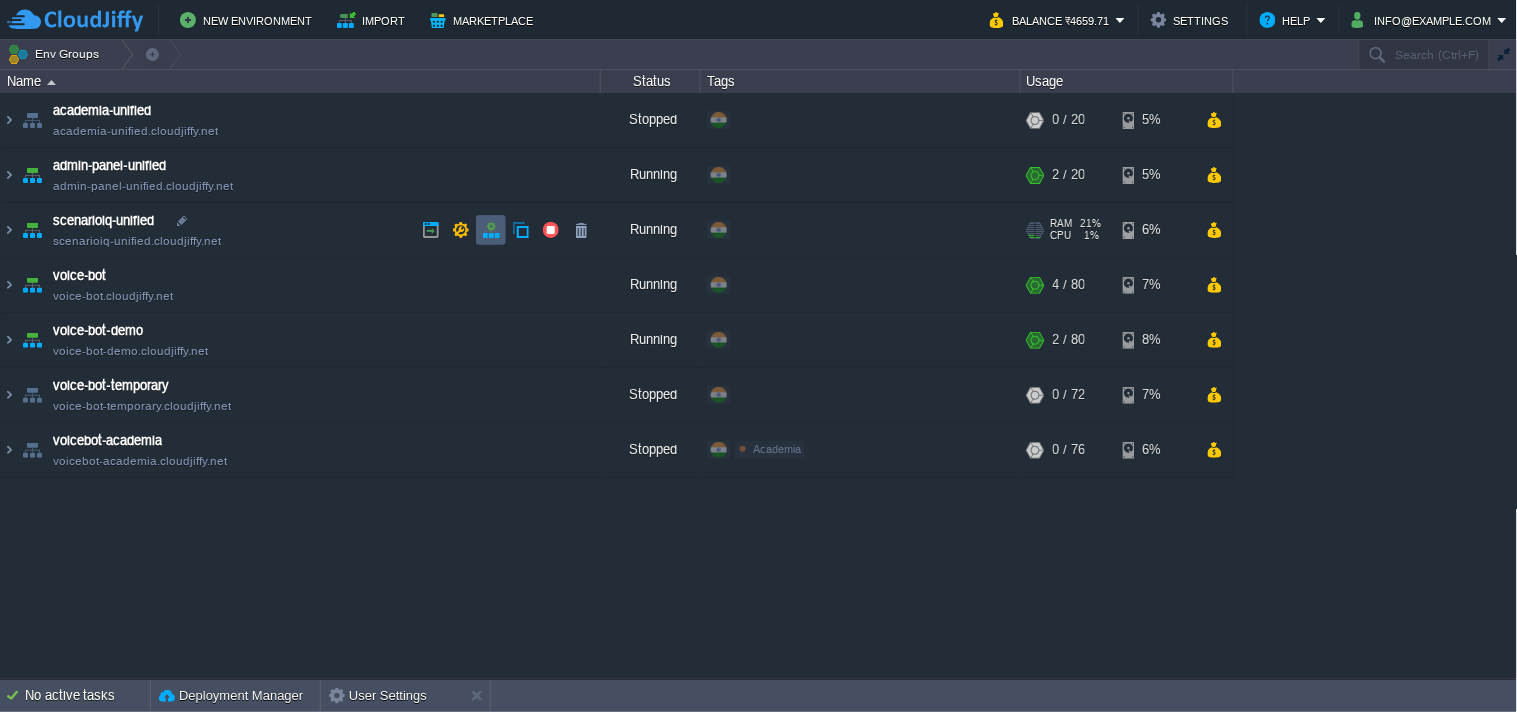 click at bounding box center (491, 230) 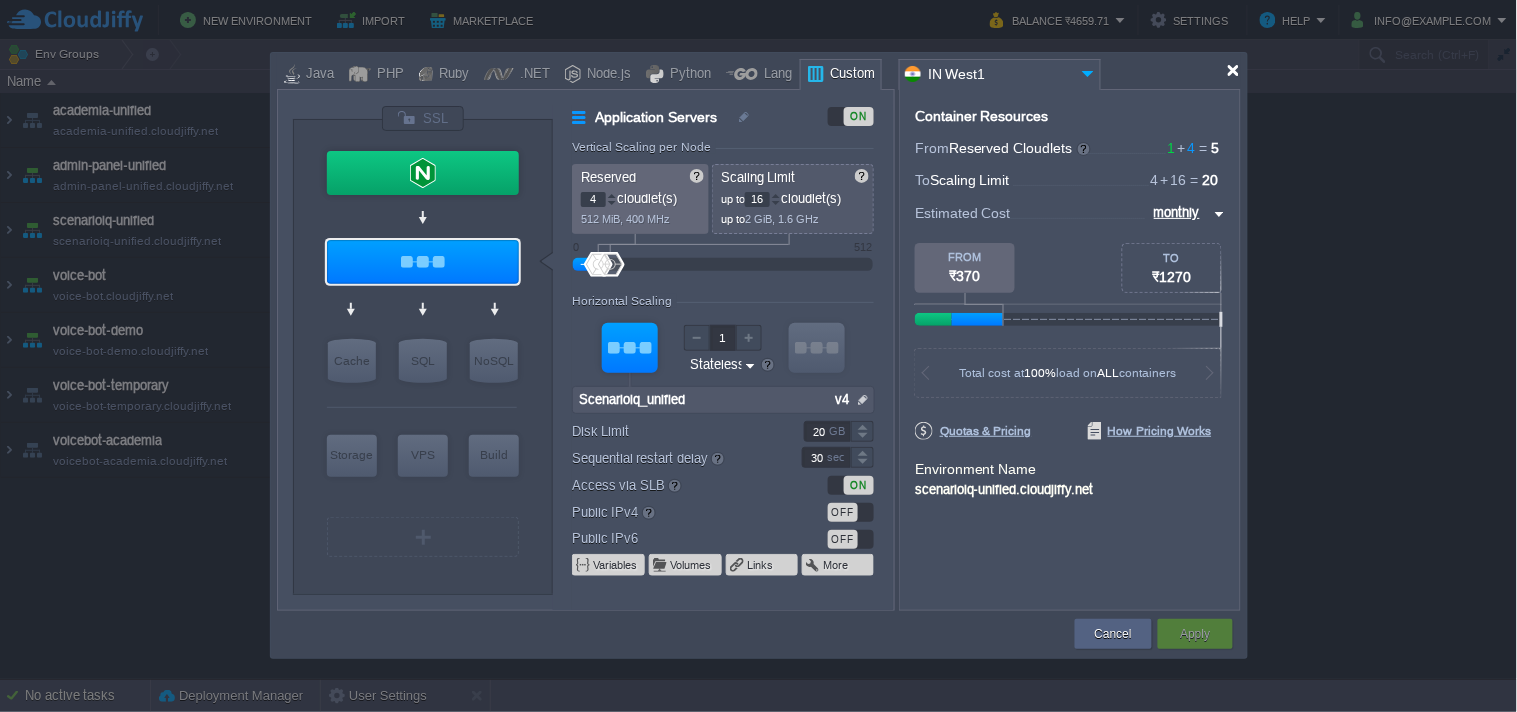 click at bounding box center [1233, 70] 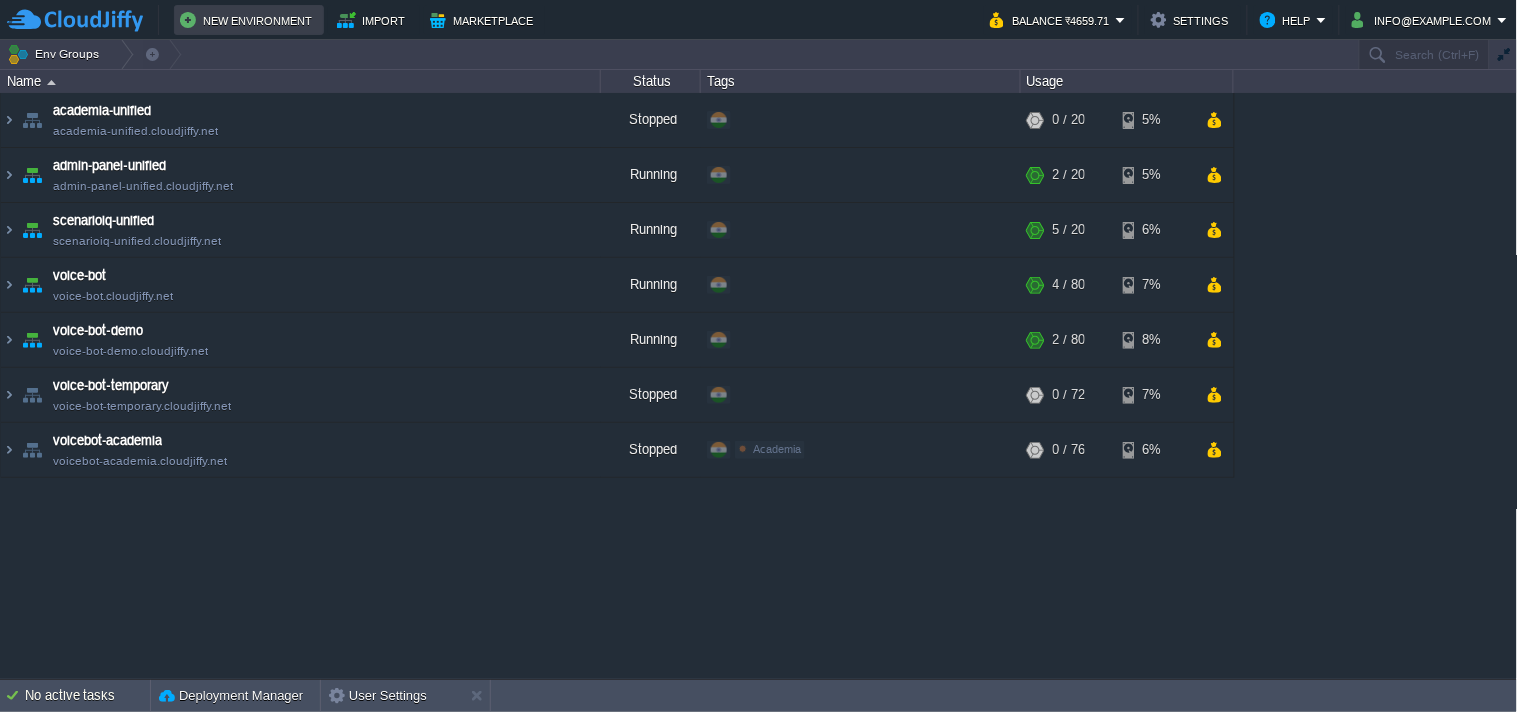 click on "New Environment" at bounding box center (249, 20) 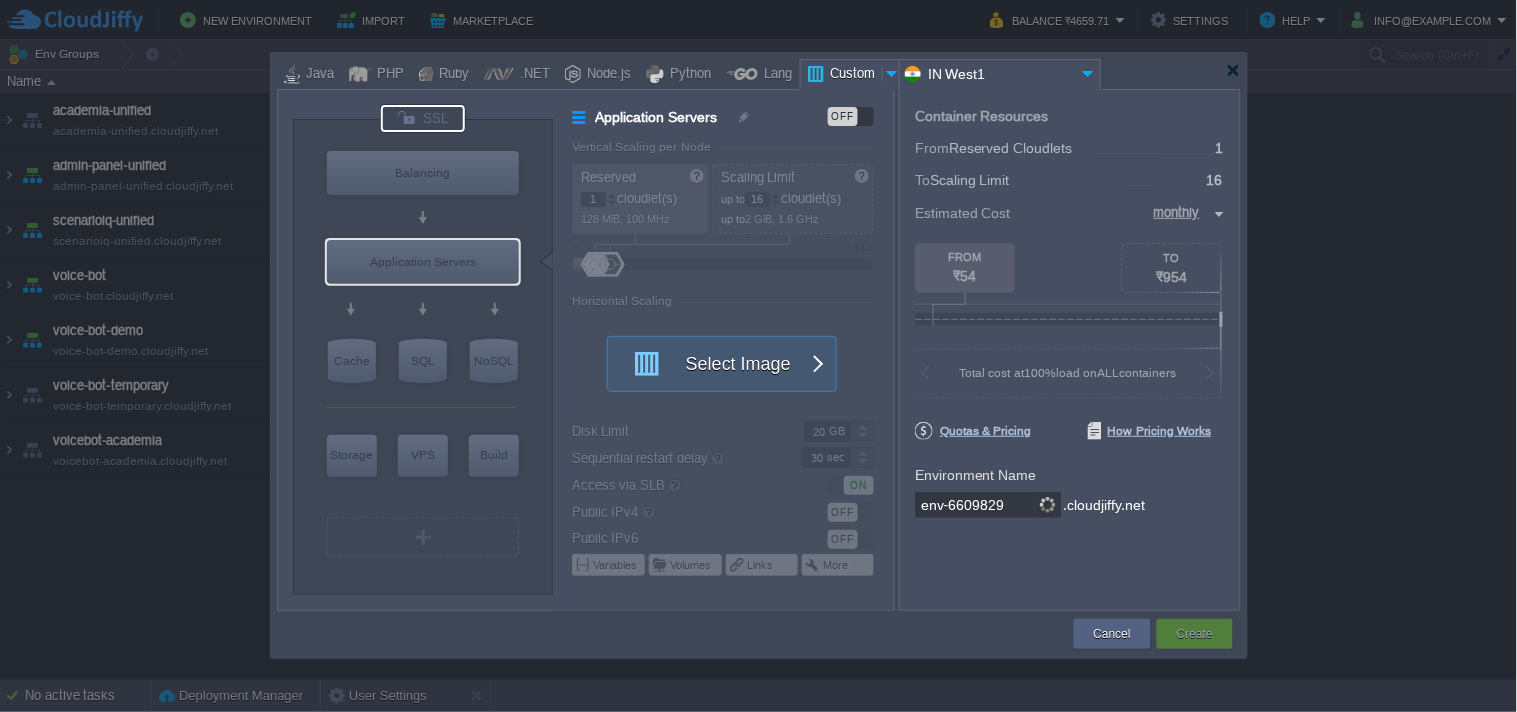 click at bounding box center (423, 118) 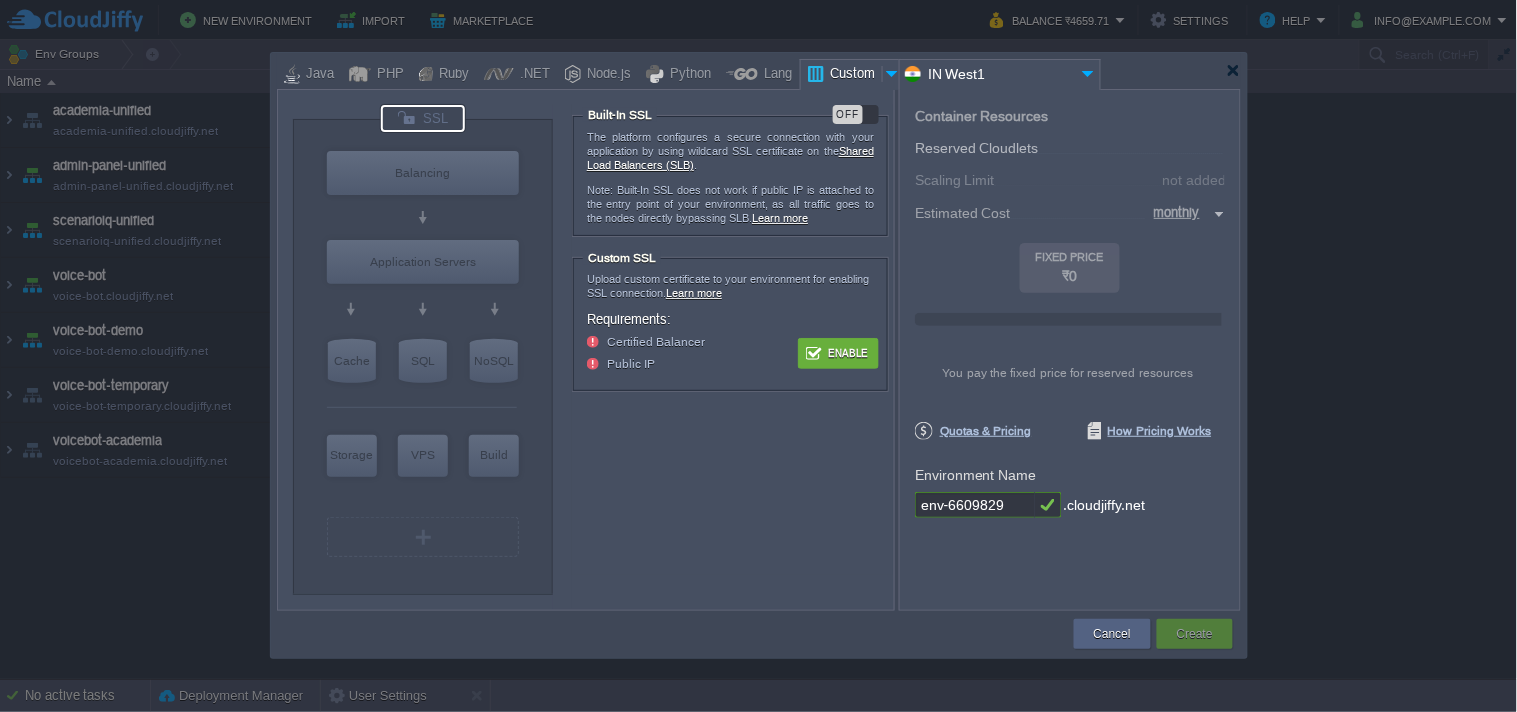 click on "Enable" at bounding box center (838, 353) 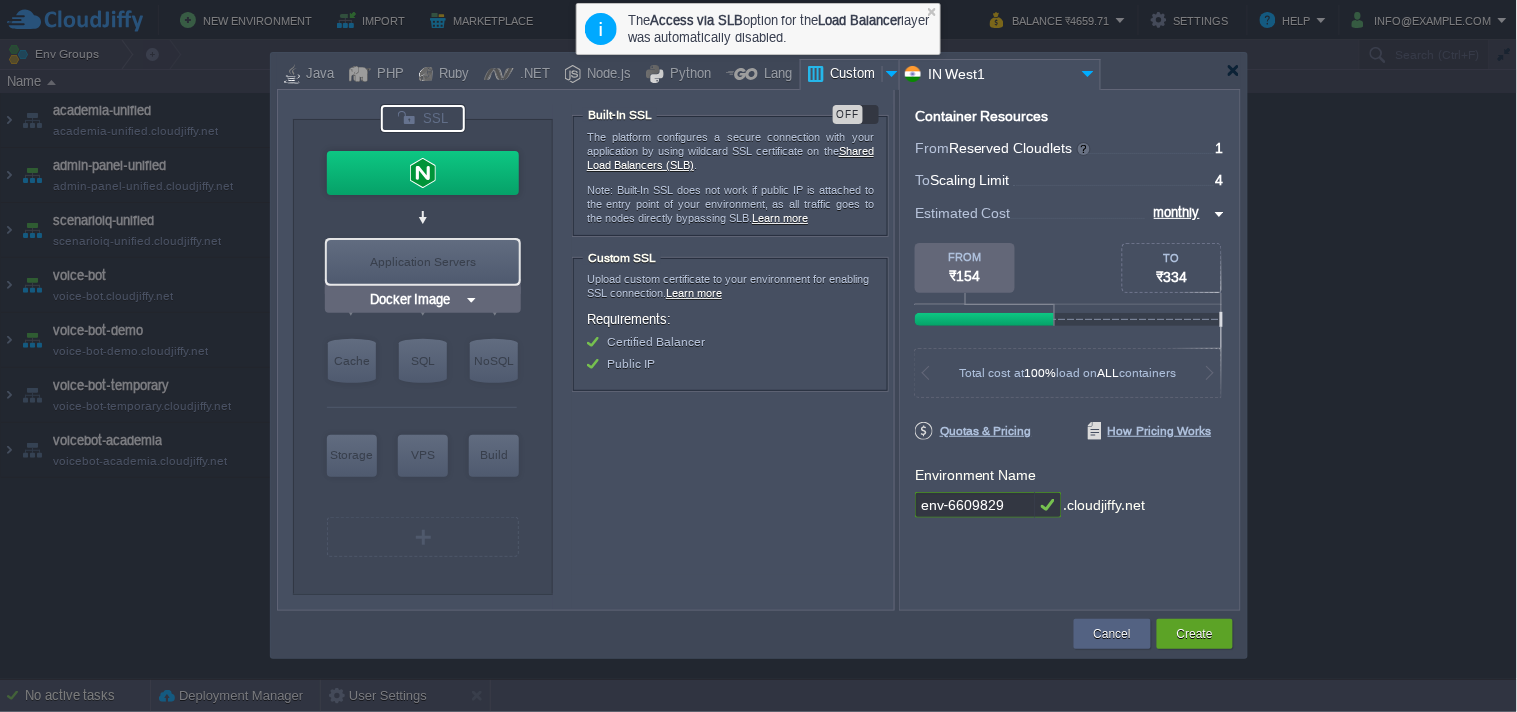 click on "Application Servers" at bounding box center (423, 262) 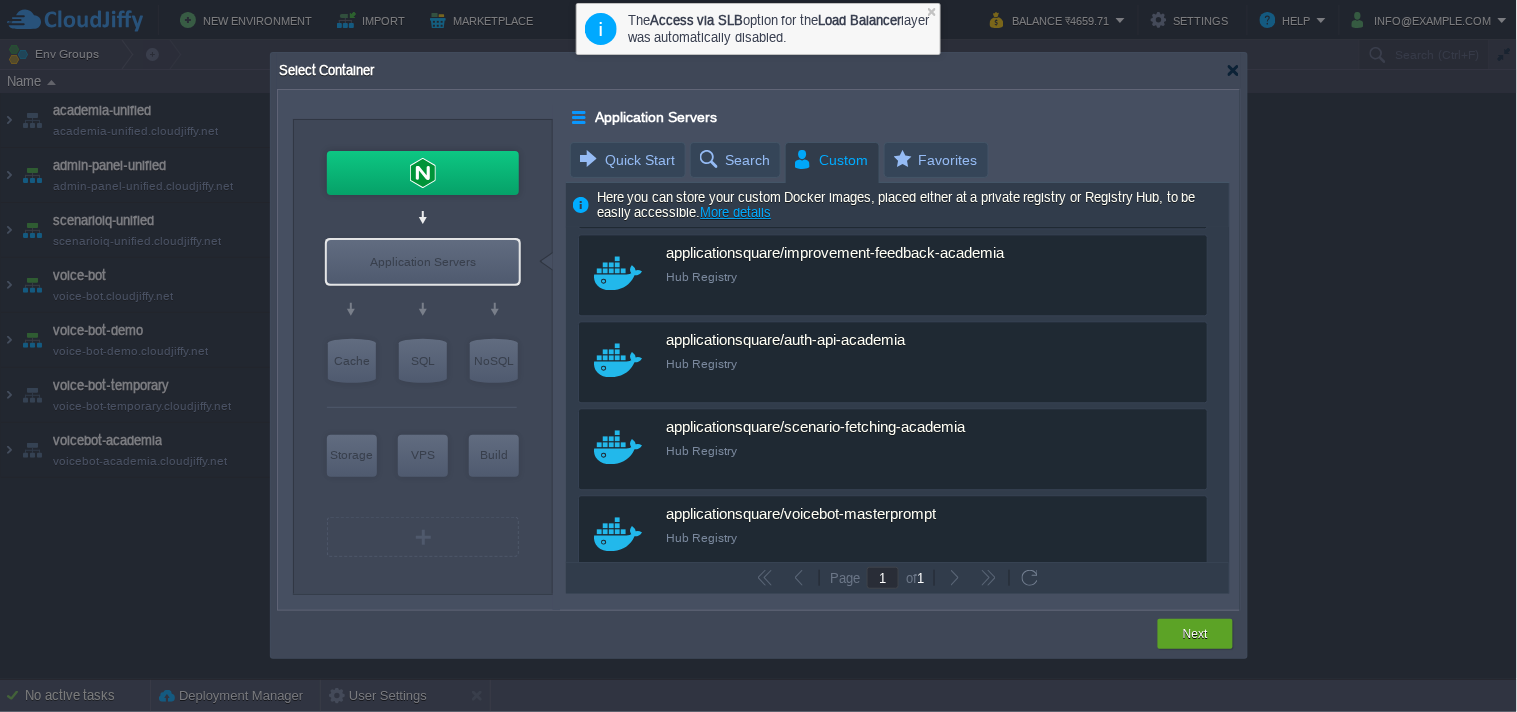 scroll, scrollTop: 1676, scrollLeft: 0, axis: vertical 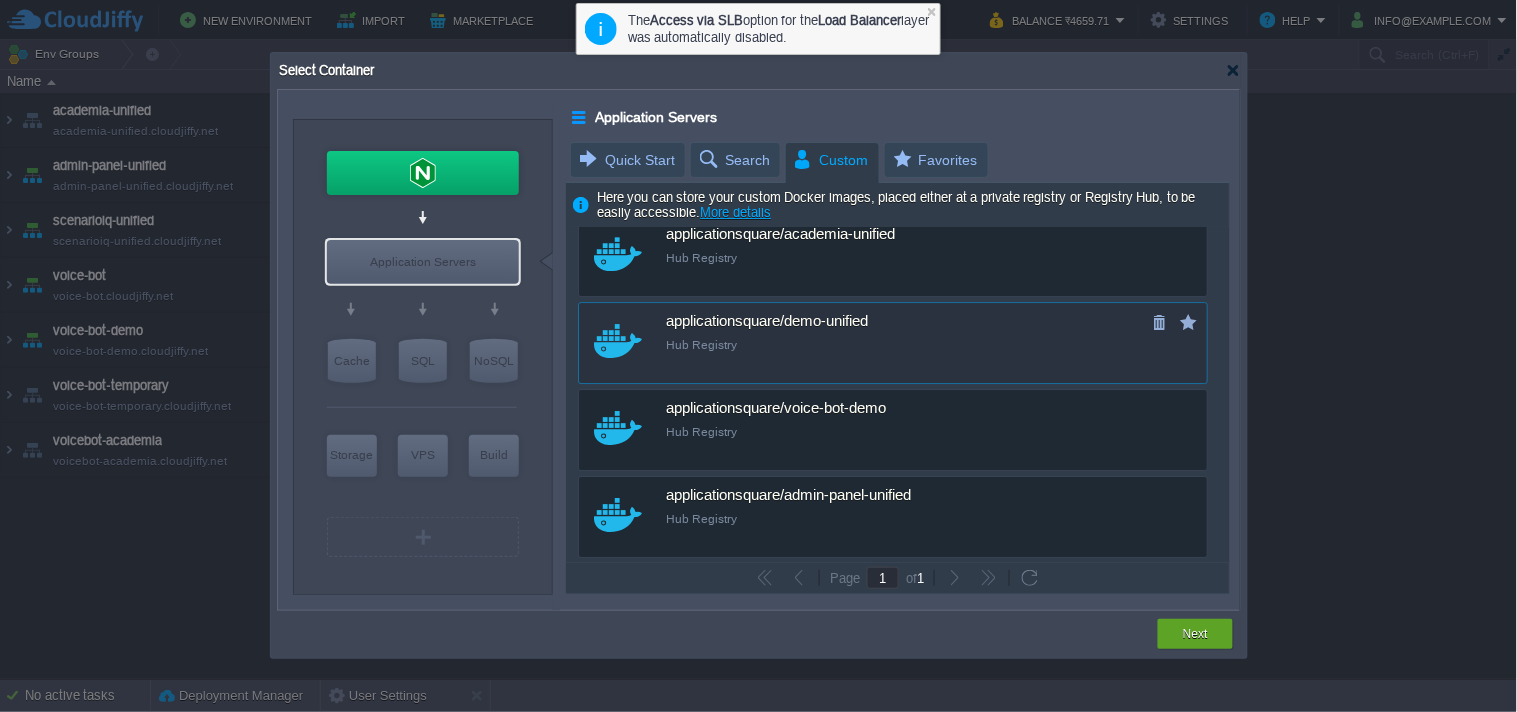 click on "Hub Registry" at bounding box center [906, 345] 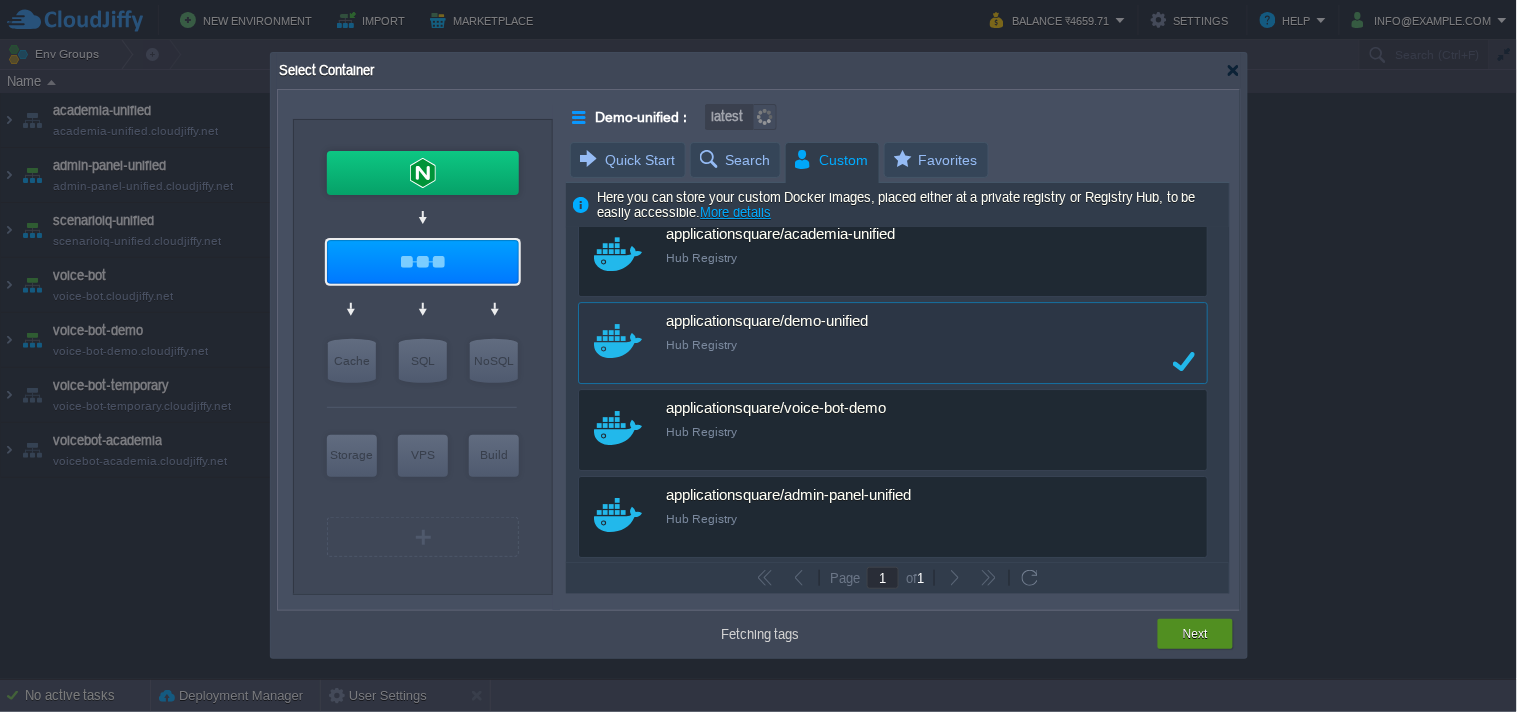 click on "Next" at bounding box center (1195, 634) 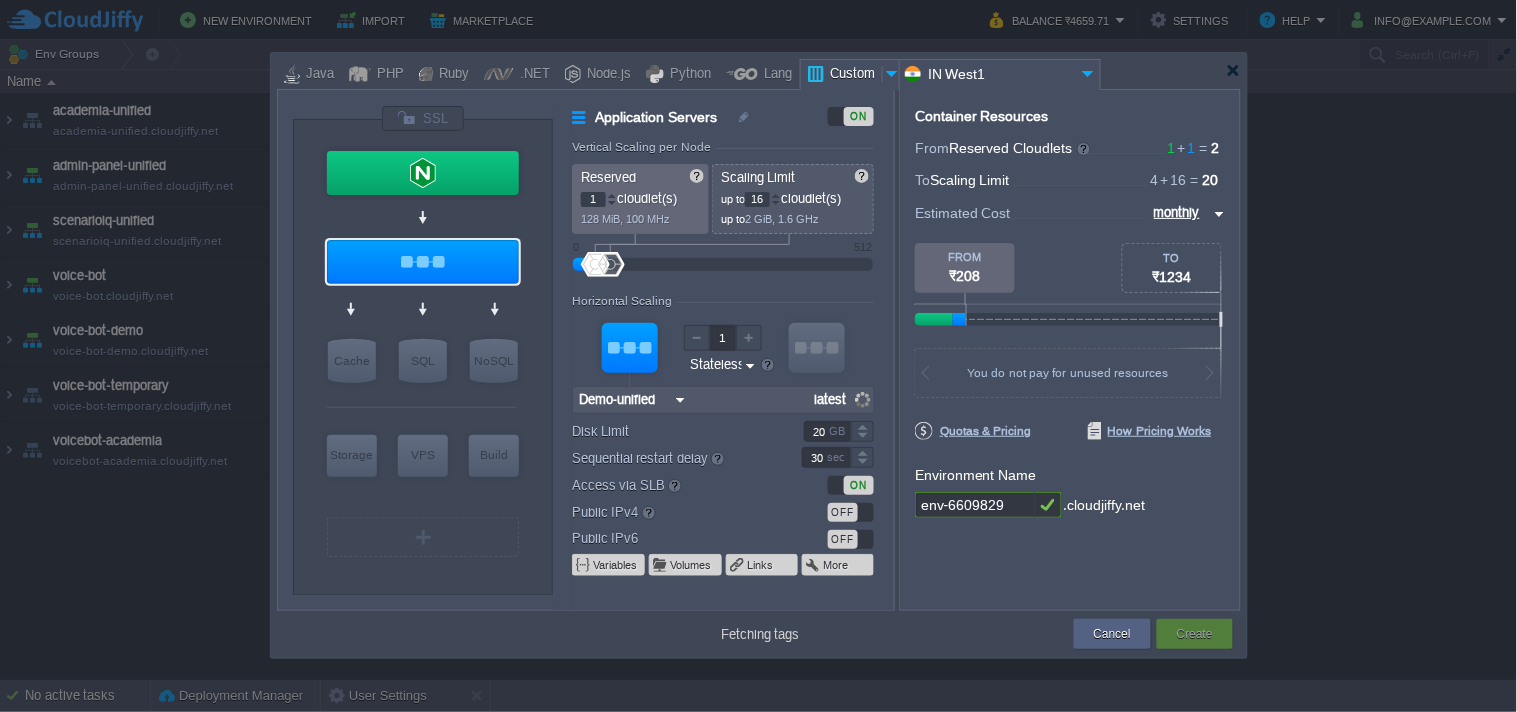 click on "env-6609829" at bounding box center (975, 505) 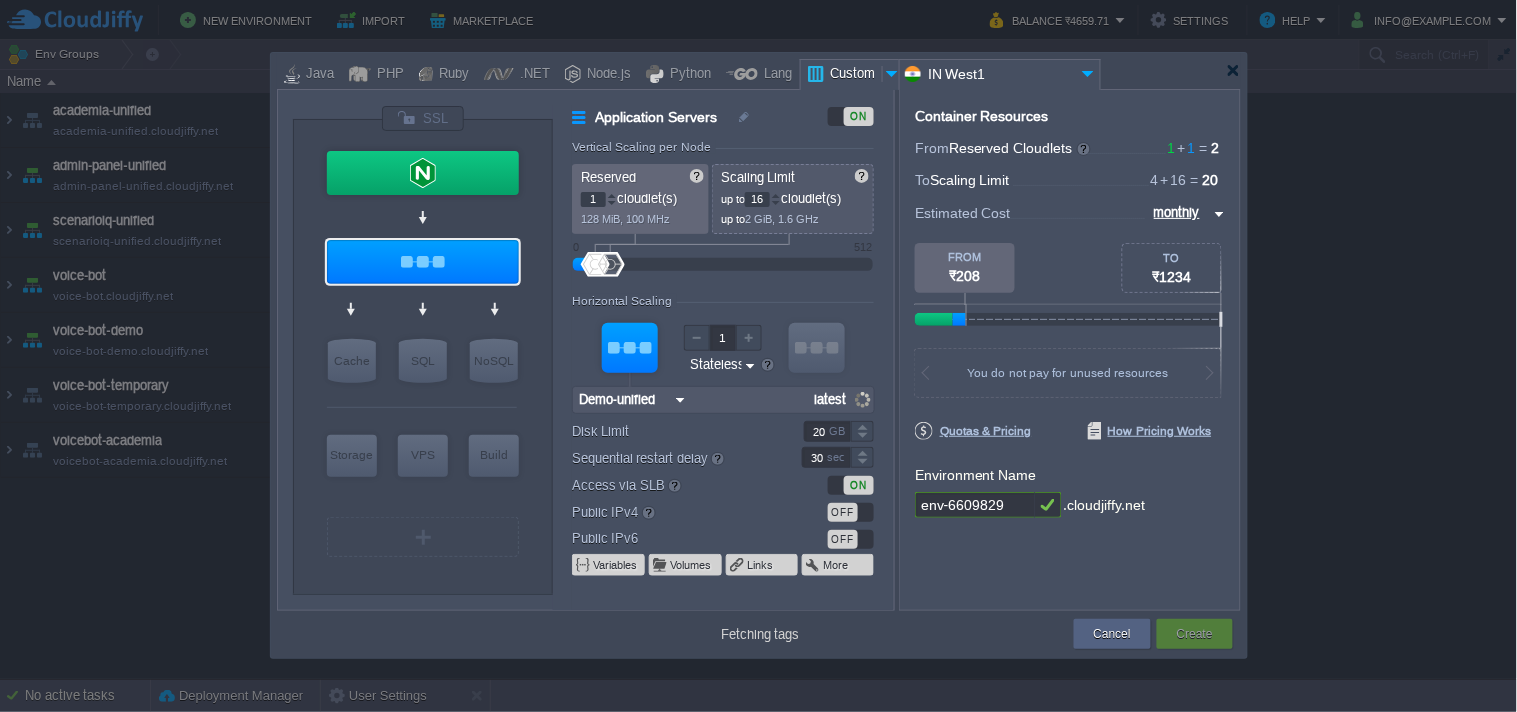 type on "d" 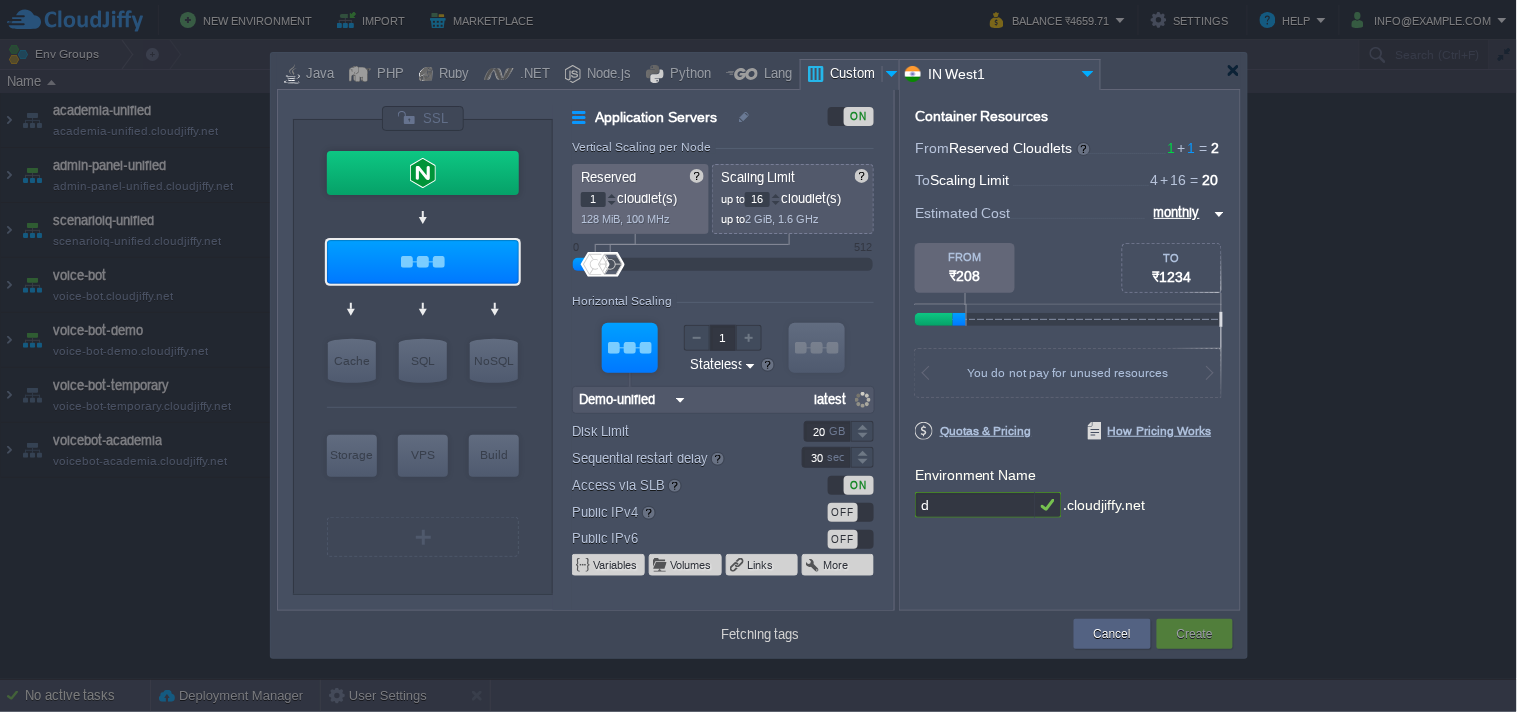 type on "v9" 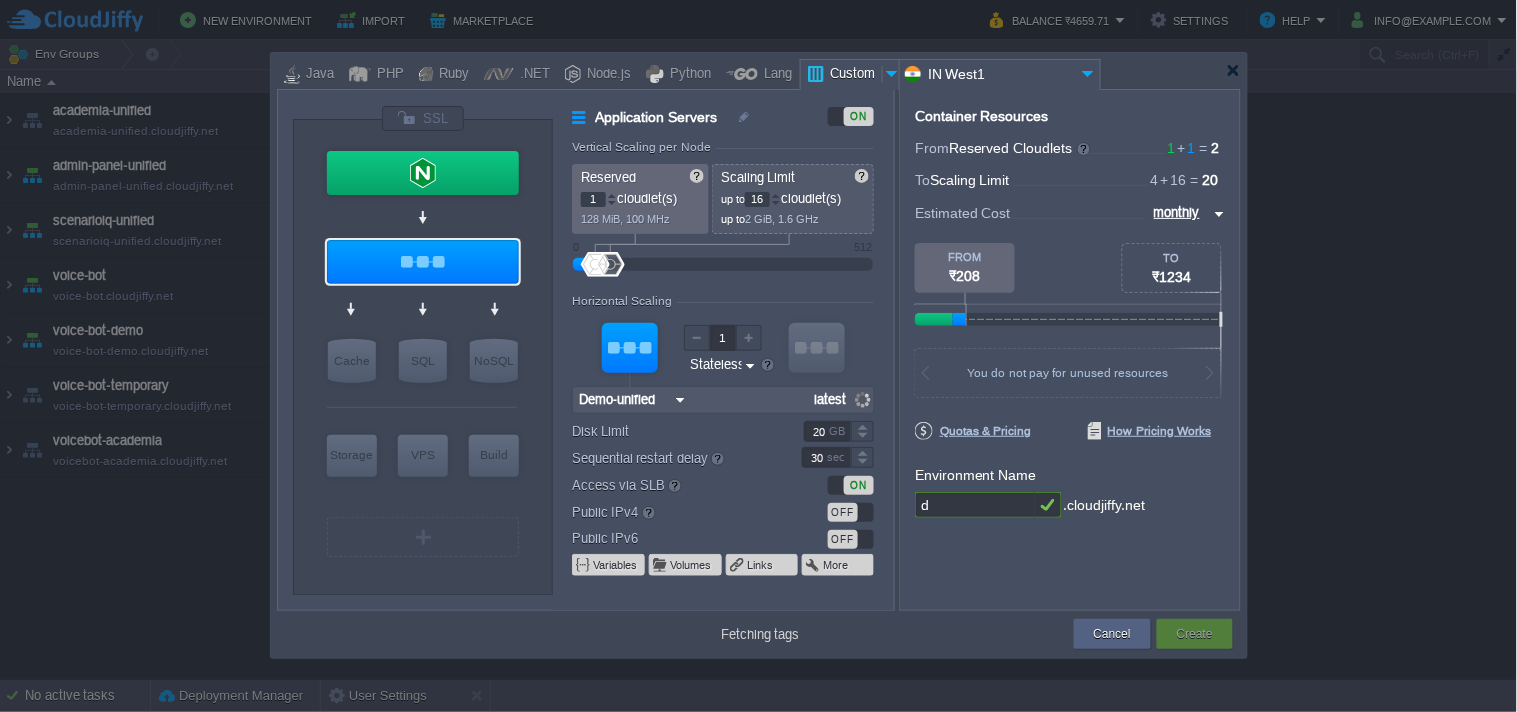 type on "v9" 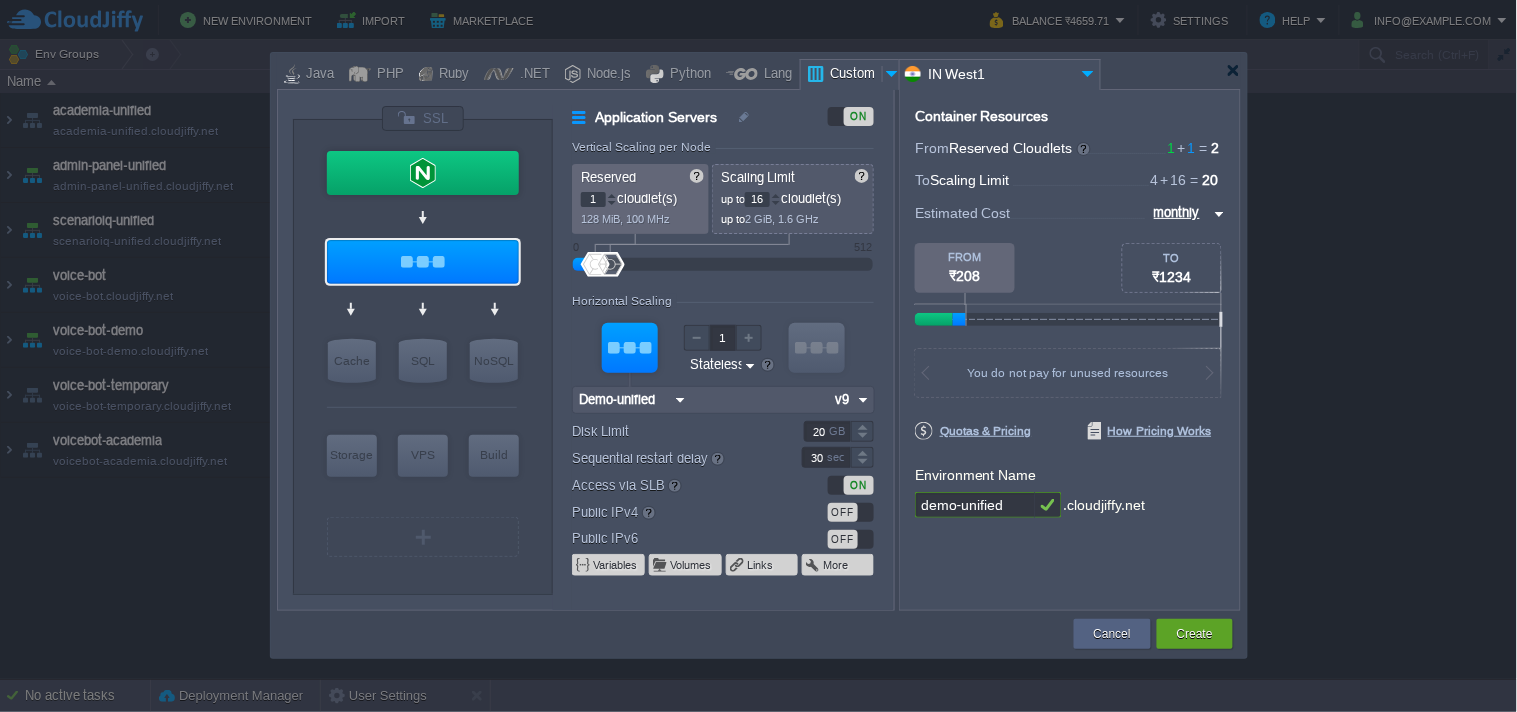 type on "demo-unified" 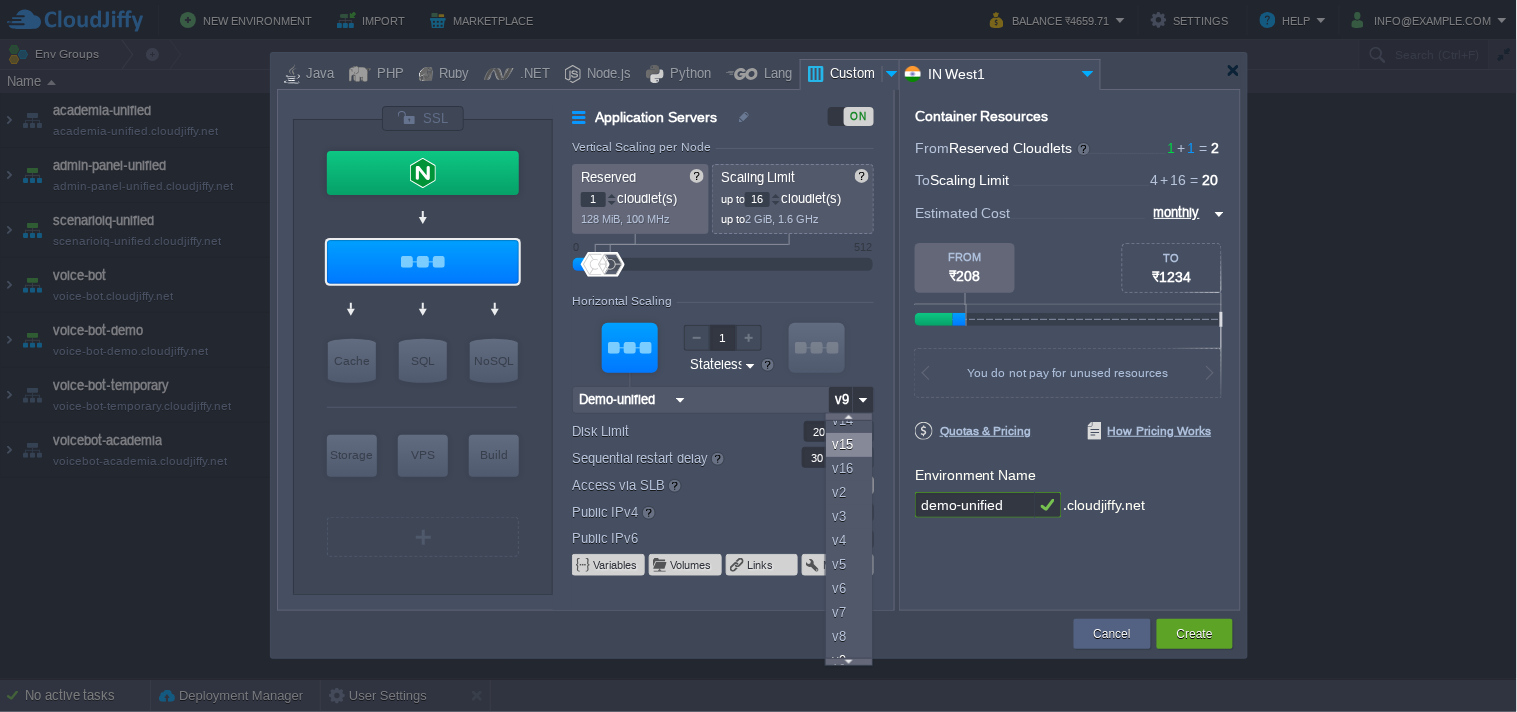 scroll, scrollTop: 115, scrollLeft: 0, axis: vertical 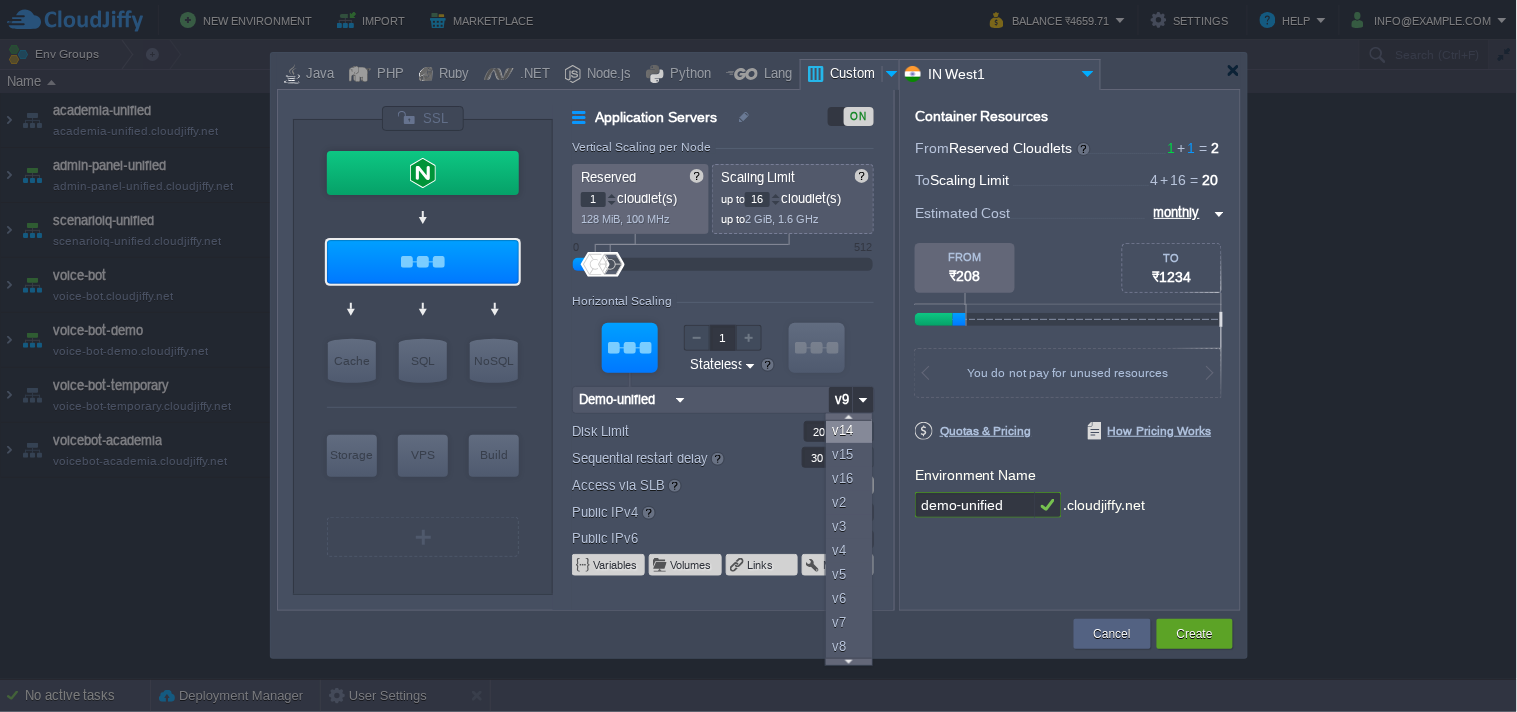 click on "v14" at bounding box center [852, 431] 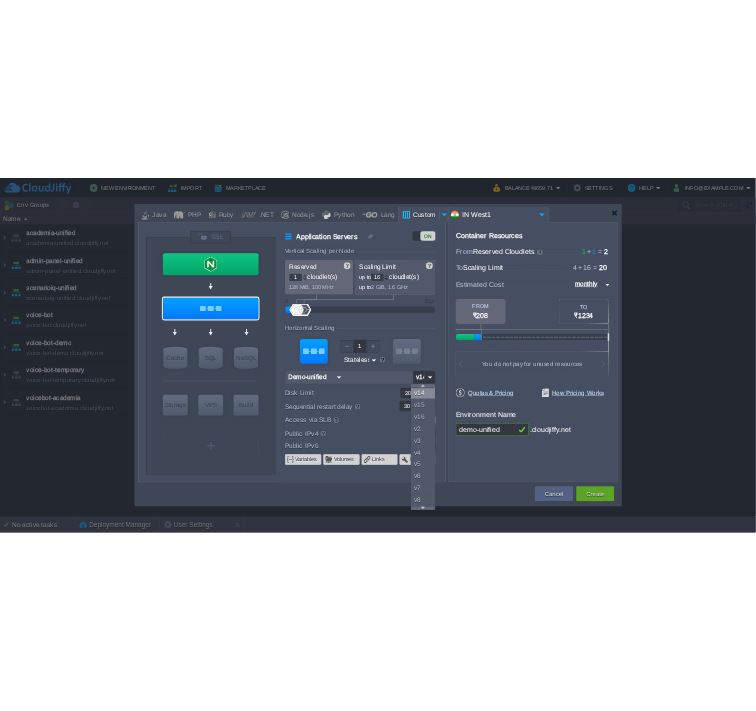 scroll, scrollTop: 0, scrollLeft: 0, axis: both 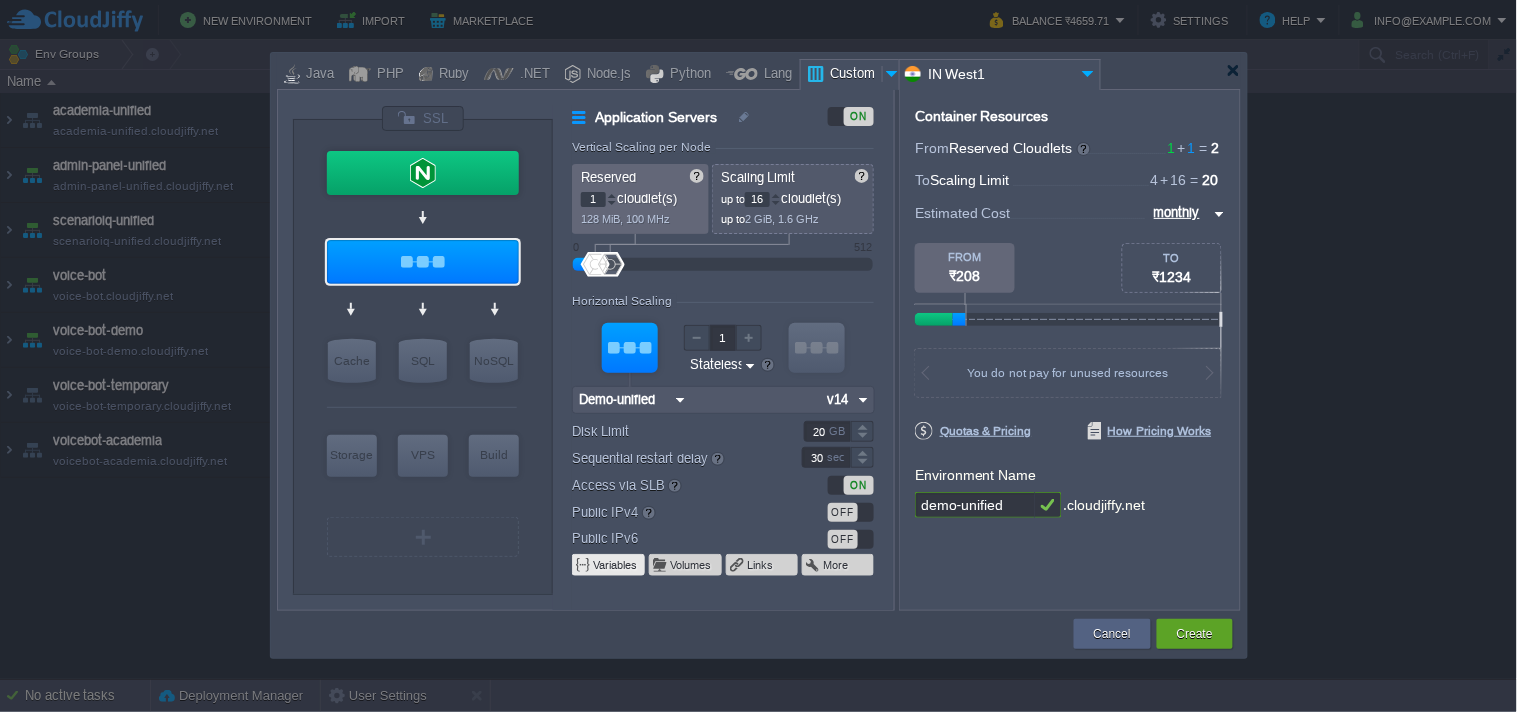 click on "Variables" at bounding box center (616, 565) 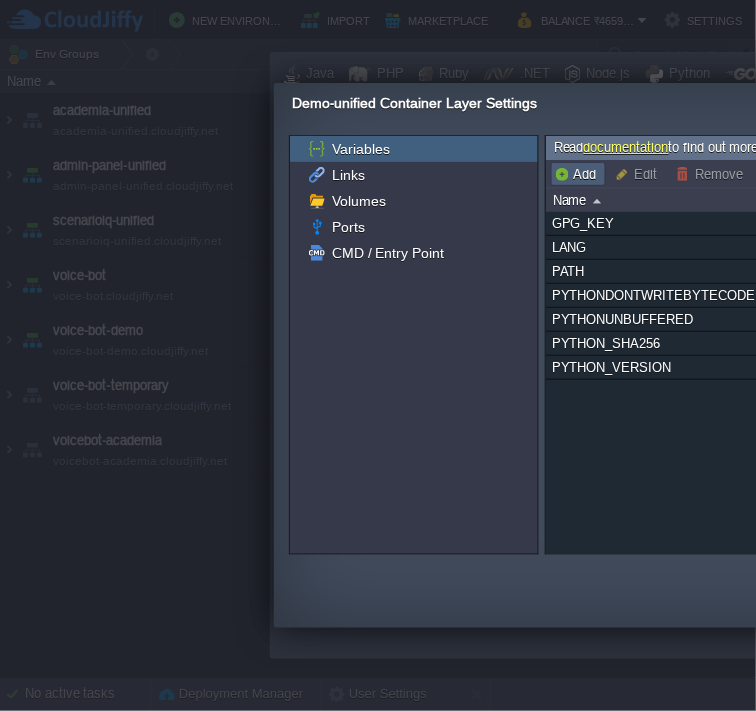 click on "Add" at bounding box center (578, 174) 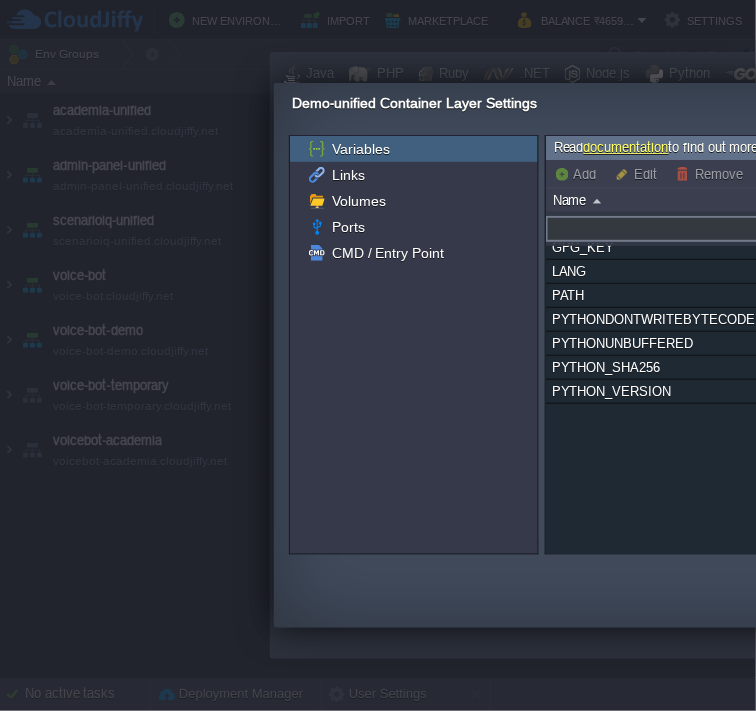 scroll, scrollTop: 0, scrollLeft: 37, axis: horizontal 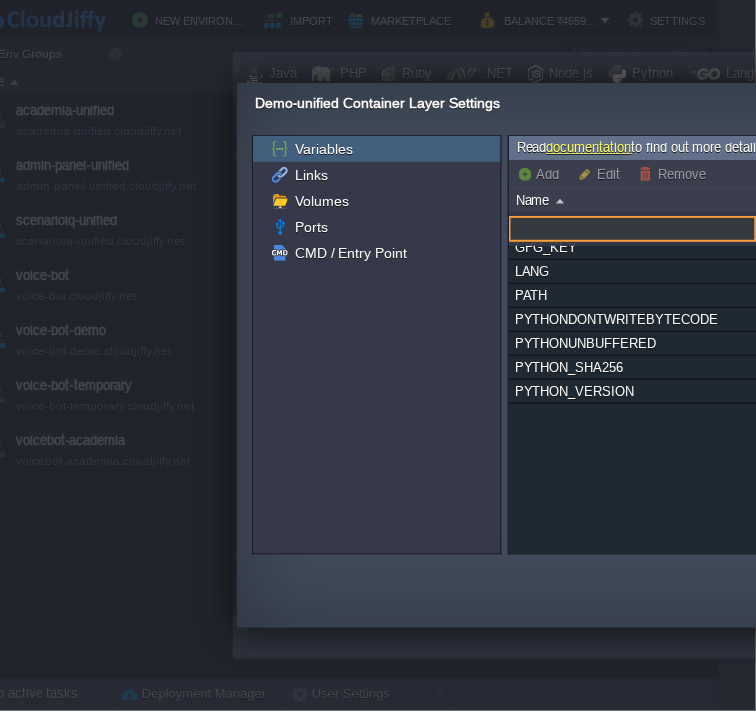 click at bounding box center (633, 229) 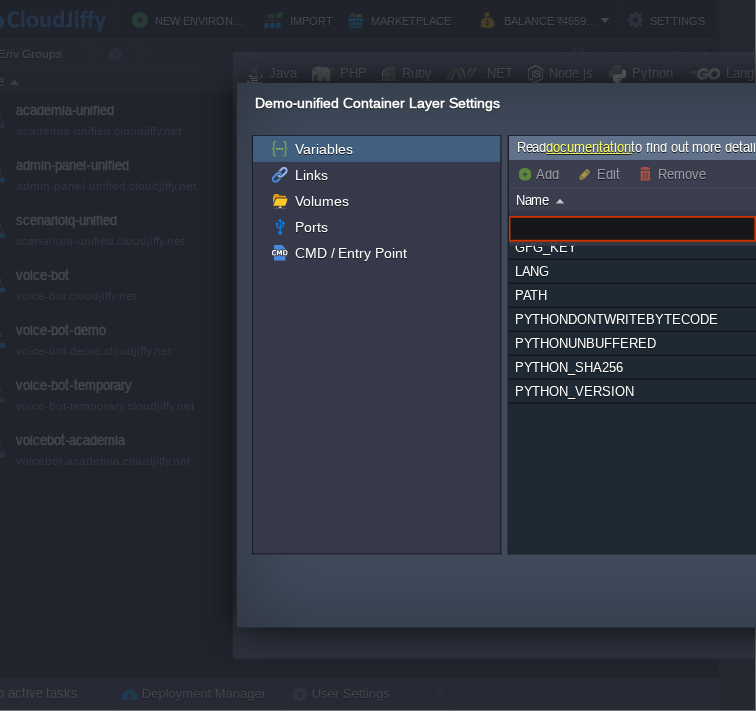 paste on "SUPABASE_URL" 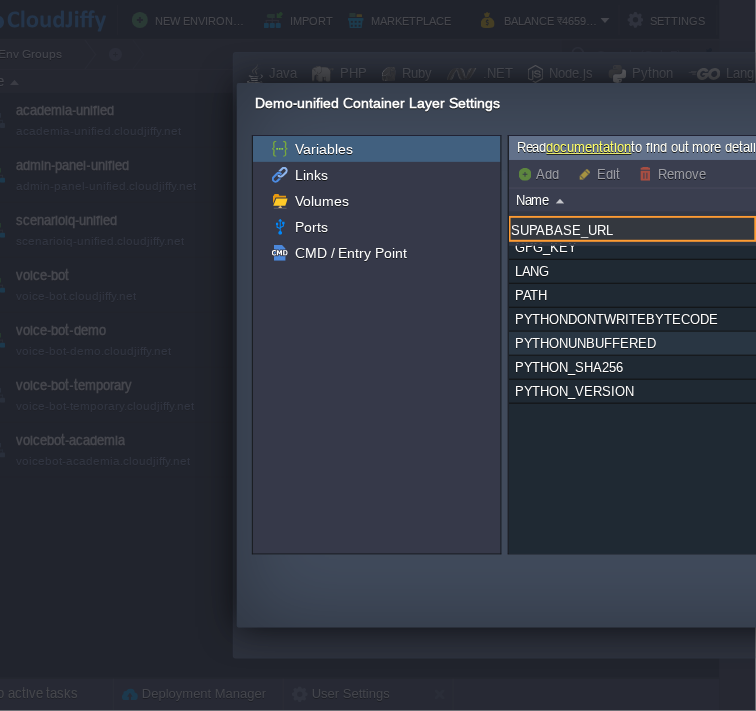 type on "SUPABASE_URL" 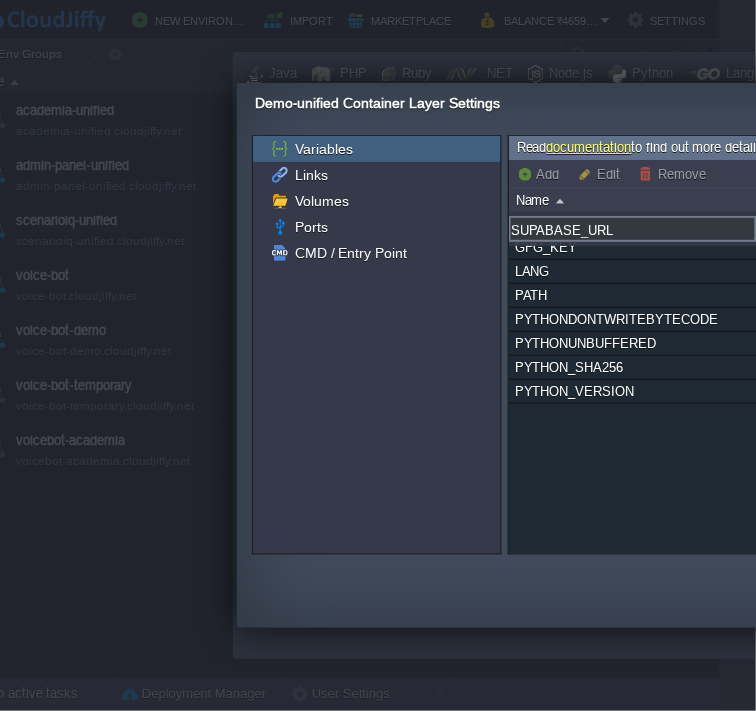 scroll, scrollTop: 0, scrollLeft: 625, axis: horizontal 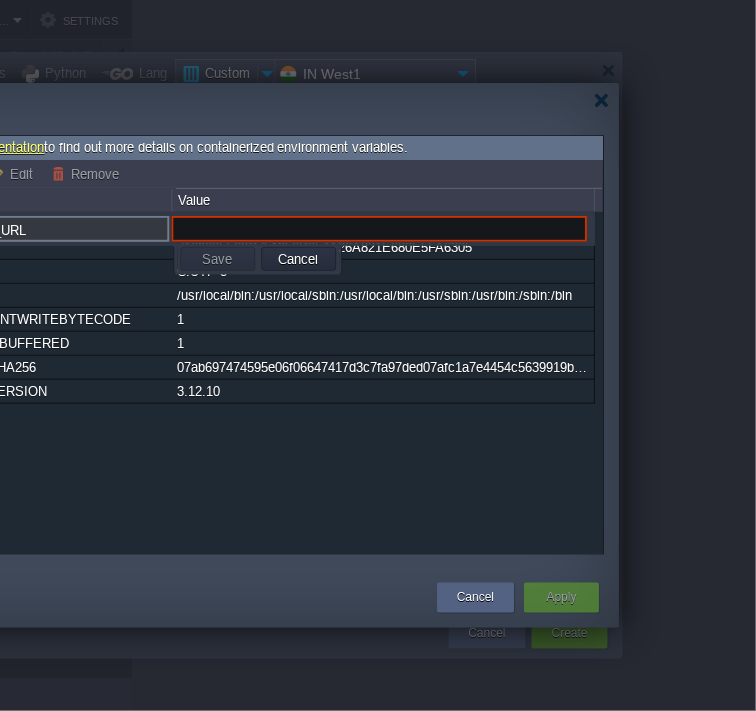 paste on "https://cfdssbhrurzxxanyffxe.supabase.co" 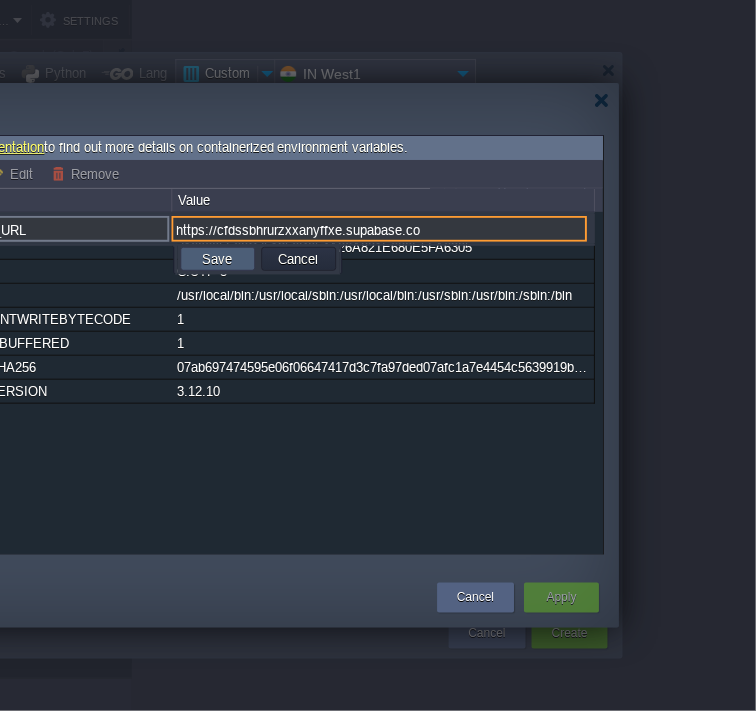 type on "https://cfdssbhrurzxxanyffxe.supabase.co" 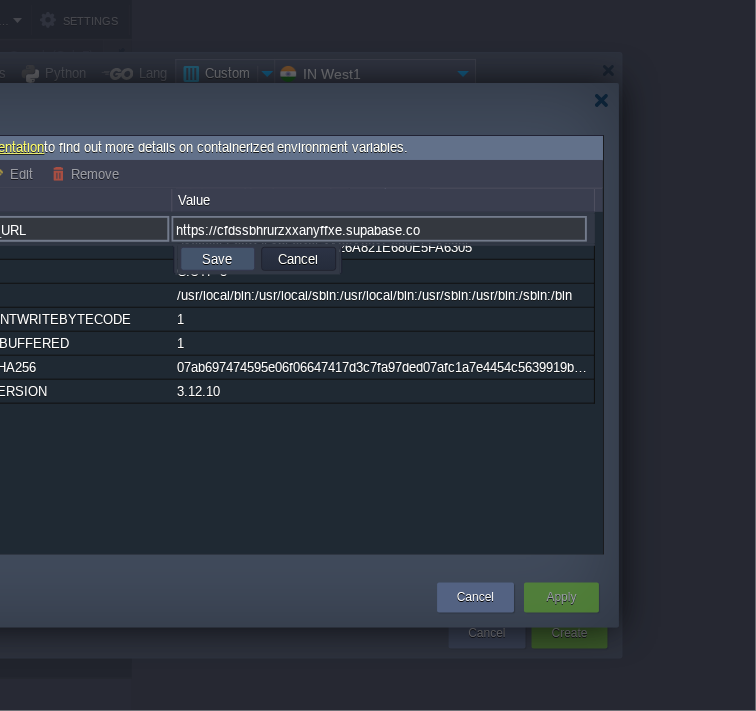 click on "Save" at bounding box center (217, 259) 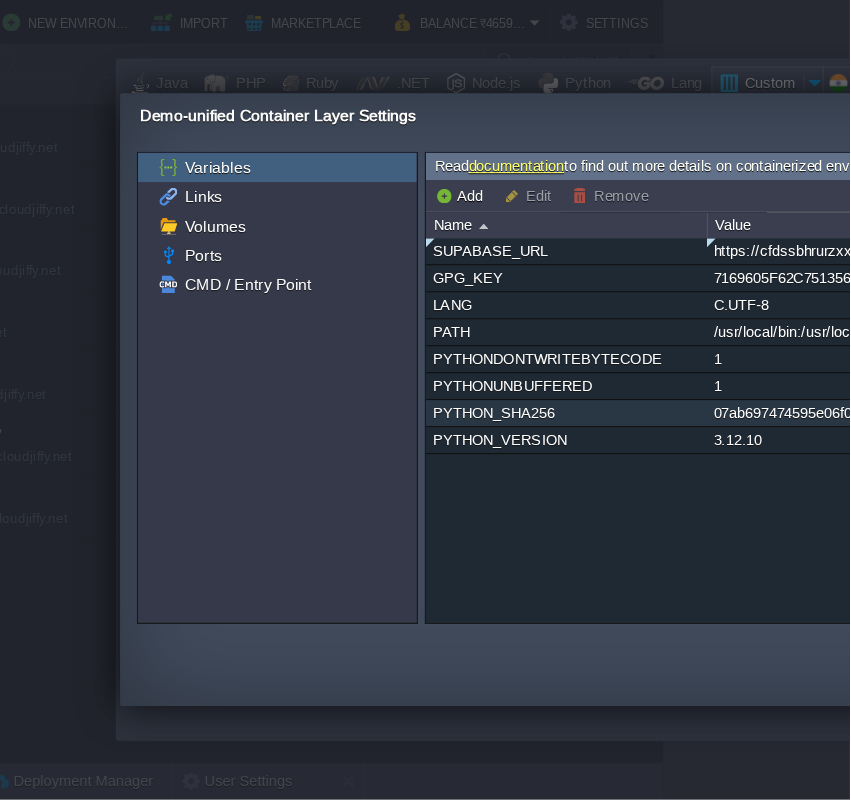 scroll, scrollTop: 0, scrollLeft: 167, axis: horizontal 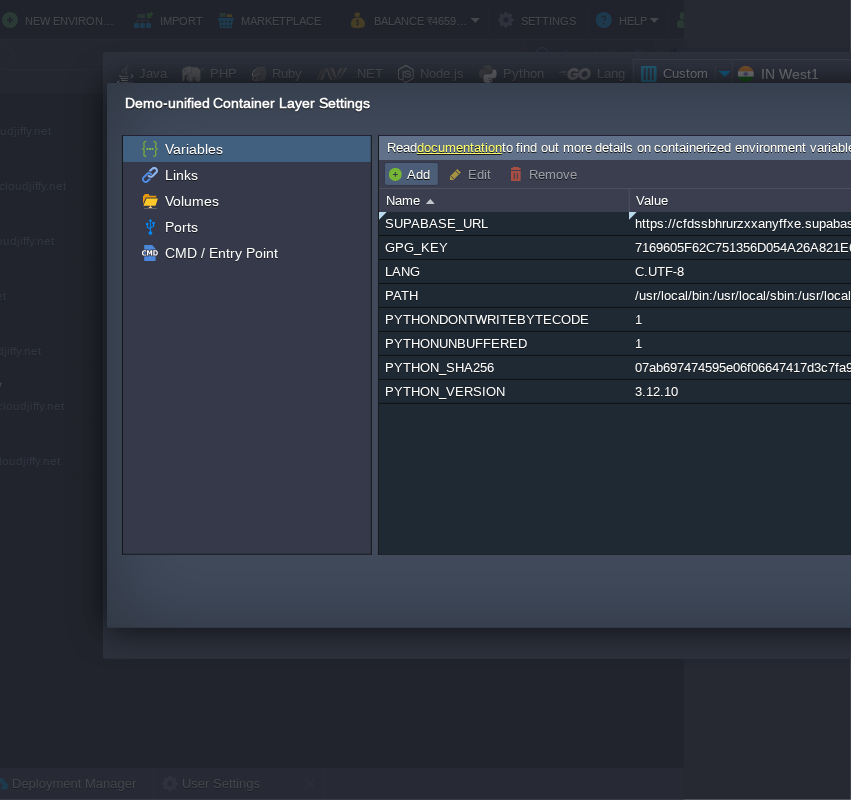drag, startPoint x: 400, startPoint y: 171, endPoint x: 410, endPoint y: 181, distance: 14.142136 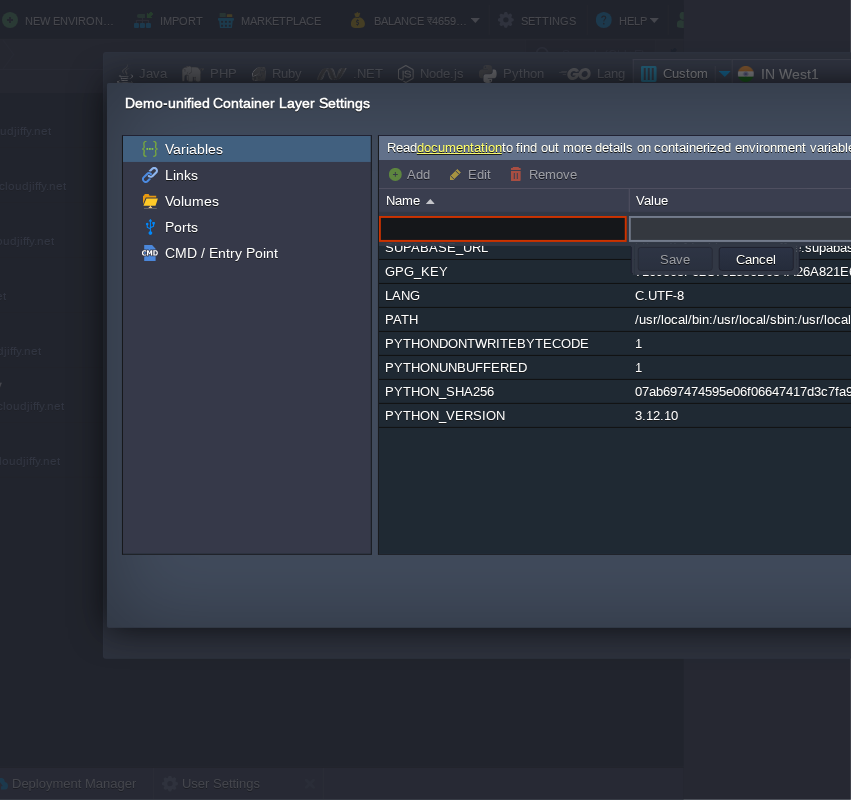 paste on "SUPABASE_KEY" 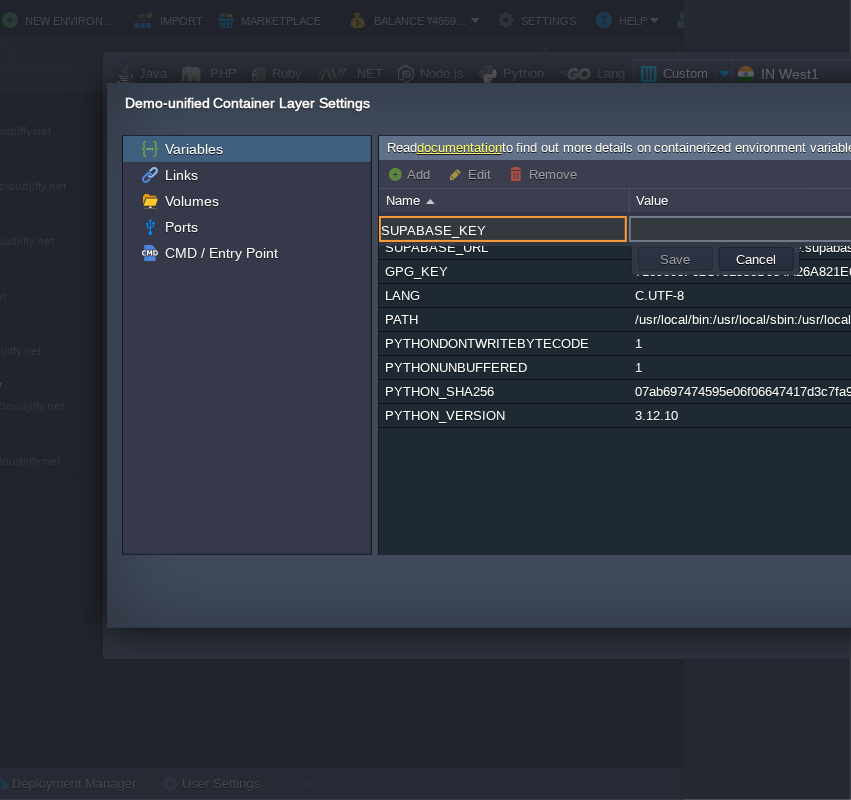 type on "SUPABASE_KEY" 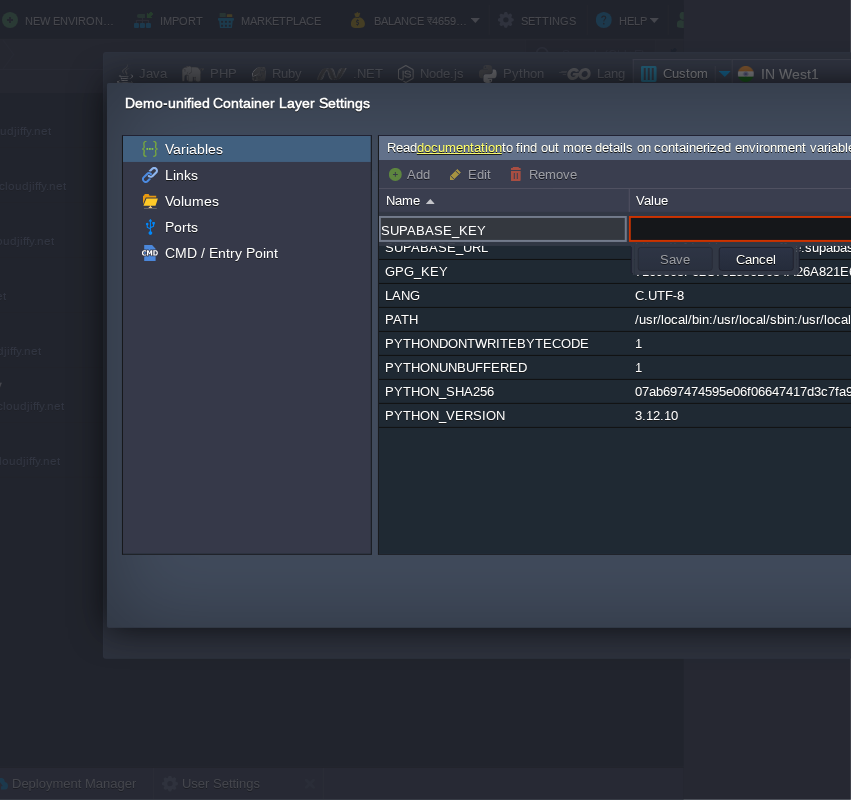 paste on "eyJhbGciOiJIUzI1NiIsInR5cCI6IkpXVCJ9.eyJpc3MiOiJzdXBhYmFzZSIsInJlZiI6ImNmZHNzYmhydXJ6eHhhbnlmZnhlIiwicm9sZSI6InNlcnZpY2Vfcm9sZSIsImlhdCI6MTc0Mjk4OTA1MSwiZXhwIjoyMDU4NTY1MDUxfQ._ehYZs_8iM8smqUpIoTvCqhu7zkP5Y5B-gTnSUdwTAQ" 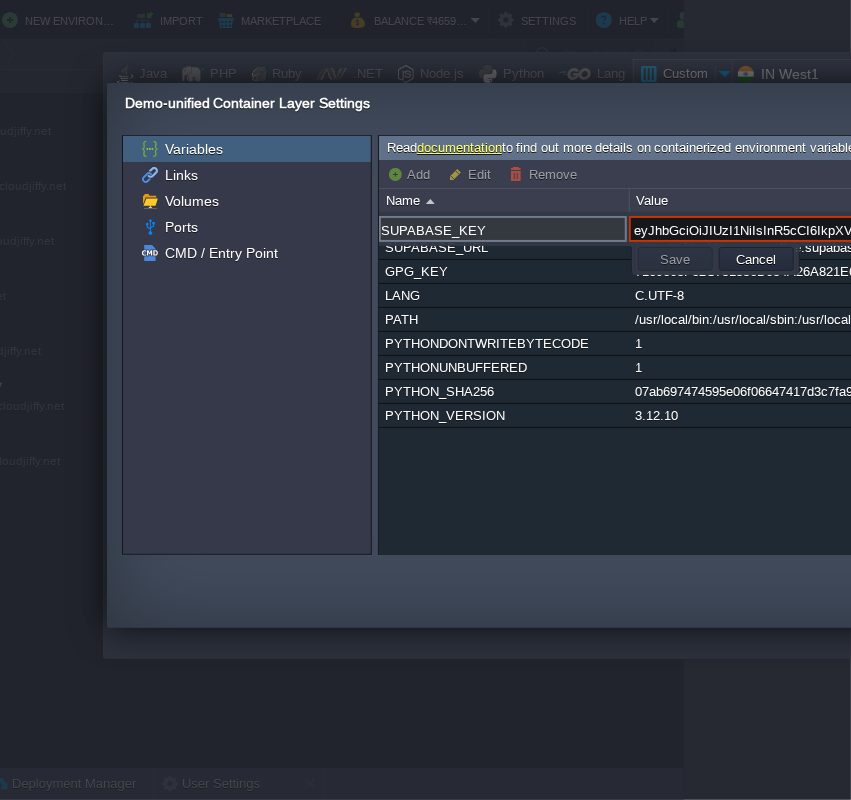 scroll, scrollTop: 0, scrollLeft: 1093, axis: horizontal 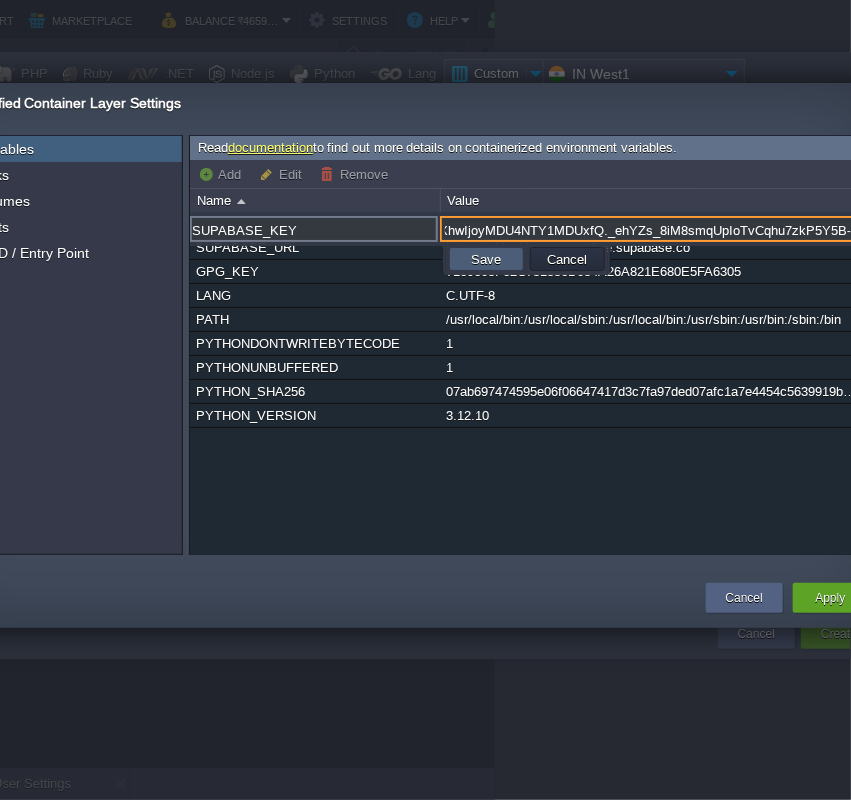 type on "eyJhbGciOiJIUzI1NiIsInR5cCI6IkpXVCJ9.eyJpc3MiOiJzdXBhYmFzZSIsInJlZiI6ImNmZHNzYmhydXJ6eHhhbnlmZnhlIiwicm9sZSI6InNlcnZpY2Vfcm9sZSIsImlhdCI6MTc0Mjk4OTA1MSwiZXhwIjoyMDU4NTY1MDUxfQ._ehYZs_8iM8smqUpIoTvCqhu7zkP5Y5B-gTnSUdwTAQ" 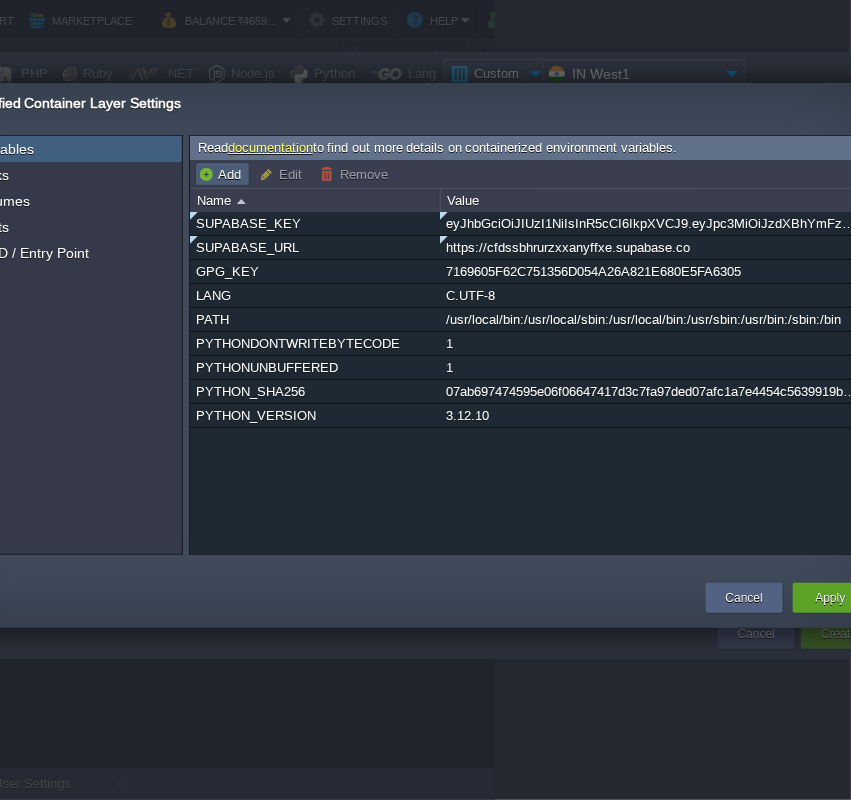 click on "Add" at bounding box center [222, 174] 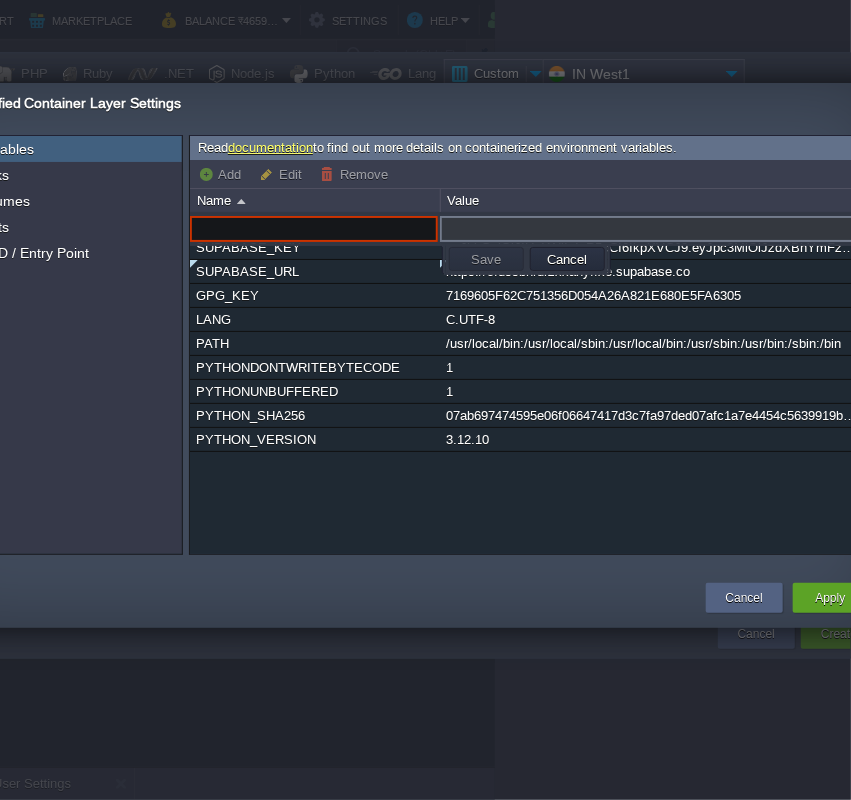 click at bounding box center [314, 229] 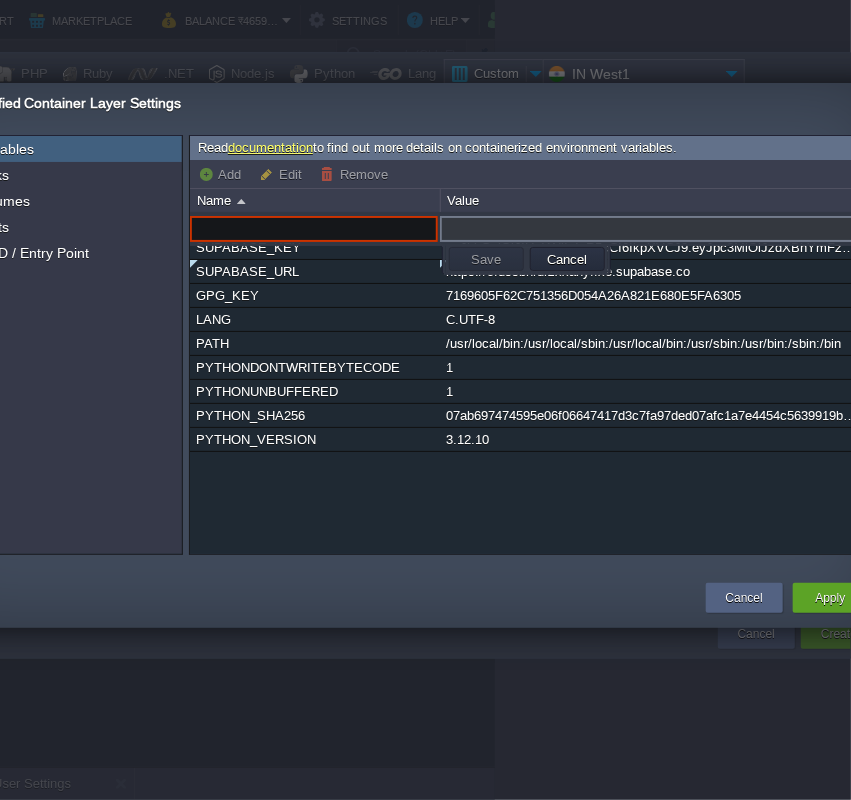 paste on "SECRET_KEY" 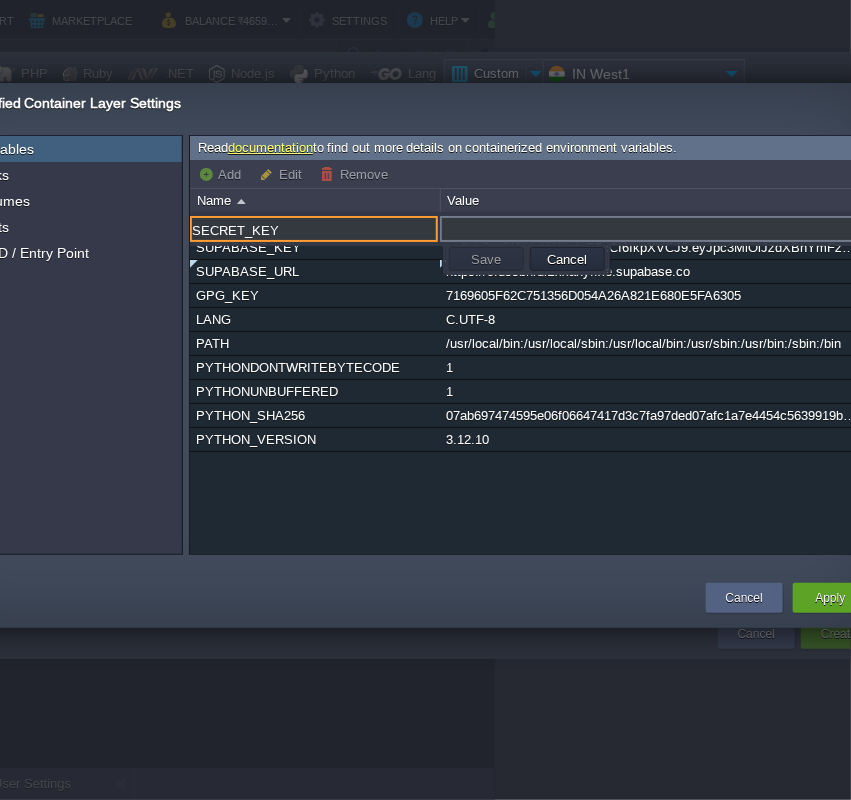 type on "SECRET_KEY" 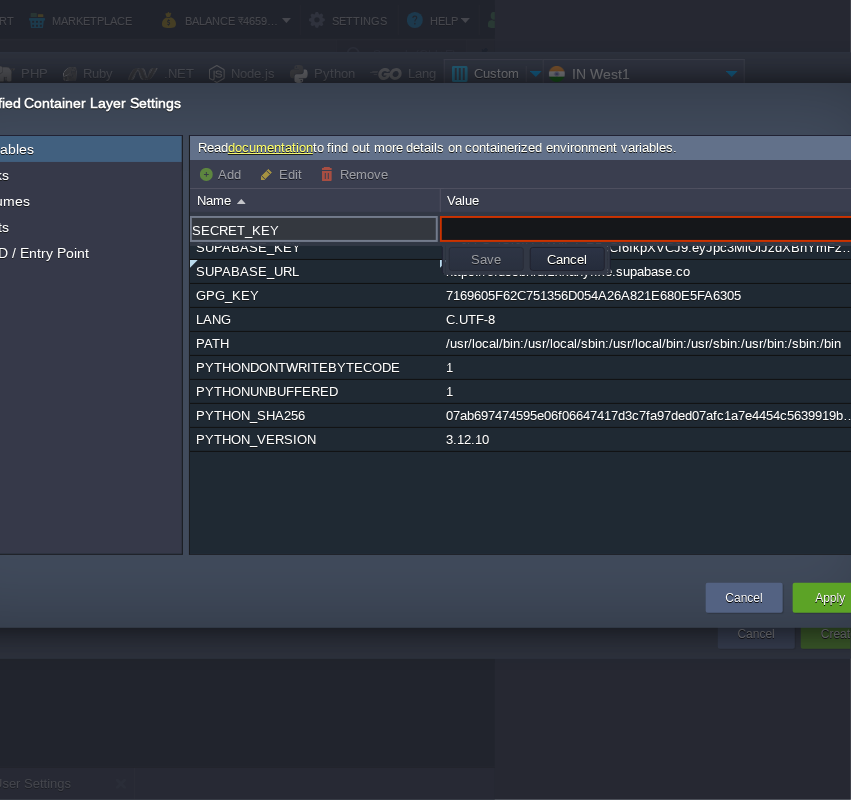 paste on "kBf0FZb8DVnd0l9zks18cym316rc13+M/mA5vM2ZI2Gel5n0OTKK7cSoiW18eI9rgFffQgMNA4QAuVK0TFdKHQ==" 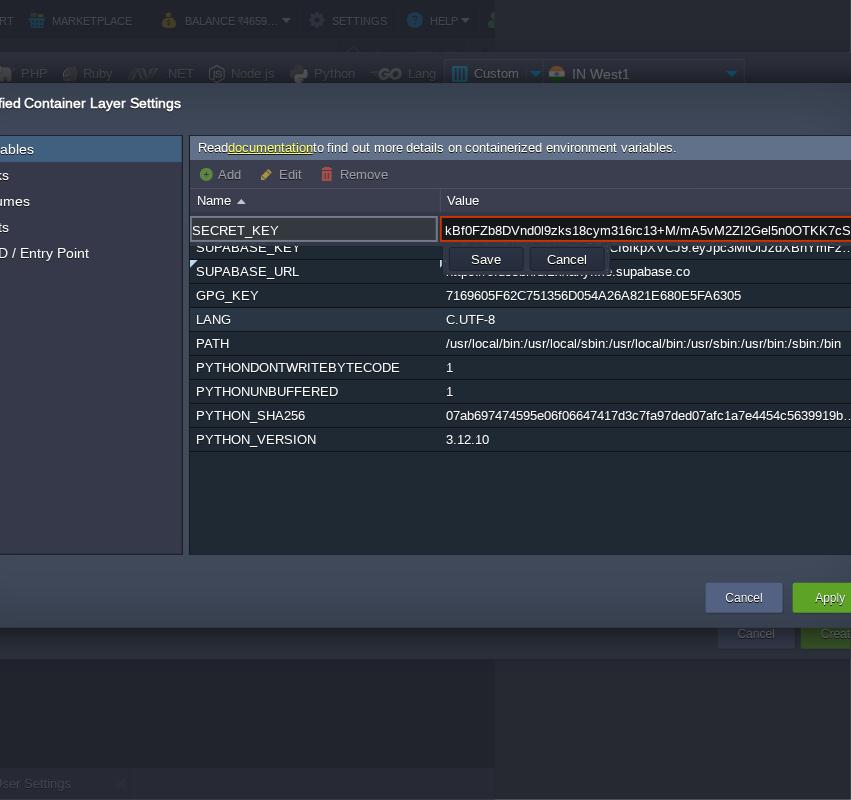 scroll, scrollTop: 0, scrollLeft: 225, axis: horizontal 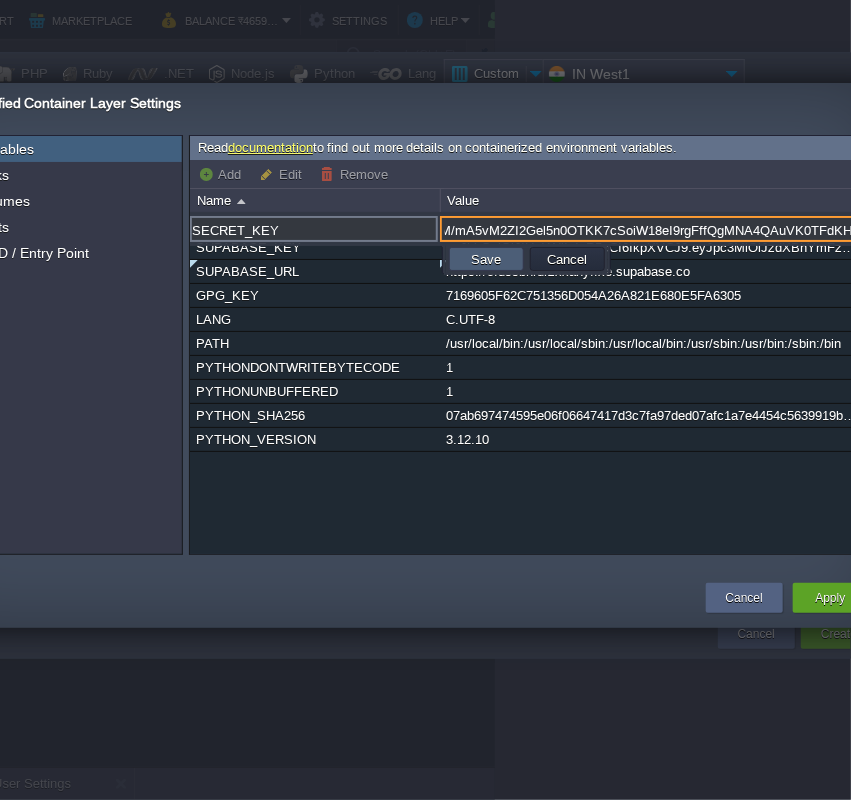 type on "kBf0FZb8DVnd0l9zks18cym316rc13+M/mA5vM2ZI2Gel5n0OTKK7cSoiW18eI9rgFffQgMNA4QAuVK0TFdKHQ==" 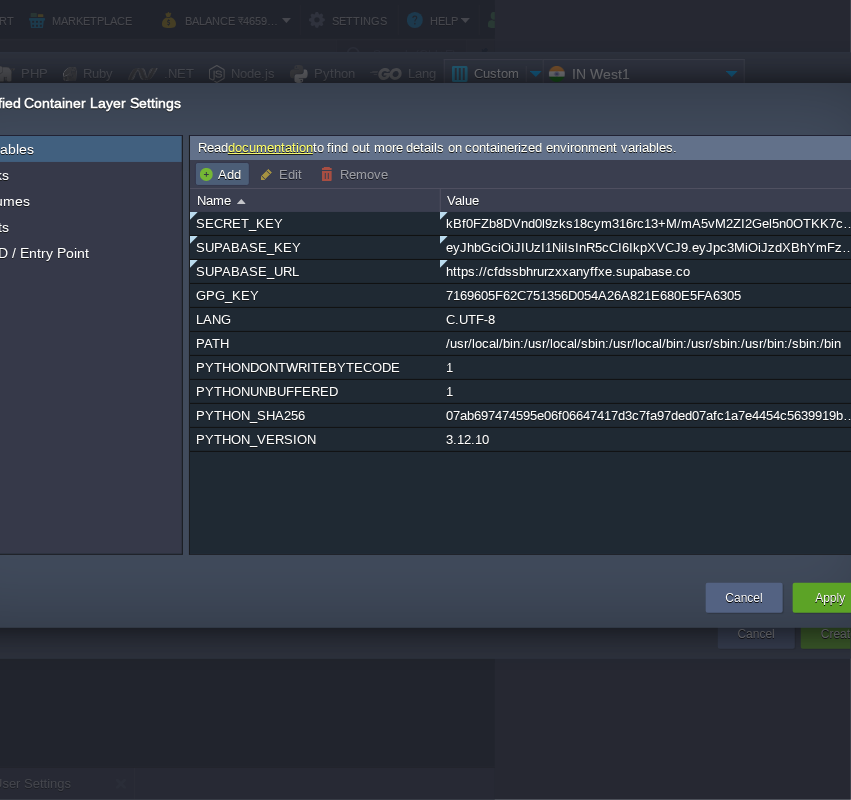 click on "Add" at bounding box center [222, 174] 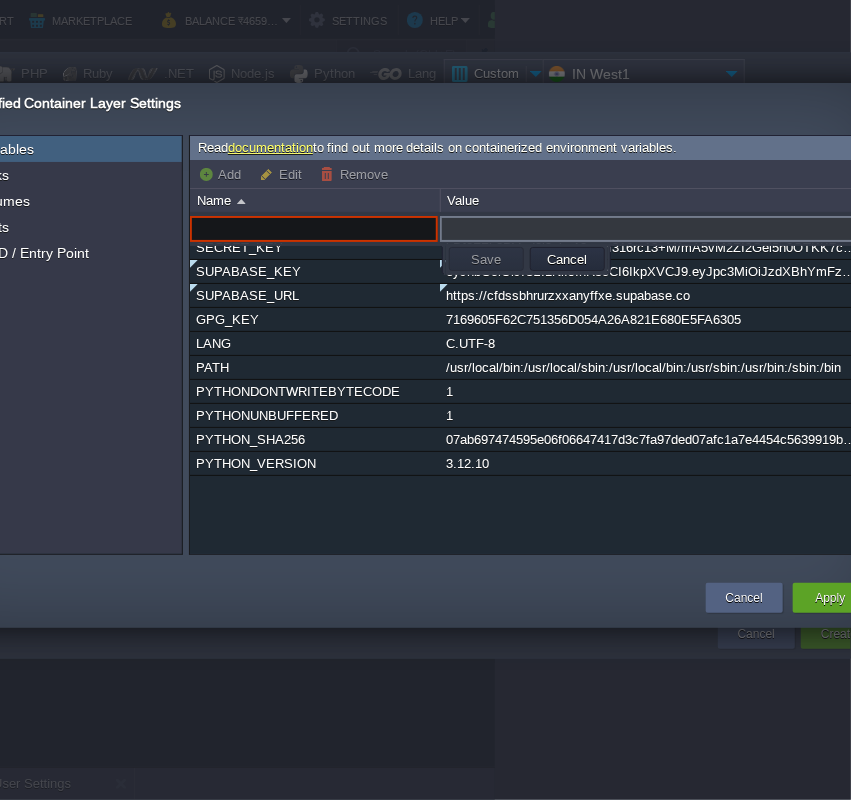 click at bounding box center [648, 229] 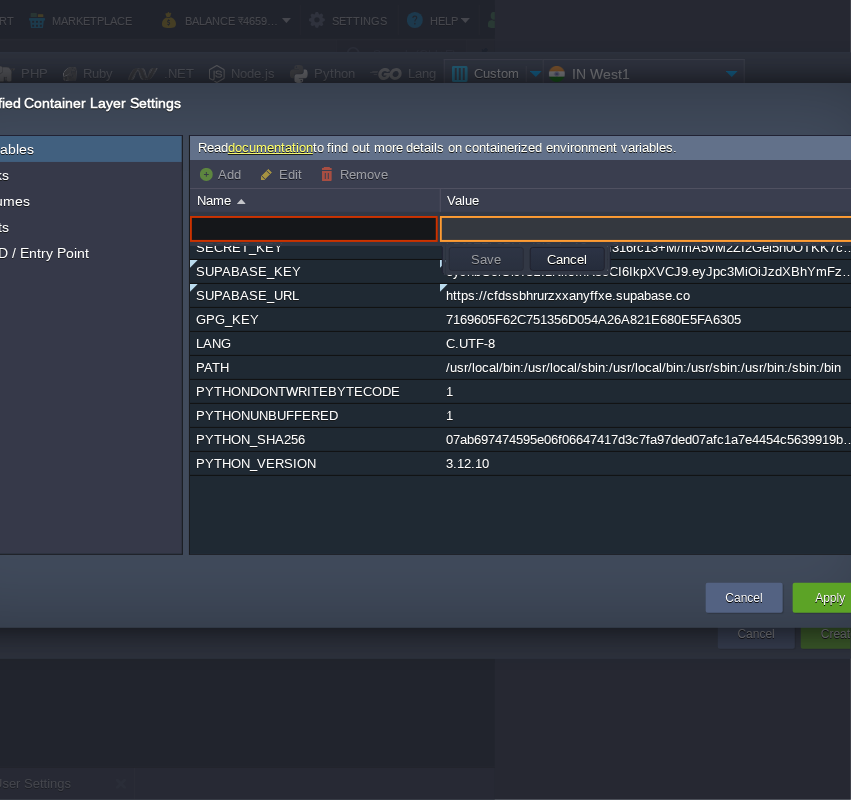 paste on "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" 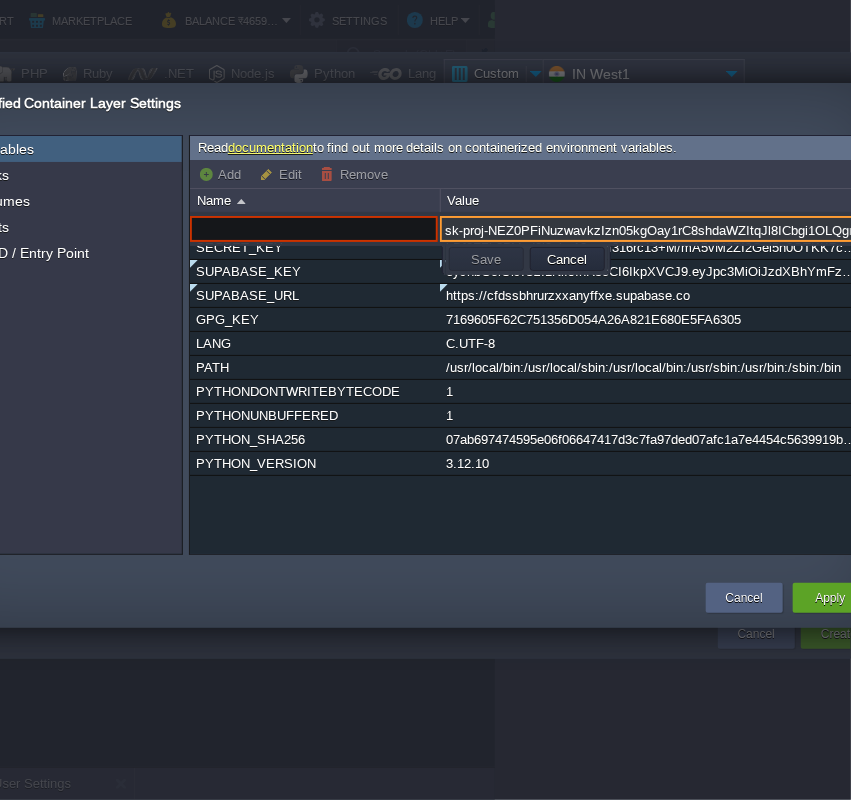 scroll, scrollTop: 0, scrollLeft: 702, axis: horizontal 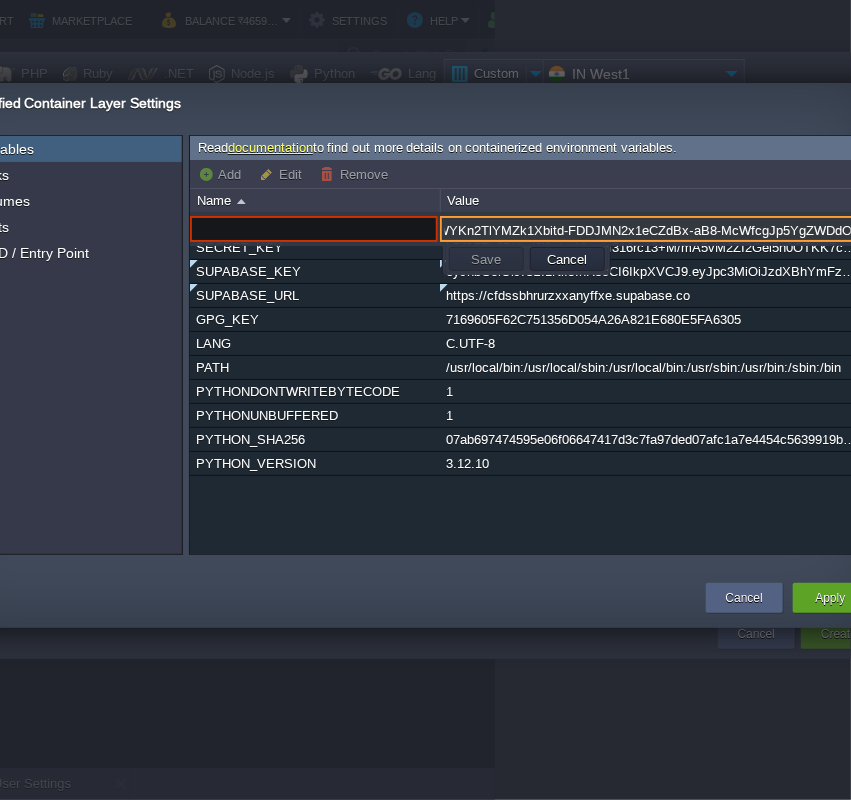 type on "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" 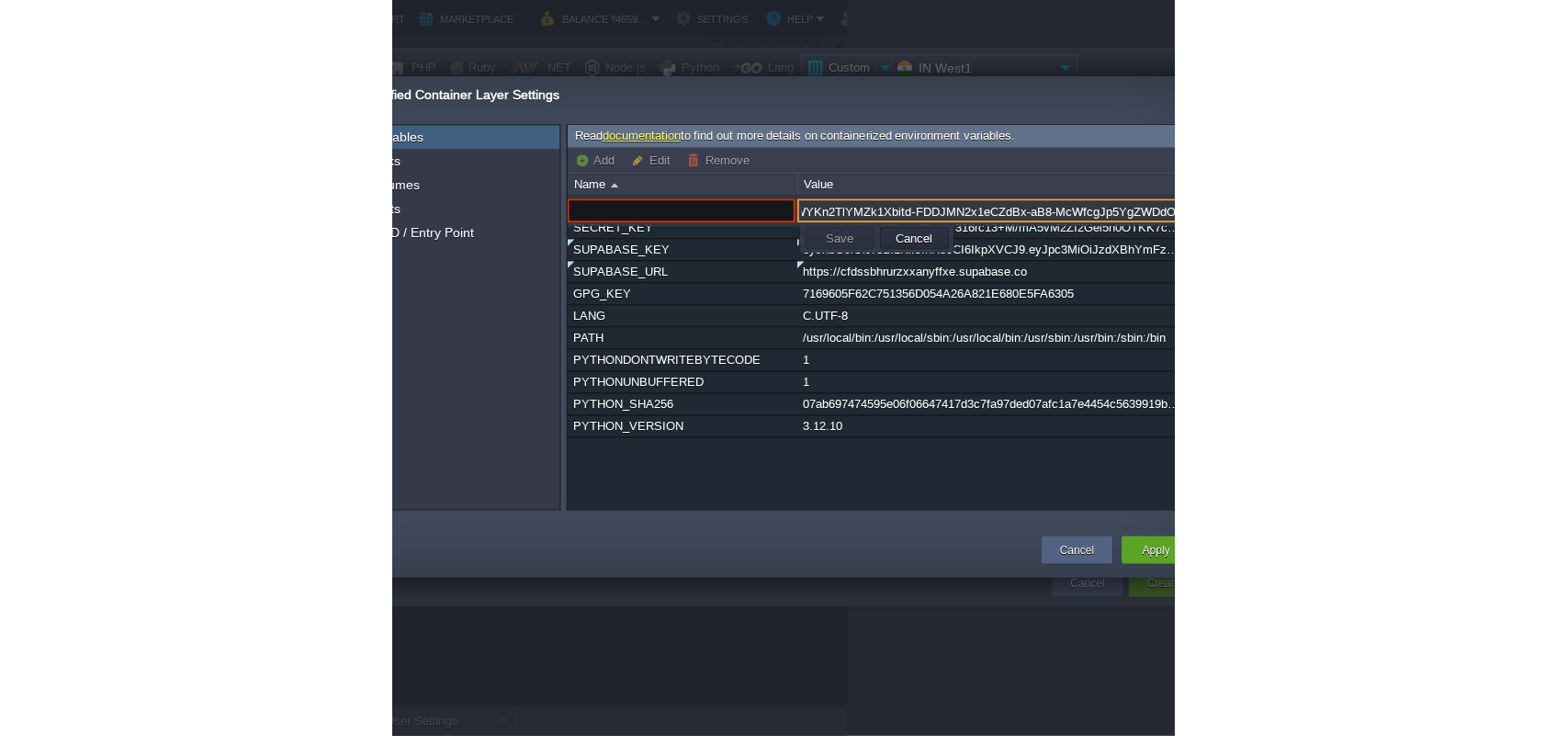 scroll, scrollTop: 0, scrollLeft: 0, axis: both 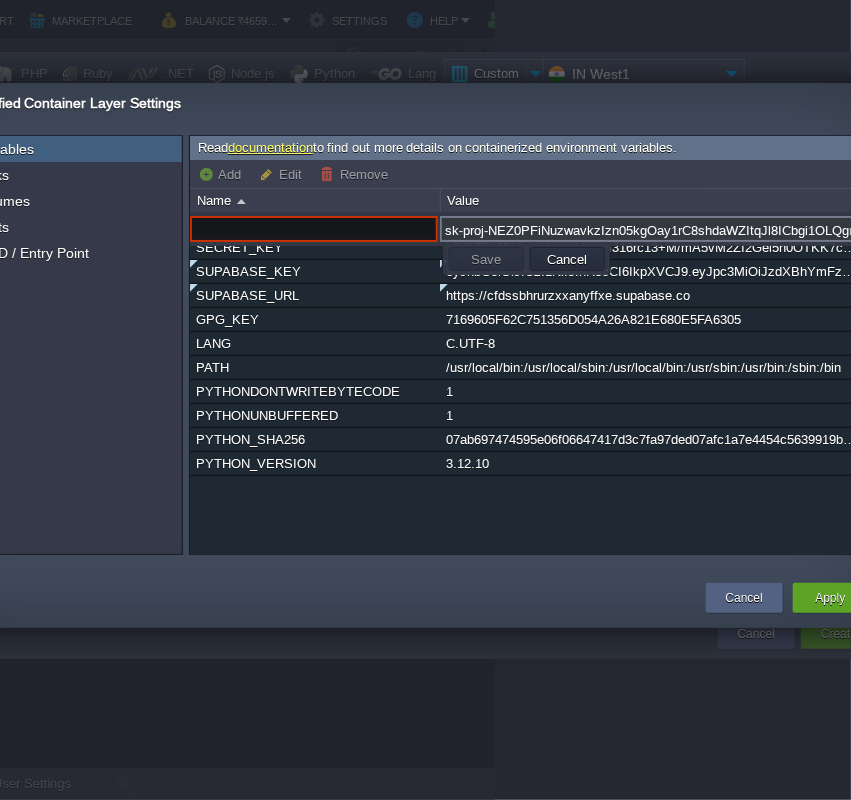 paste on "OPENAI_API_KEY" 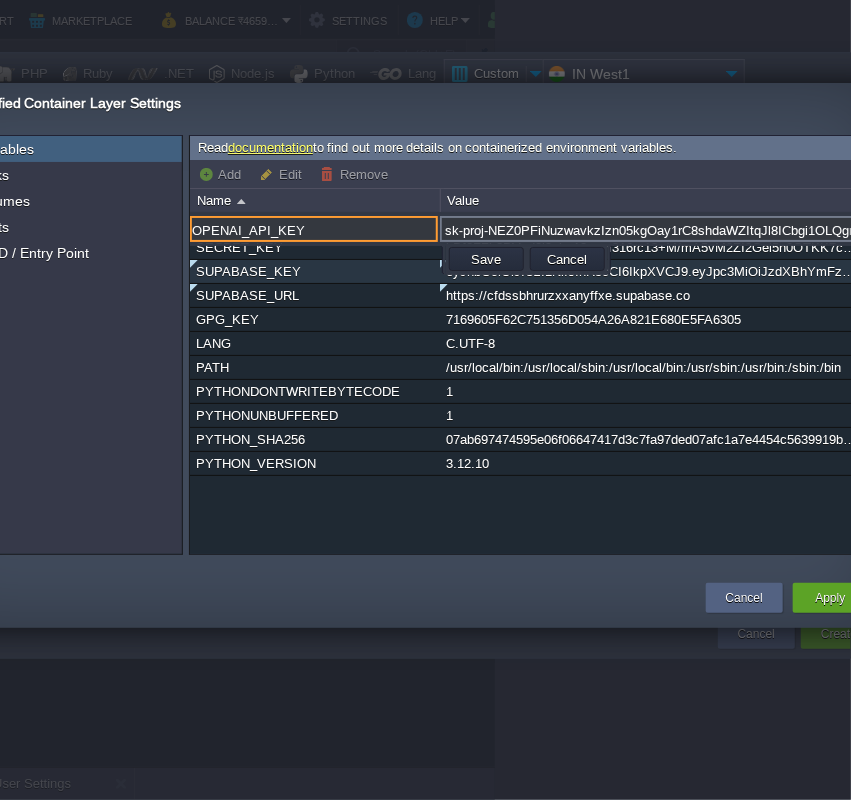 type on "OPENAI_API_KEY" 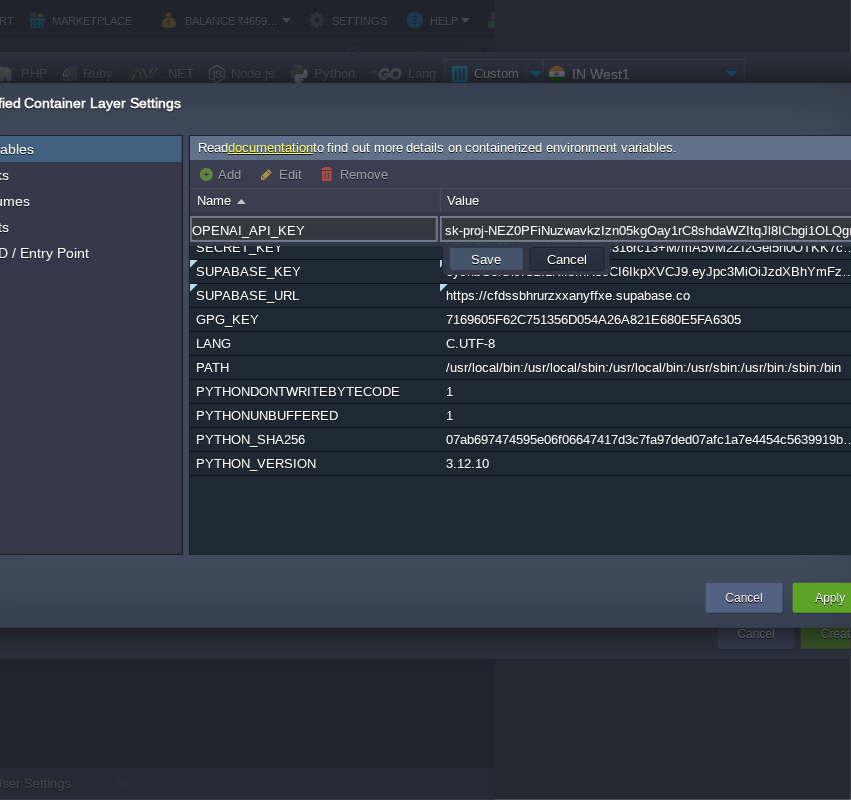 click on "Save" at bounding box center [486, 259] 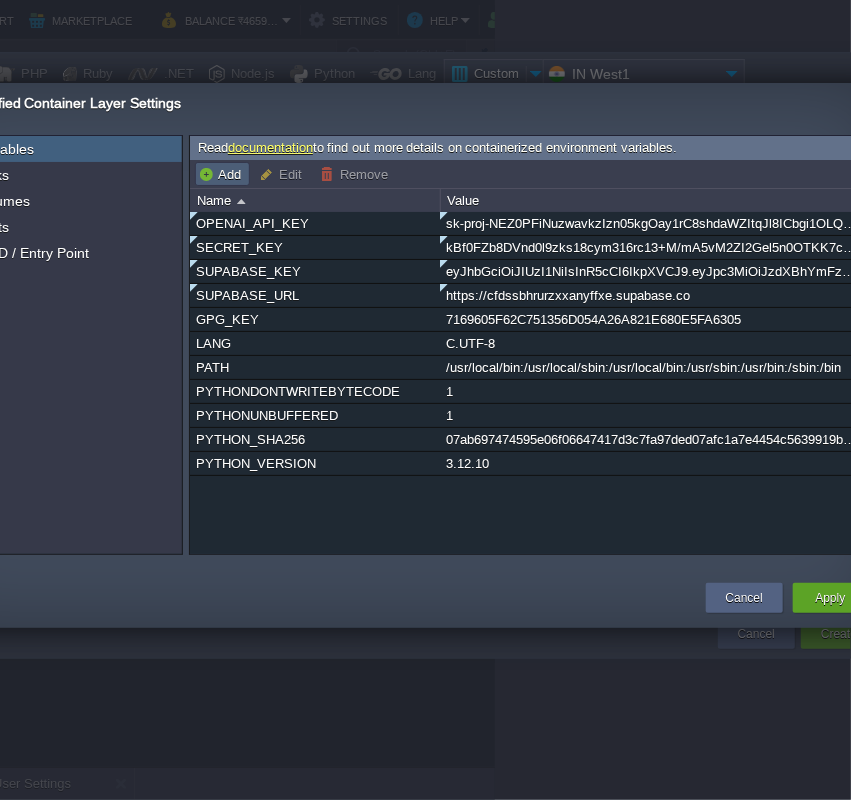 click on "Add" at bounding box center [222, 174] 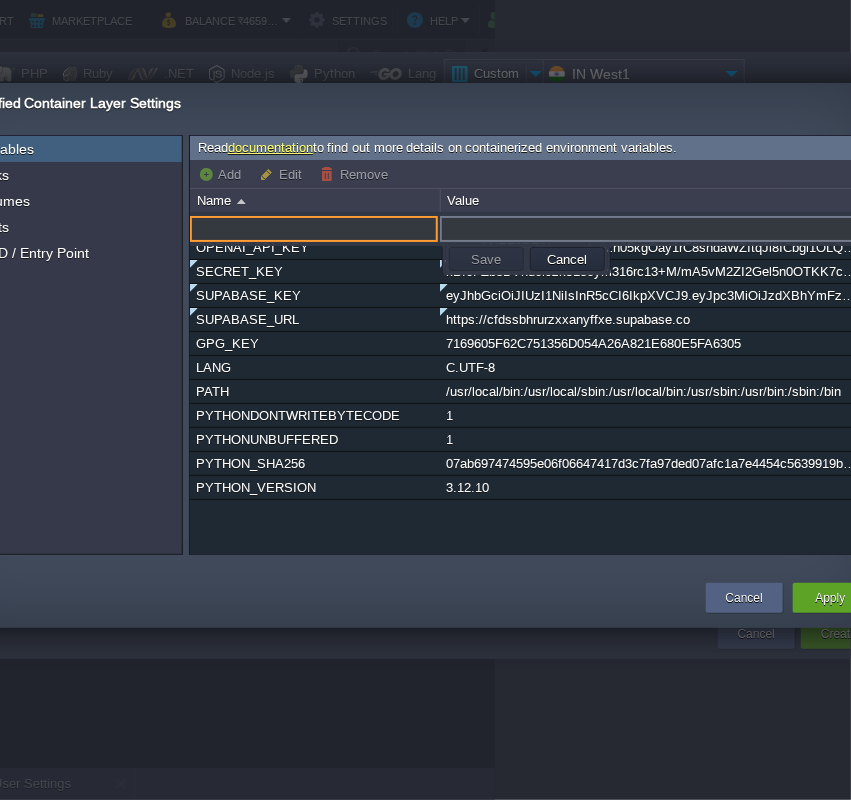 click at bounding box center [648, 229] 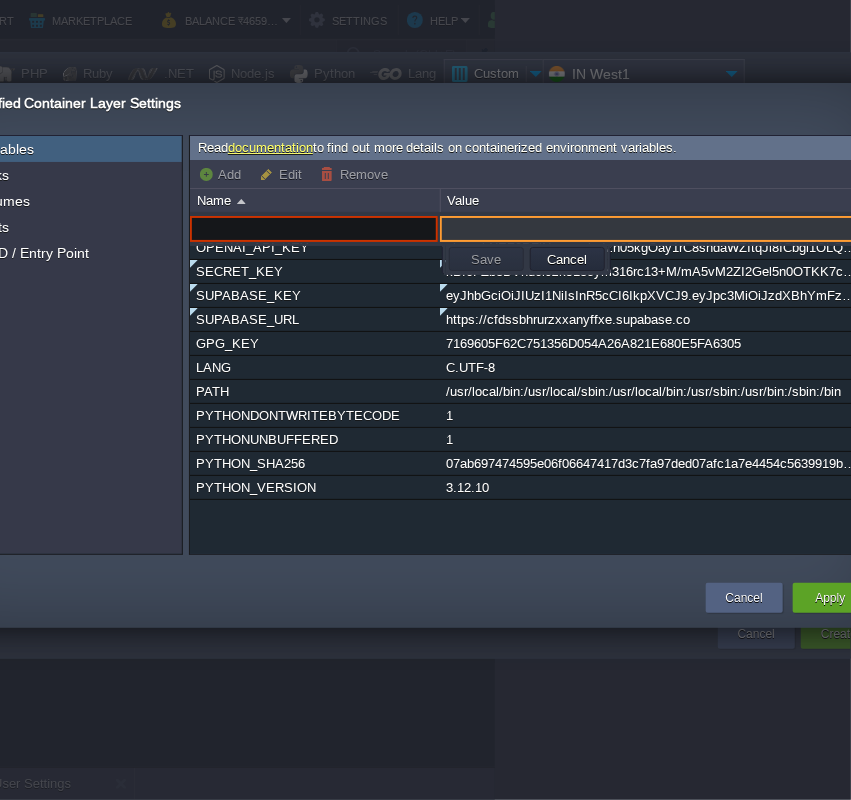 paste on "a4554620fec90dab20e3be70076c0391" 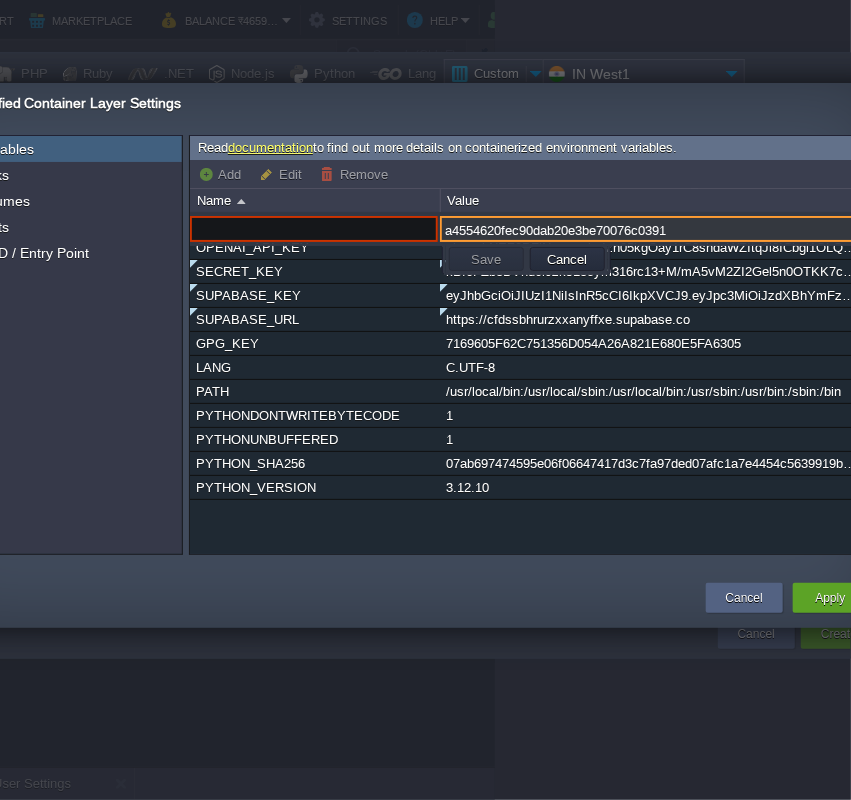 type on "a4554620fec90dab20e3be70076c0391" 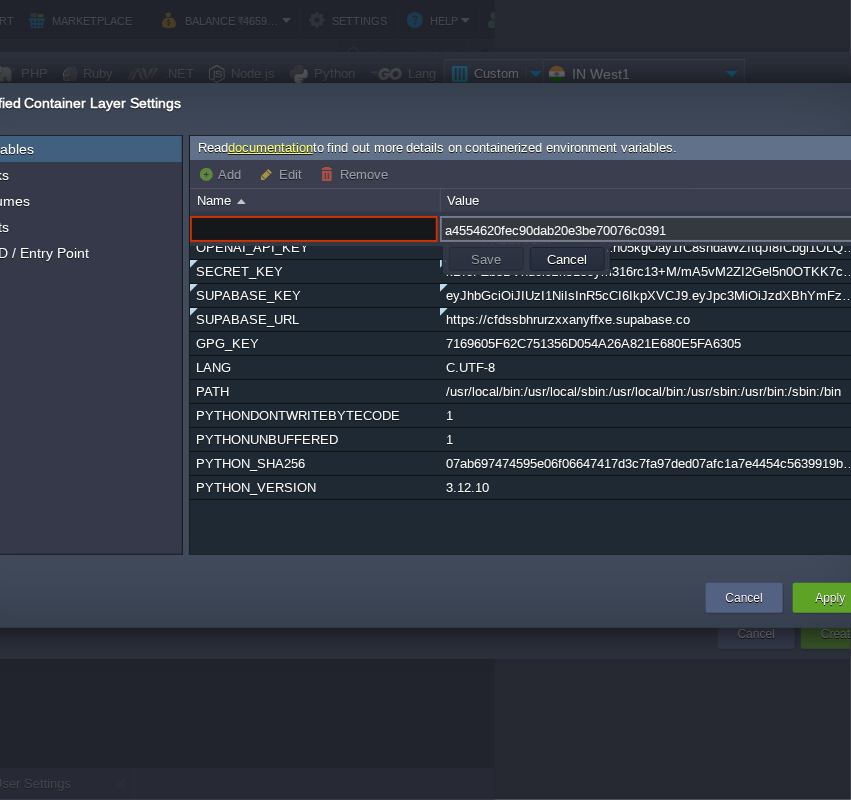 paste on "MAILJET_API_KEY" 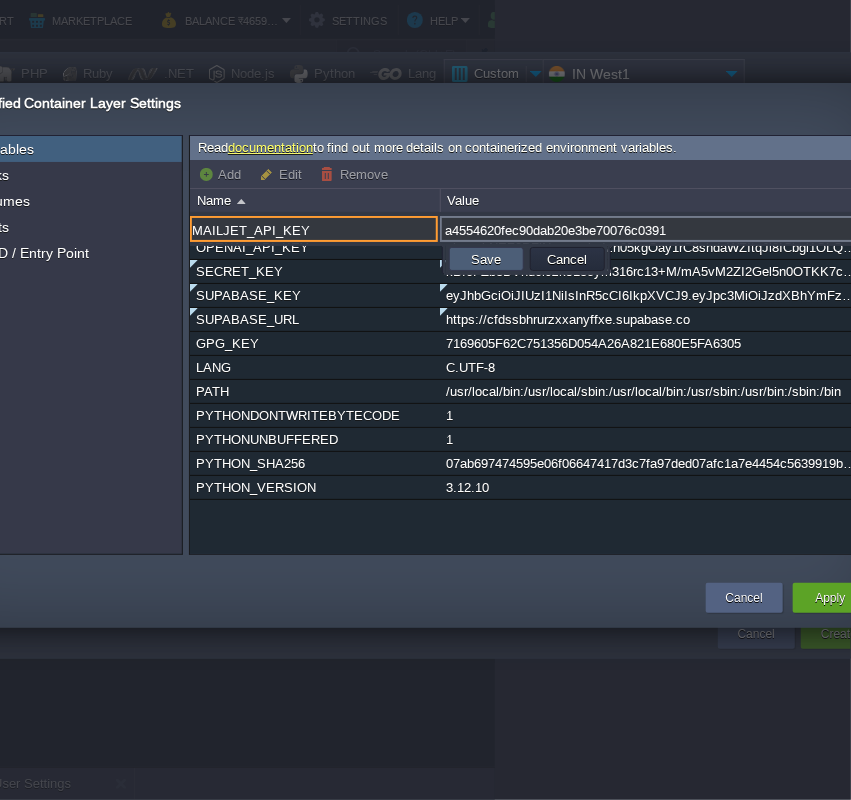type on "MAILJET_API_KEY" 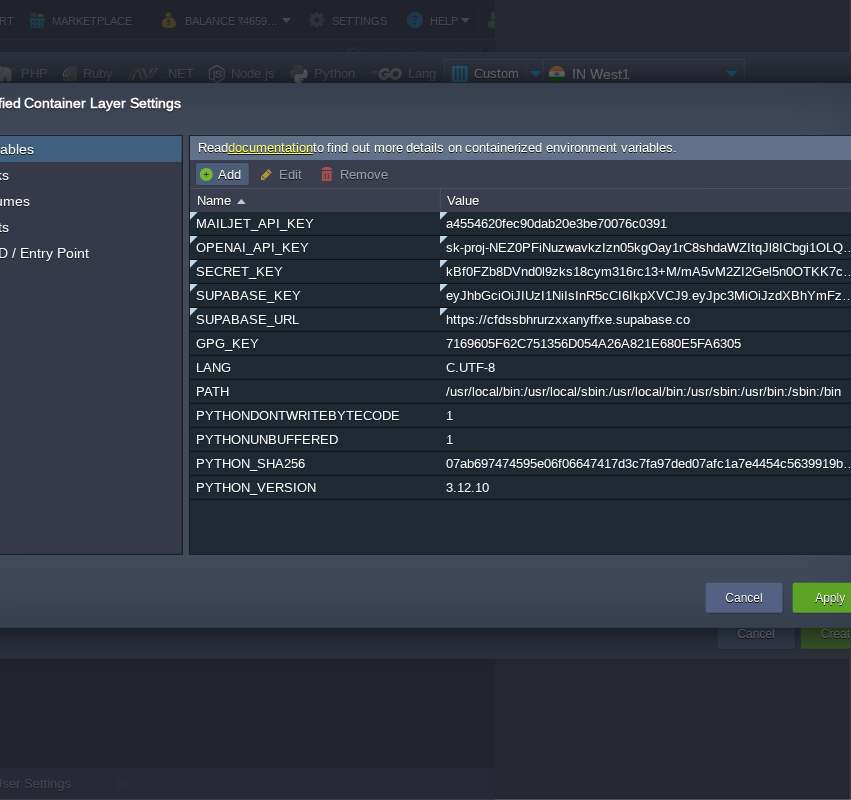 click on "Add" at bounding box center [222, 174] 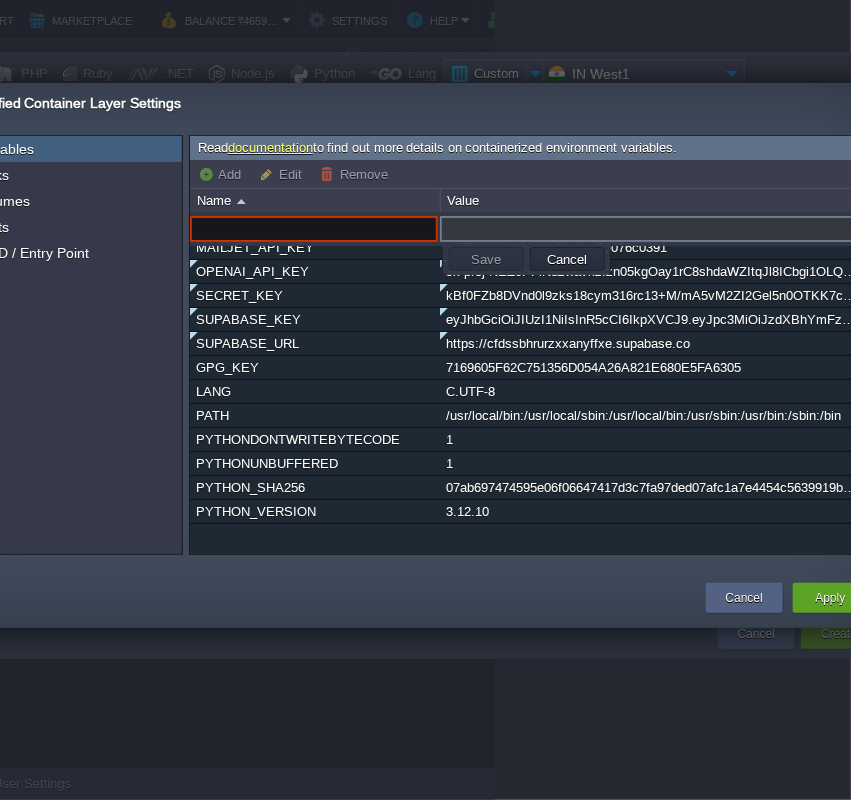 paste on "MAILJET_SECRET_KEY" 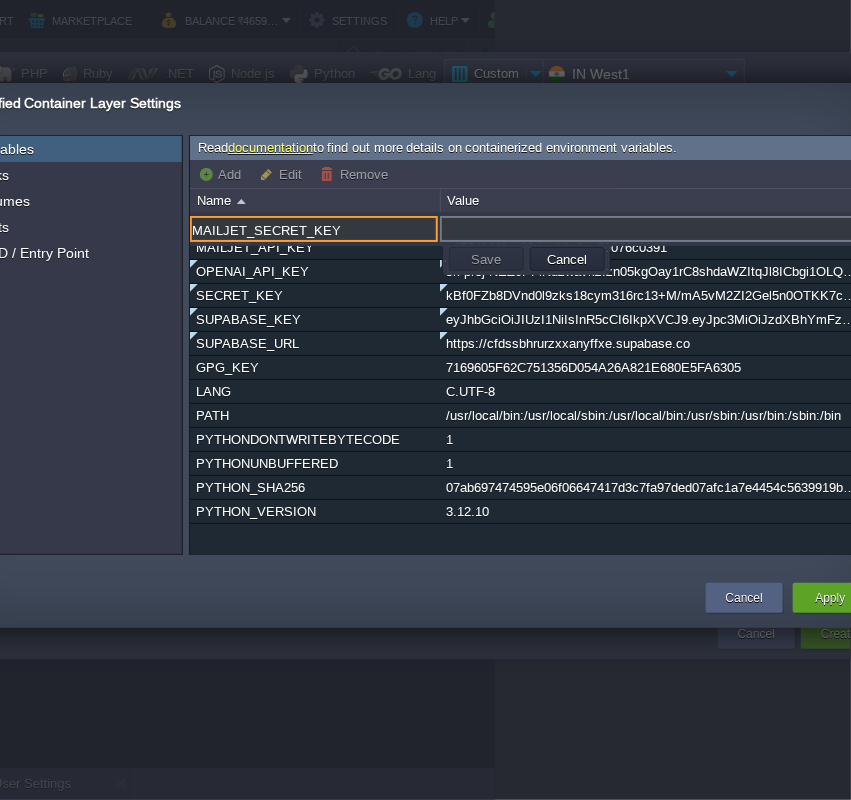 type on "MAILJET_SECRET_KEY" 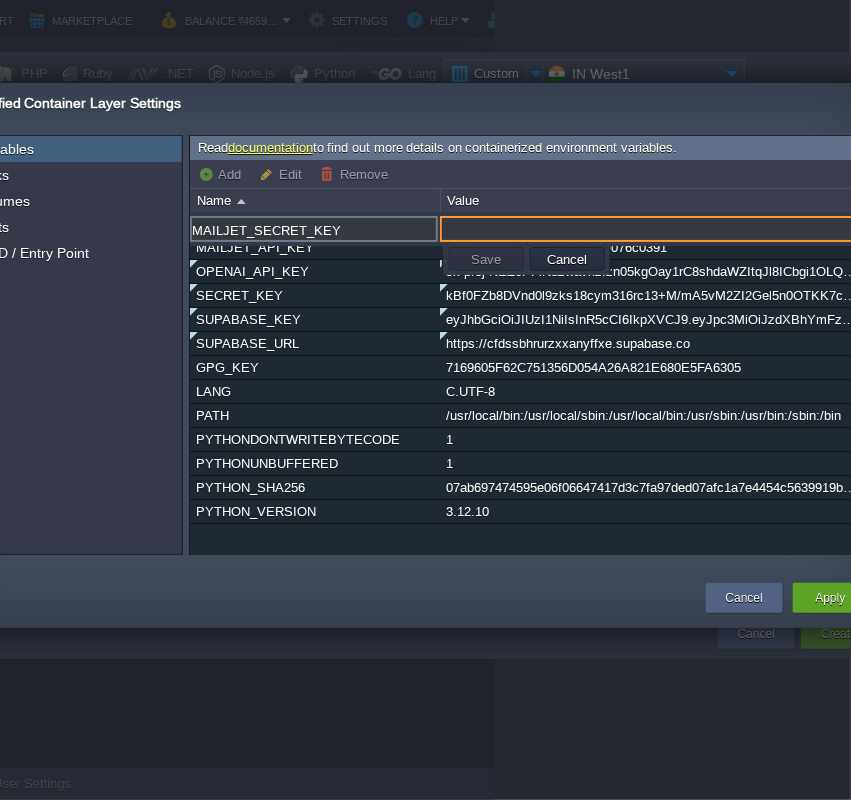 click at bounding box center (648, 229) 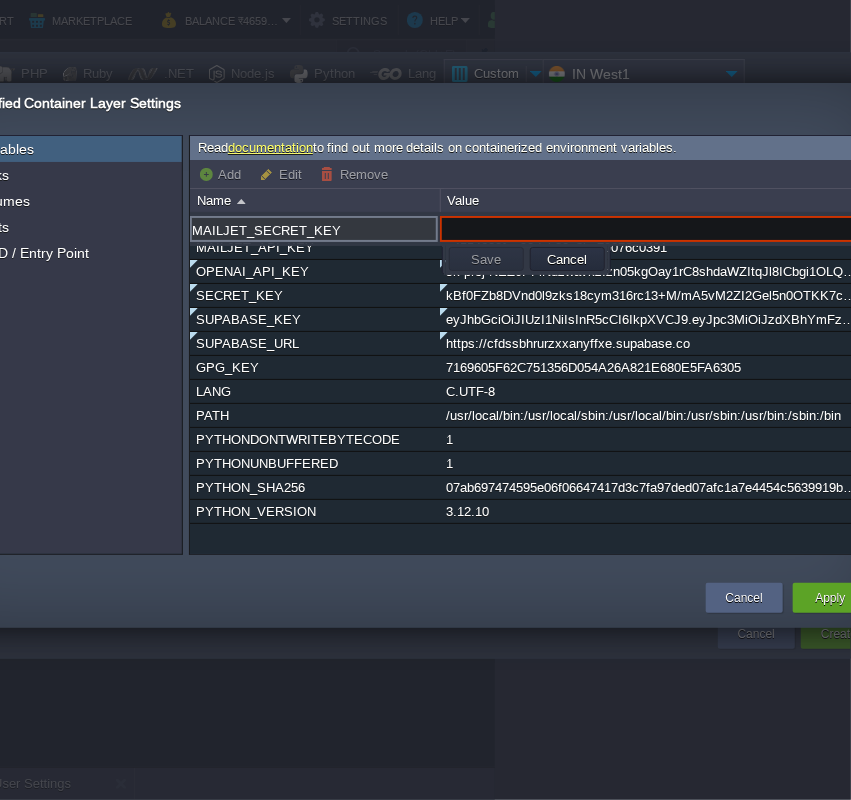 paste on "27fb2f087549a2f6b88d75974837a701" 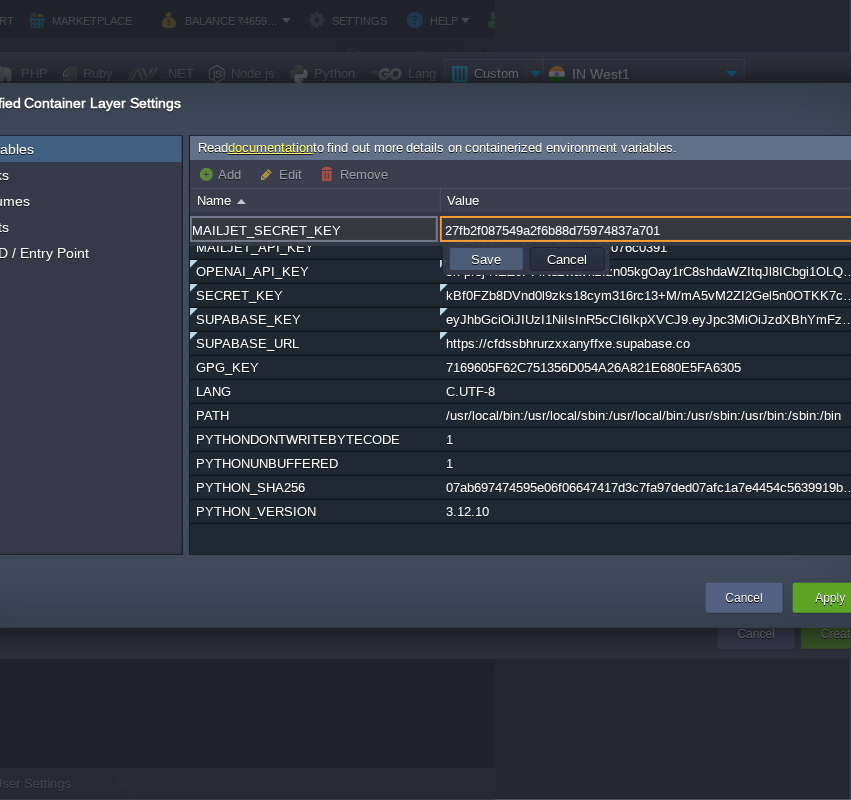 type on "27fb2f087549a2f6b88d75974837a701" 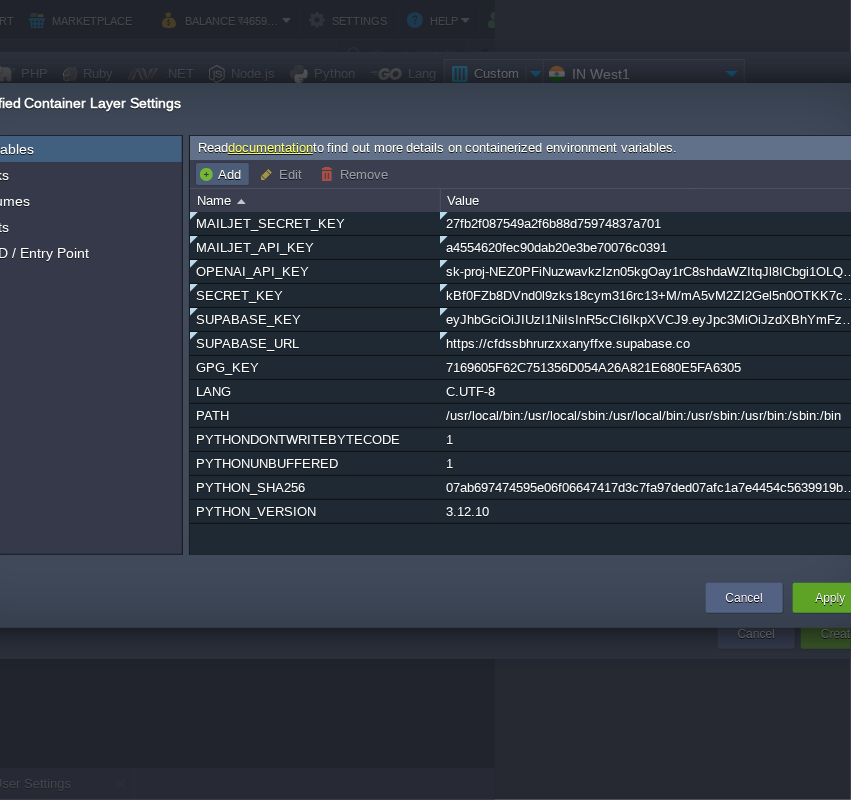 click on "Add" at bounding box center (222, 174) 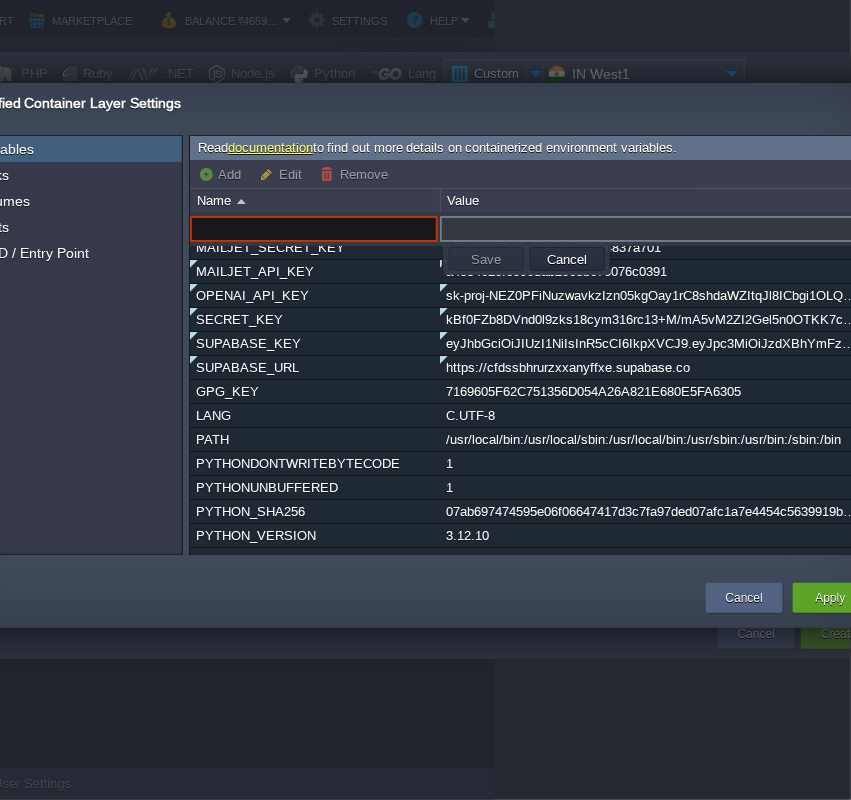 click at bounding box center (314, 229) 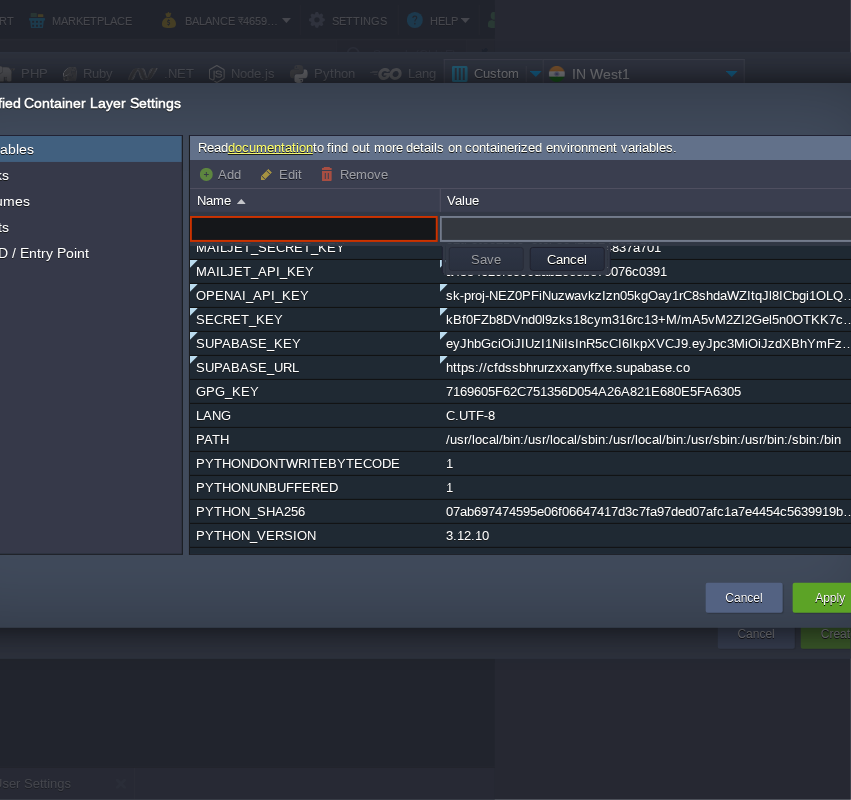 paste on "SENDER_EMAIL" 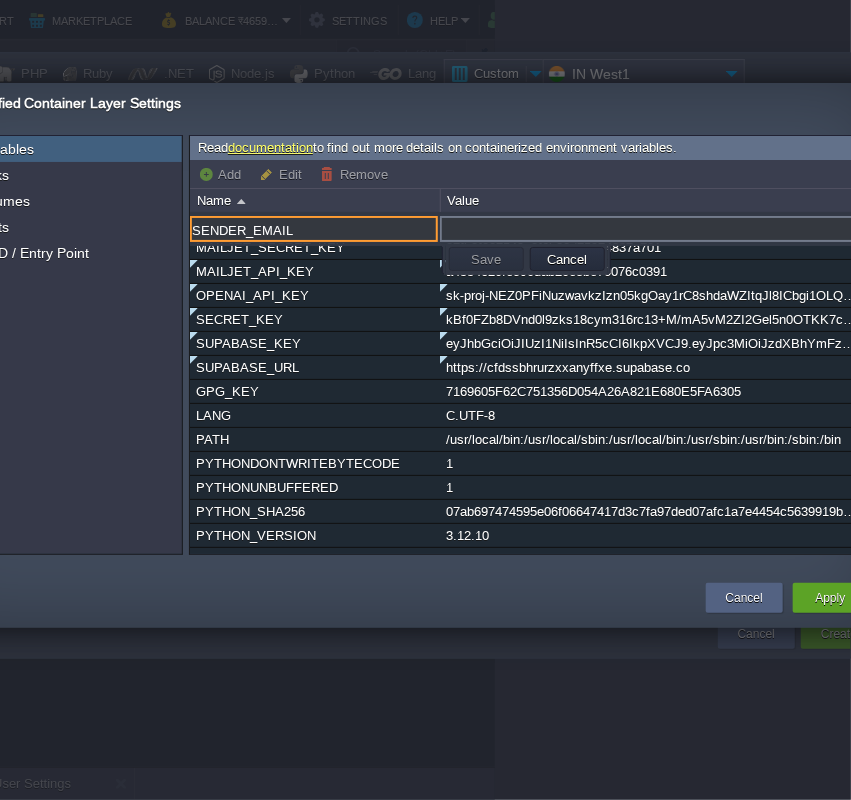 type on "SENDER_EMAIL" 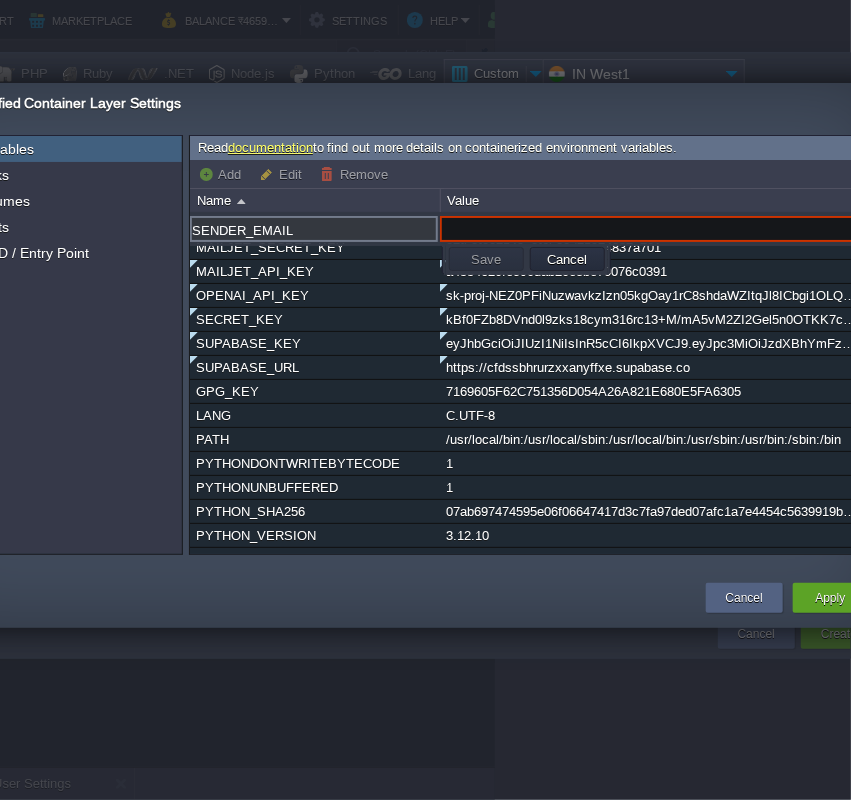 paste on "info@example.com" 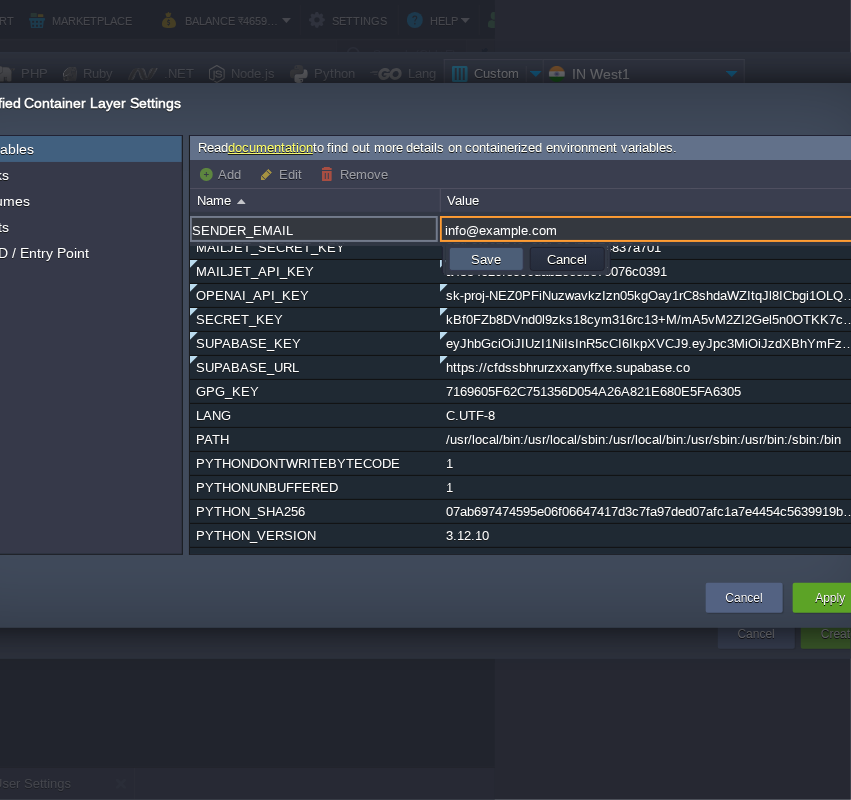 type on "info@example.com" 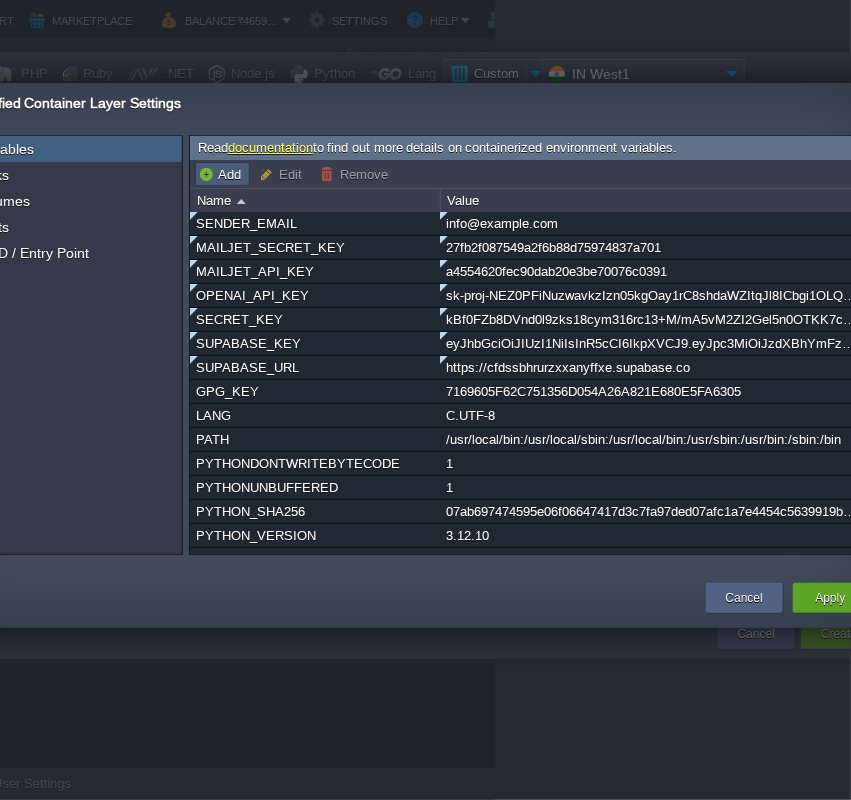 click on "Add" at bounding box center (222, 174) 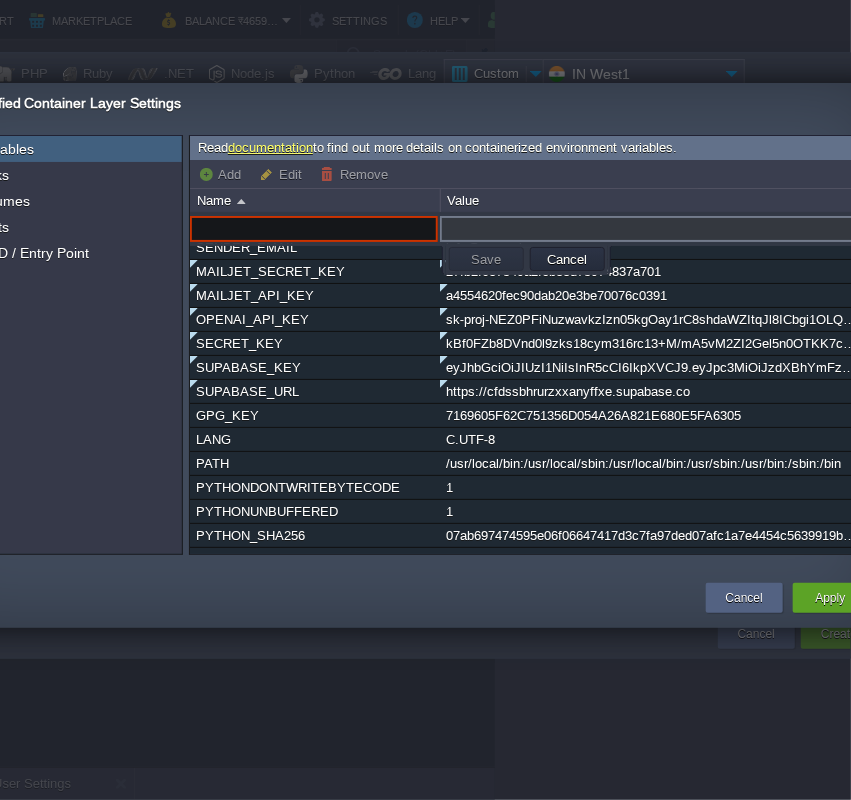 paste on "RECEIVER_EMAIL" 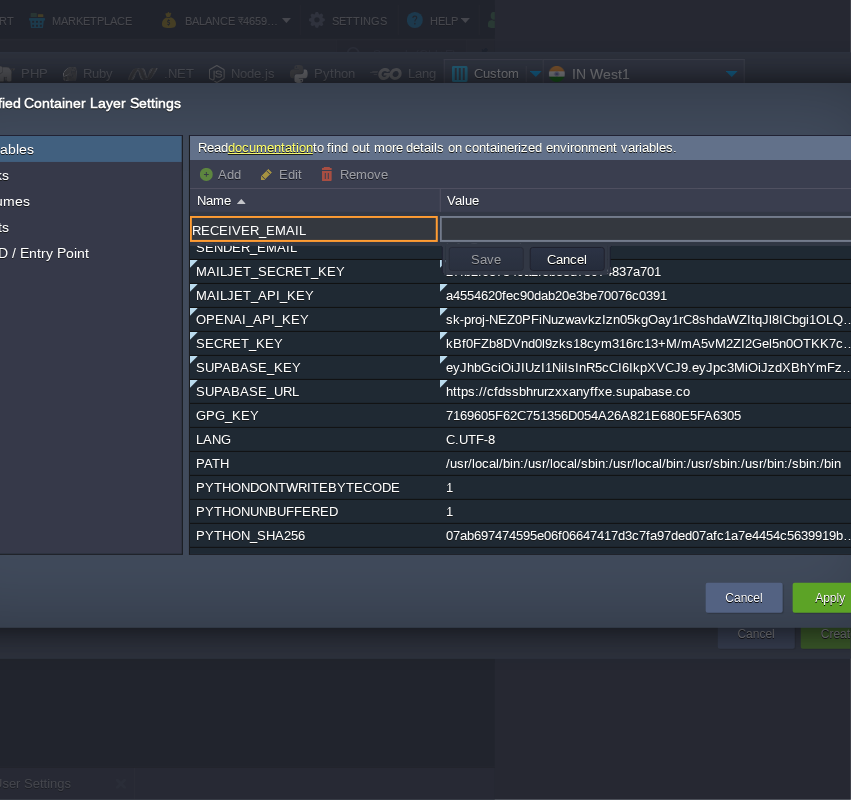 type on "RECEIVER_EMAIL" 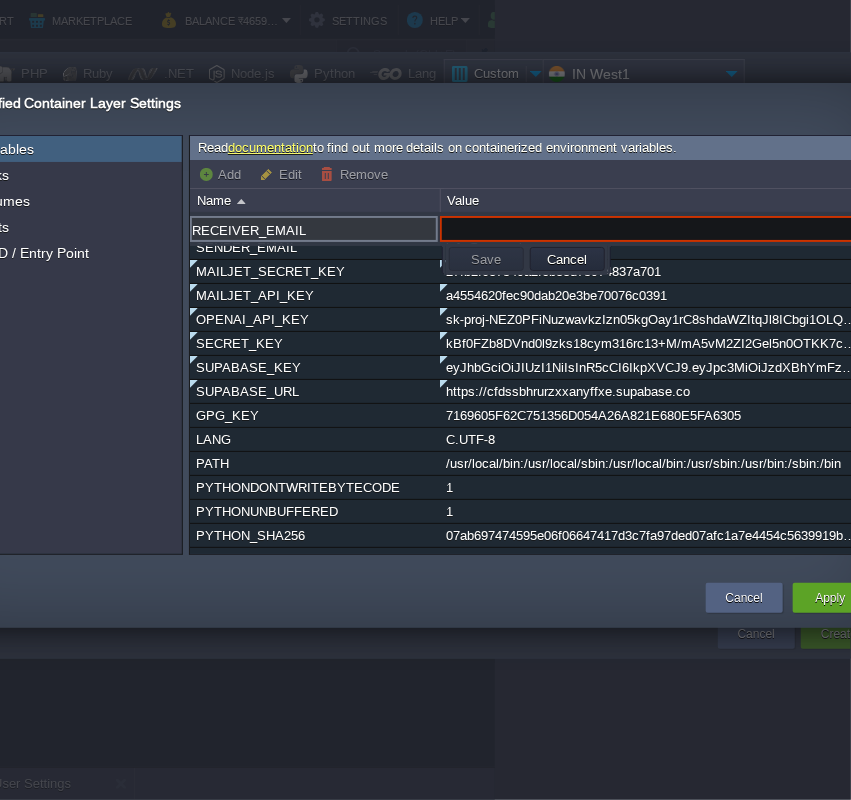 paste on "info@example.com" 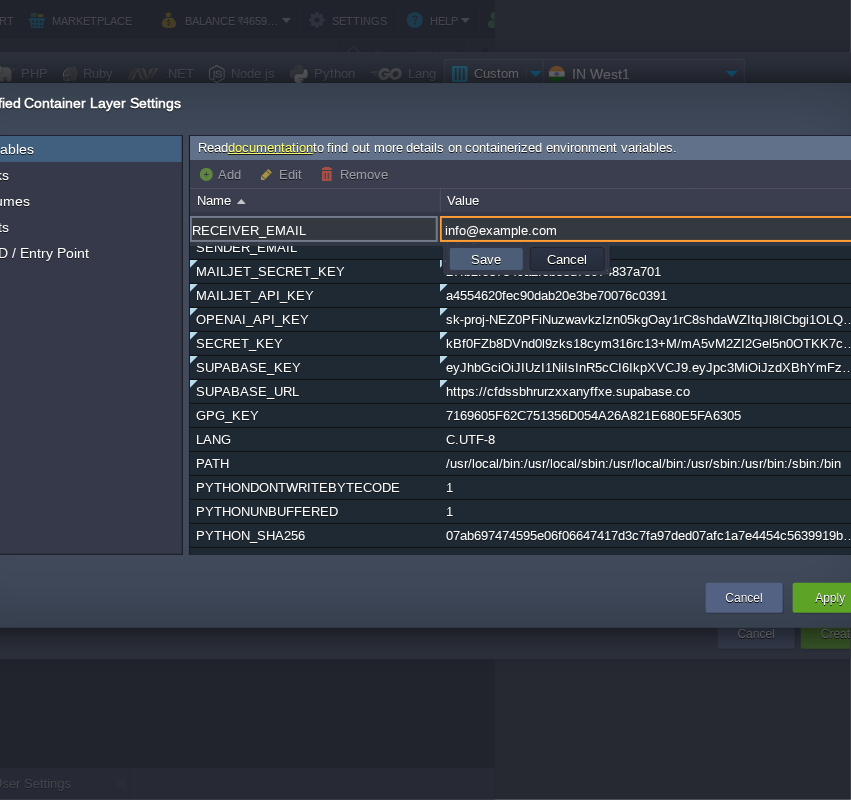 type on "info@example.com" 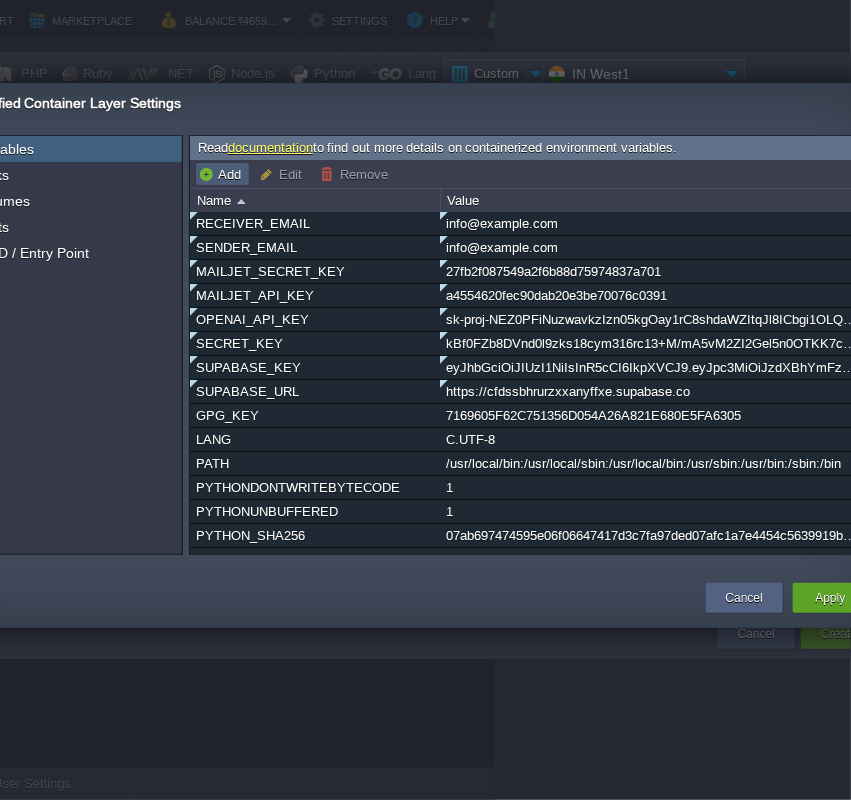 click on "Add" at bounding box center [222, 174] 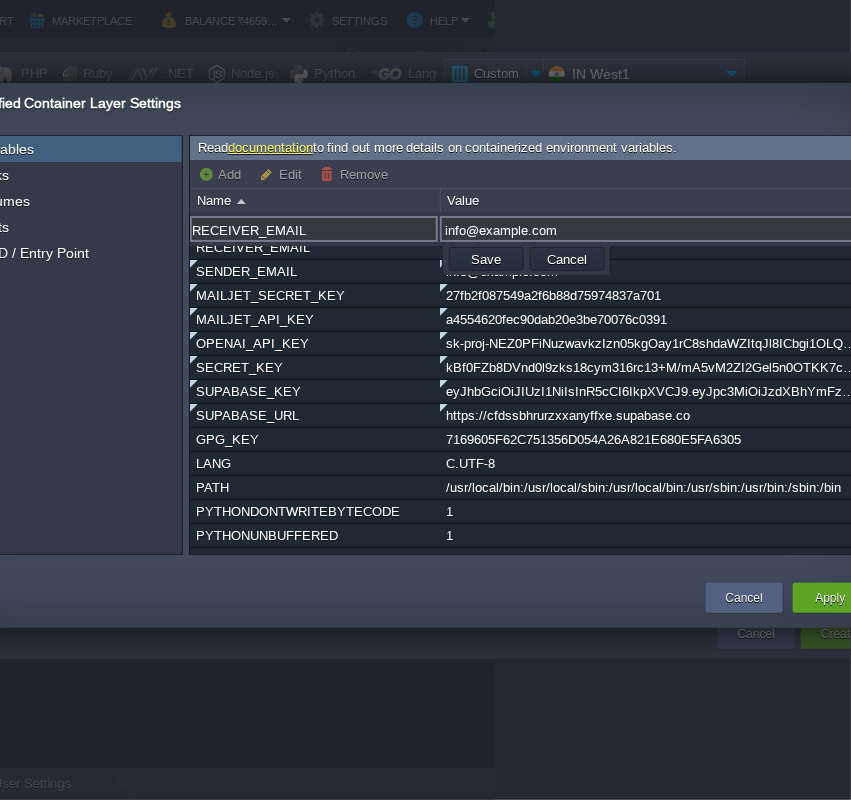 type 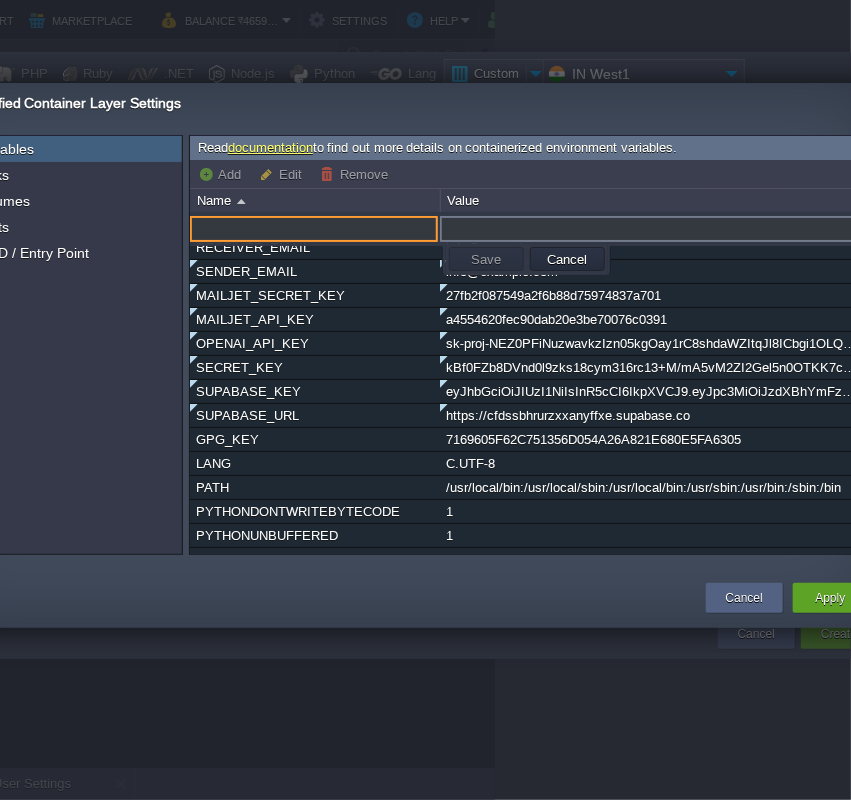 click at bounding box center (648, 229) 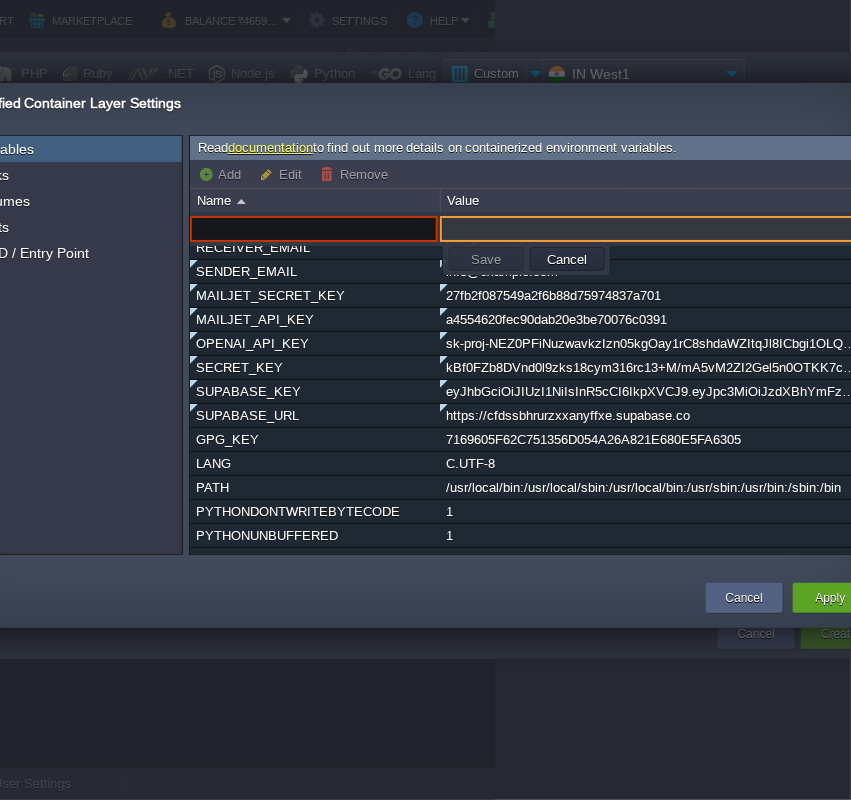 paste on "6Lf6WvoqAAAAALTbGD67_HahFyvNzk82BYTtkIKk" 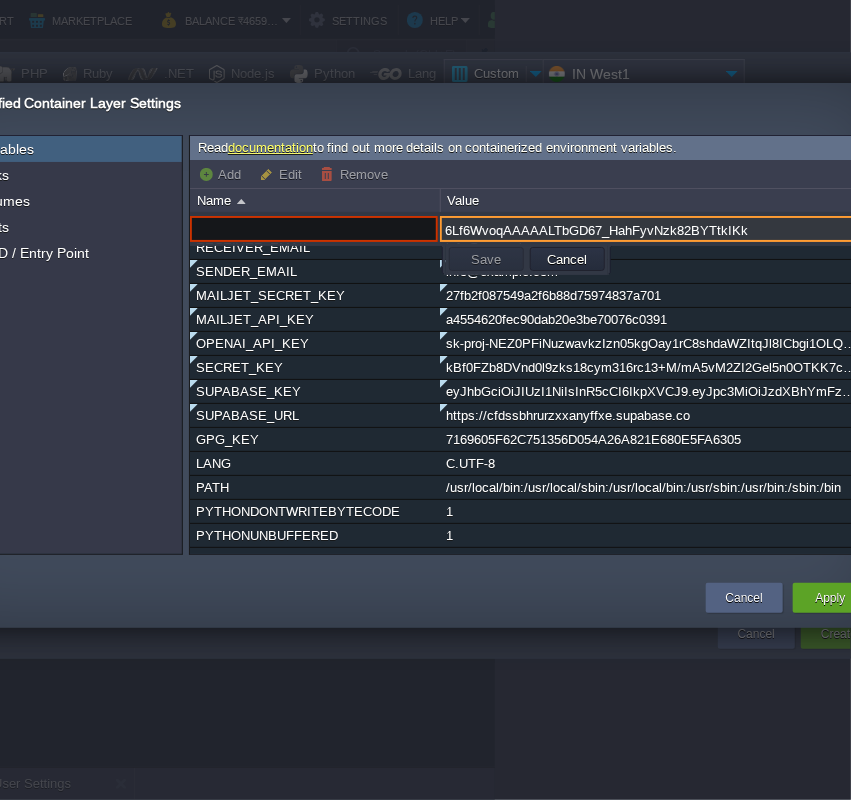 type on "6Lf6WvoqAAAAALTbGD67_HahFyvNzk82BYTtkIKk" 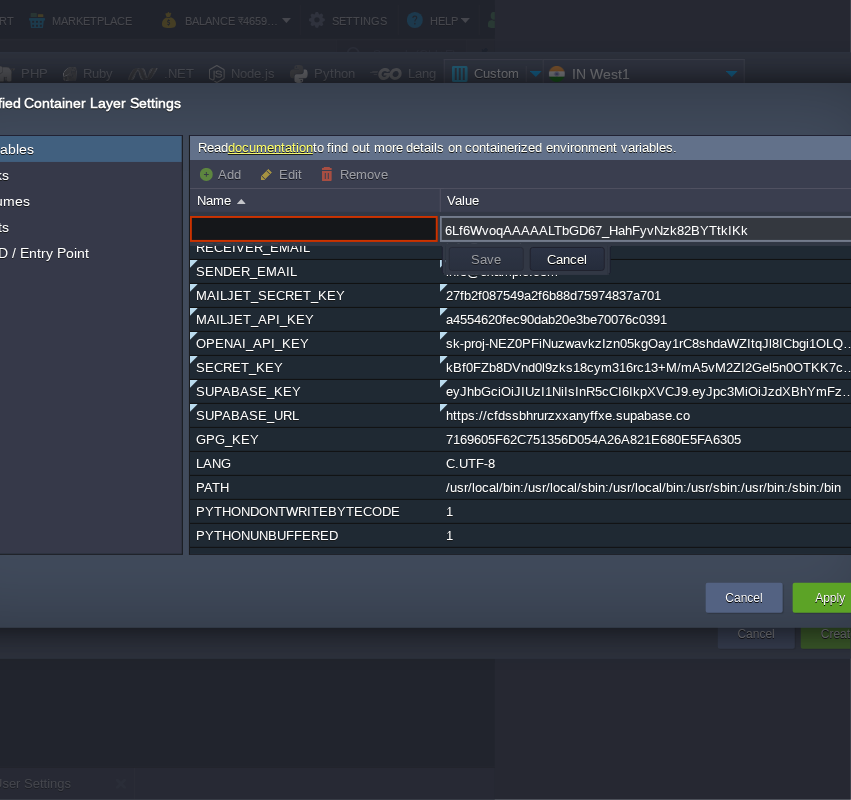 paste on "RECAPTCHA_SECRET_KEY" 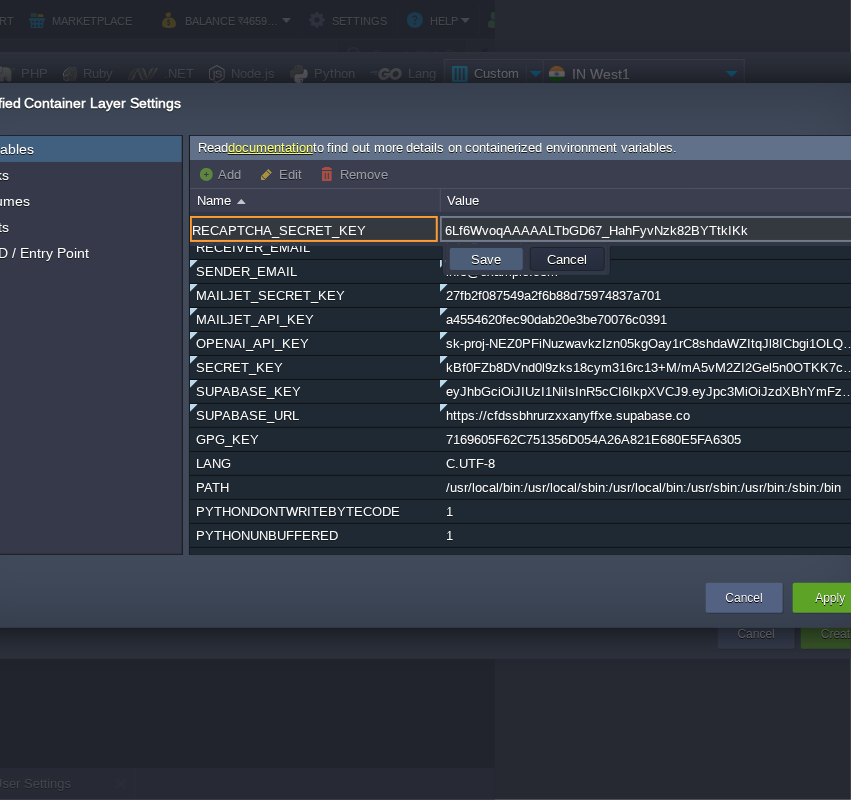 type on "RECAPTCHA_SECRET_KEY" 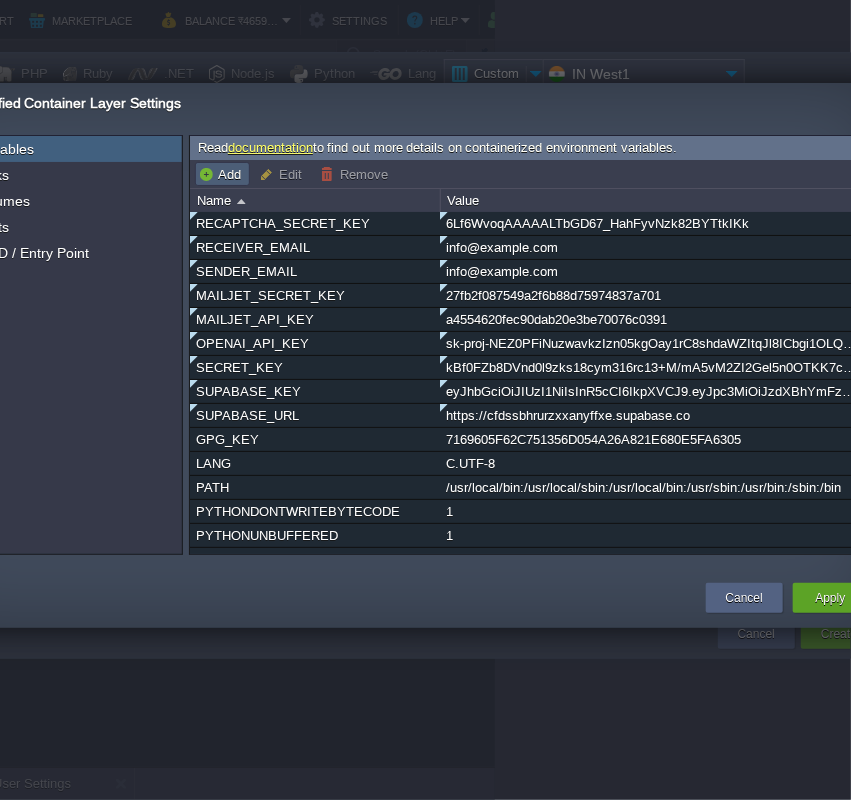 click on "Add" at bounding box center (222, 174) 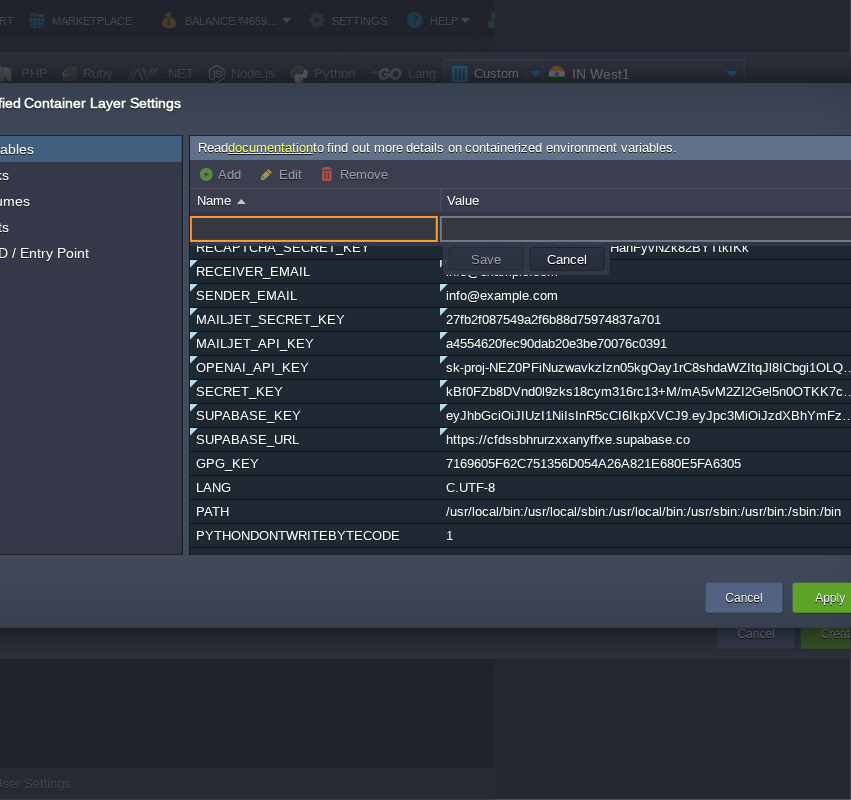 click at bounding box center (314, 229) 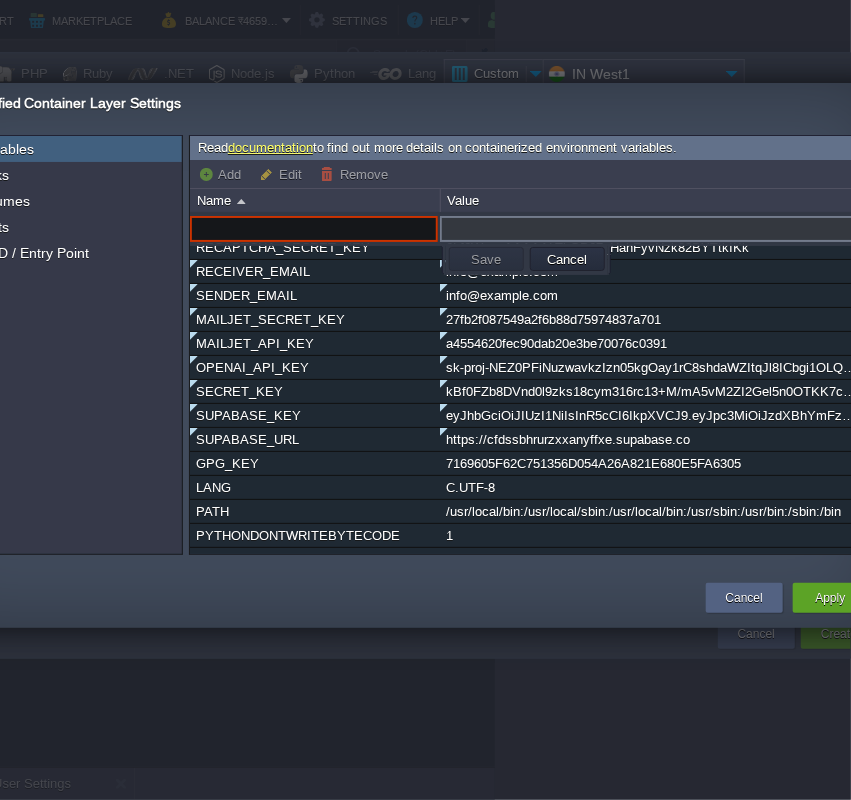 paste on "WHATSAPP_API_KEY" 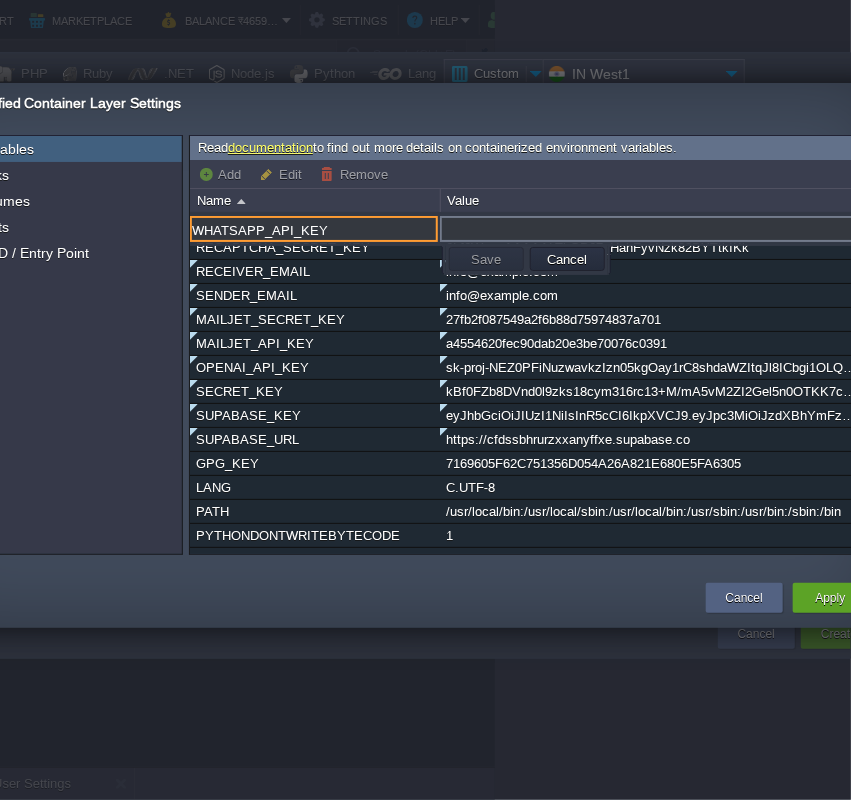 type on "WHATSAPP_API_KEY" 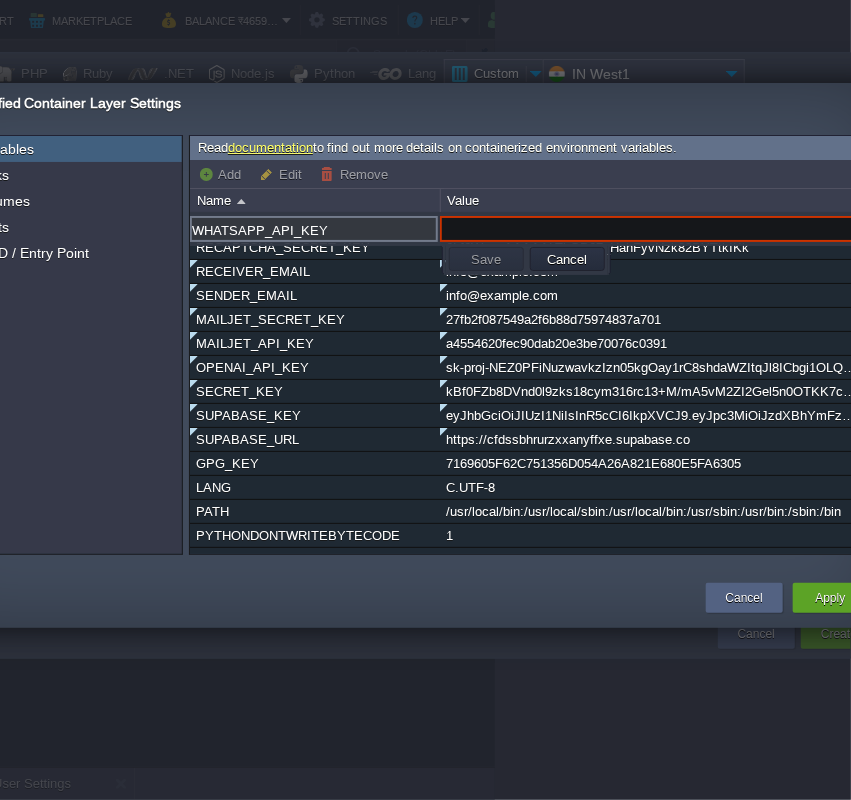 paste on "8730b34420e34daf9d9863bf17139074" 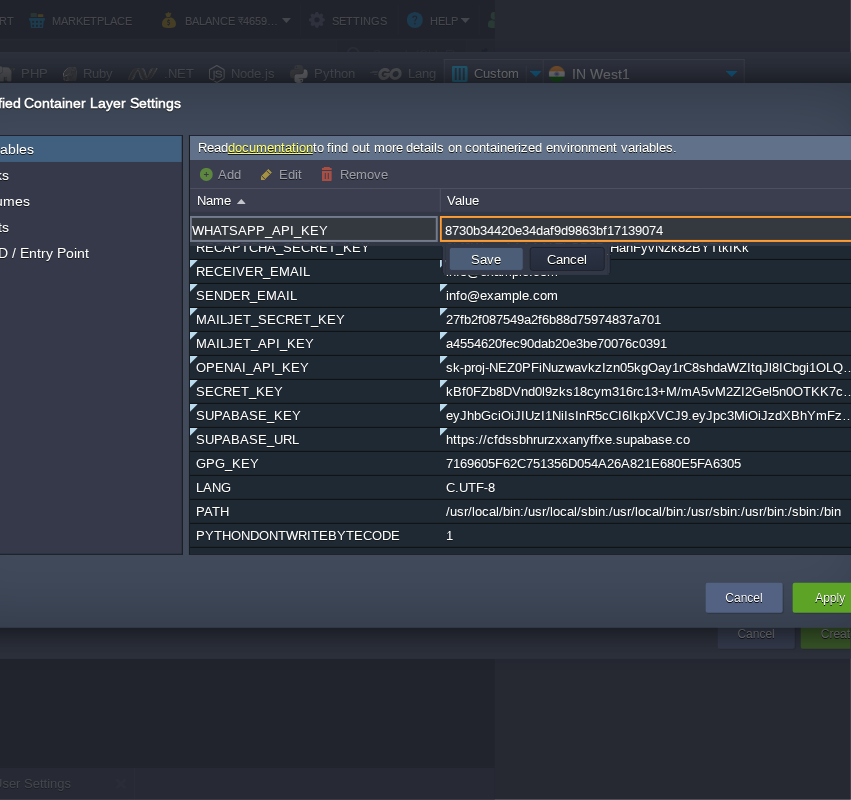 type on "8730b34420e34daf9d9863bf17139074" 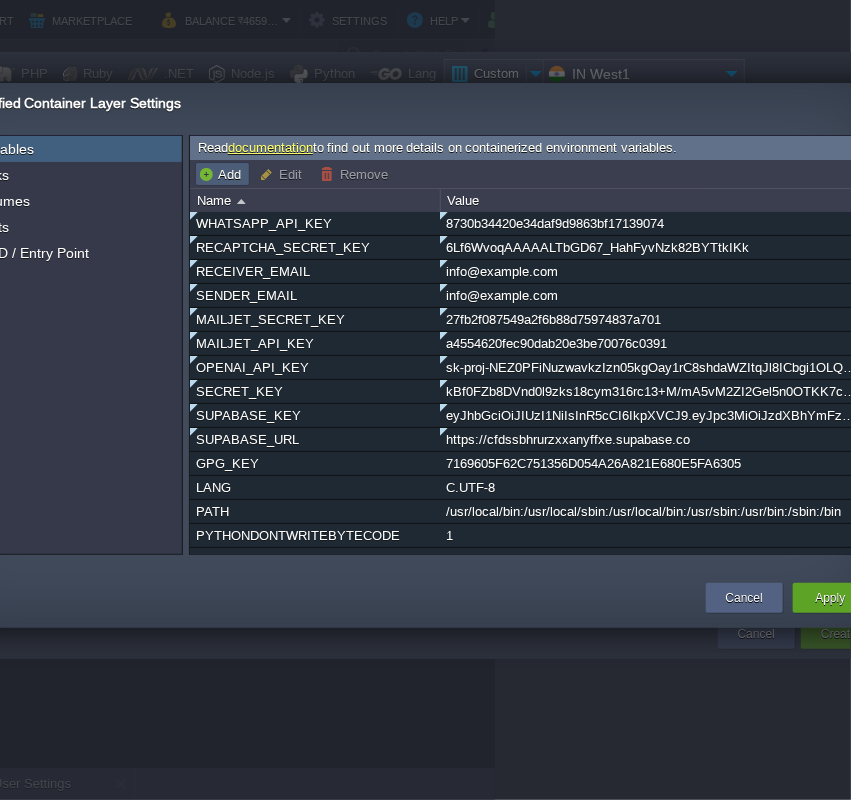 click on "Add" at bounding box center [222, 174] 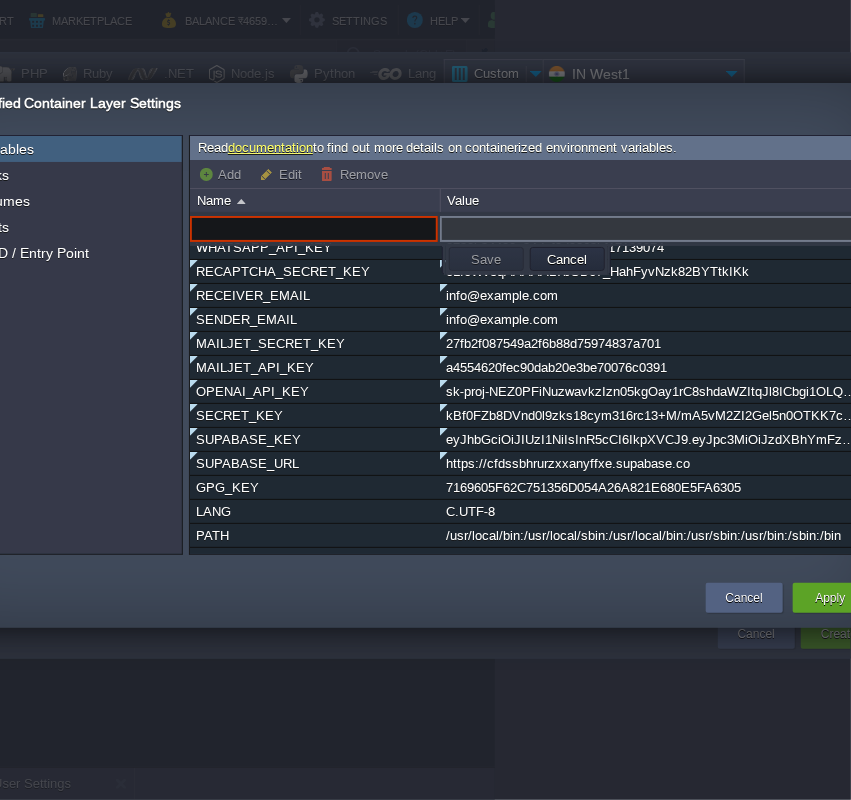 paste on "WHATSAPP_API_URL" 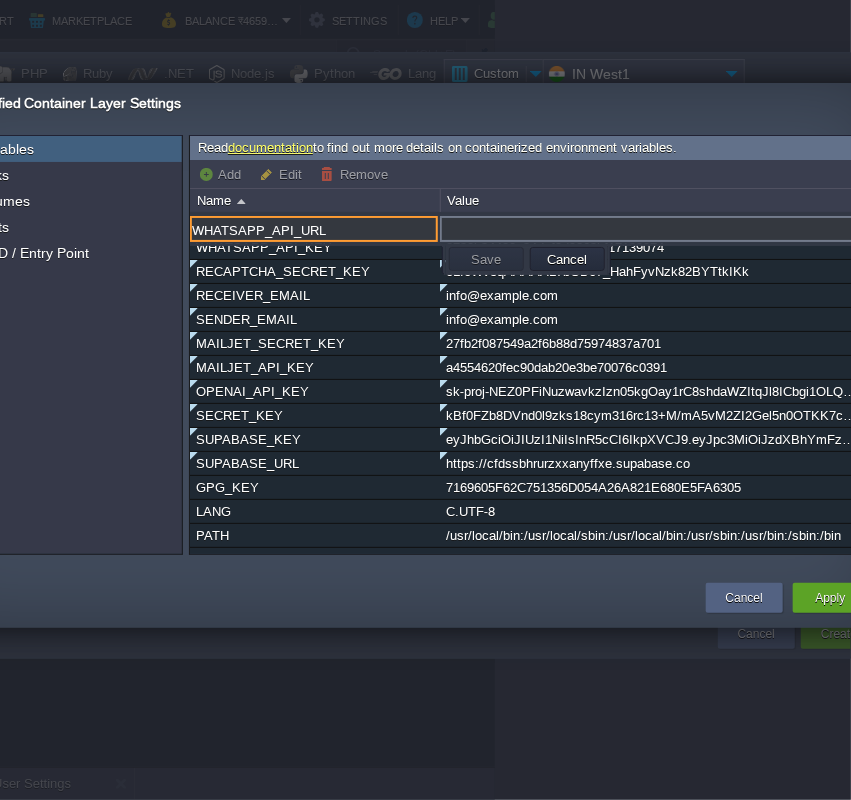 type on "WHATSAPP_API_URL" 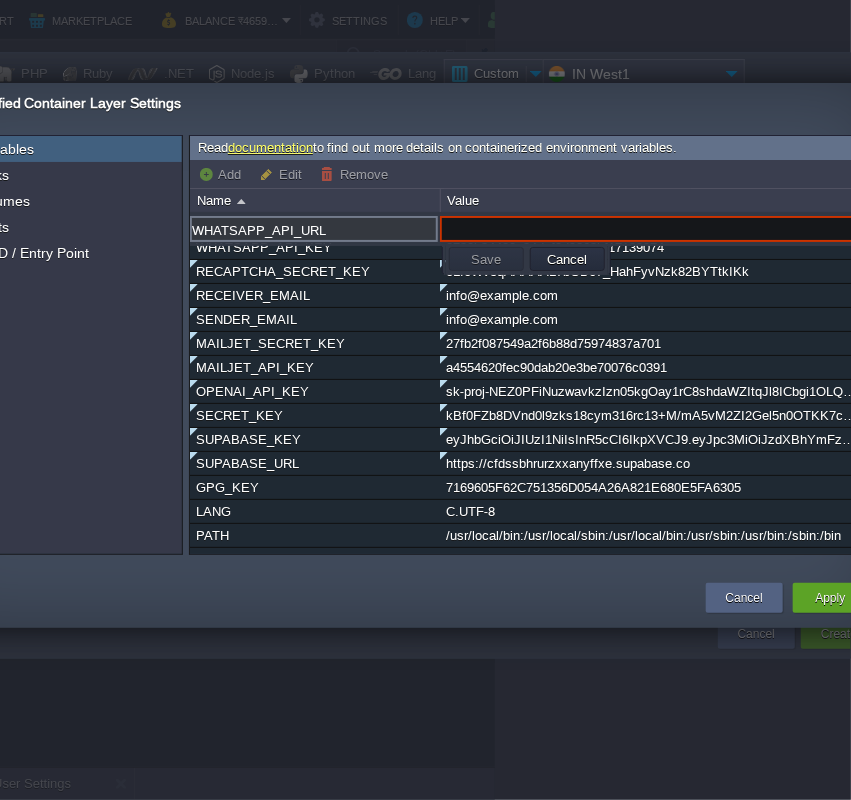 paste on "https://send.applicationsquare.in/wapp/v2/api/send" 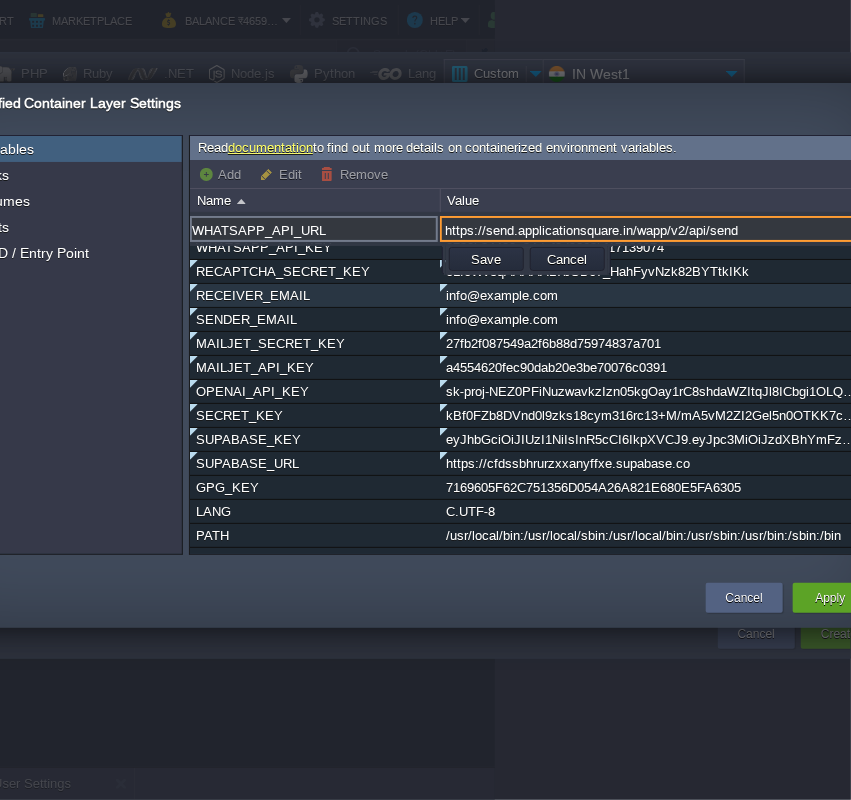 type on "https://send.applicationsquare.in/wapp/v2/api/send" 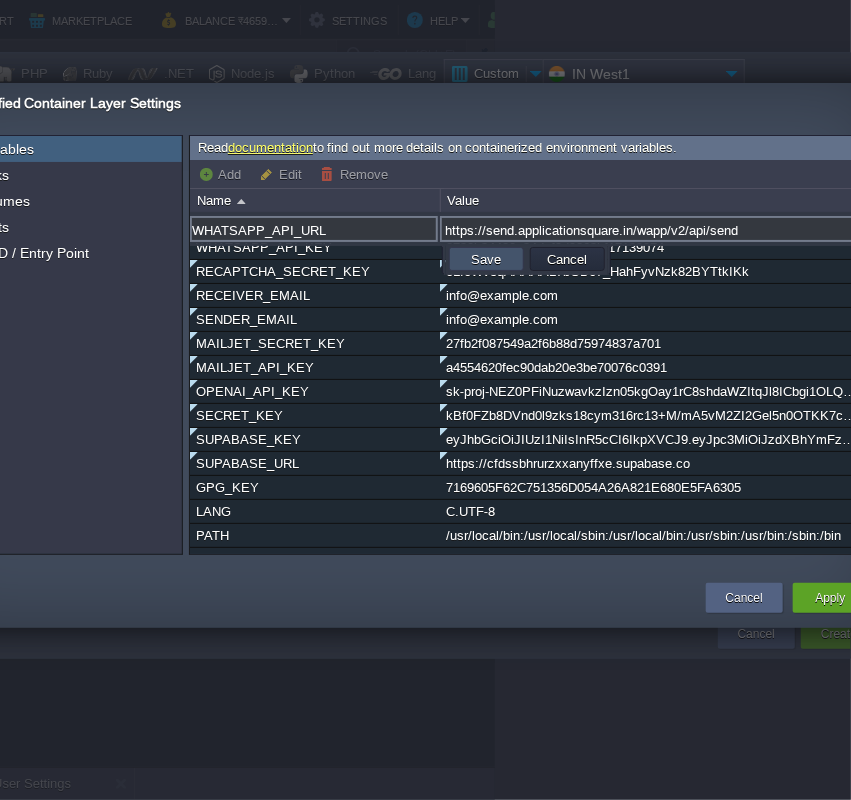 click on "Save" at bounding box center [486, 259] 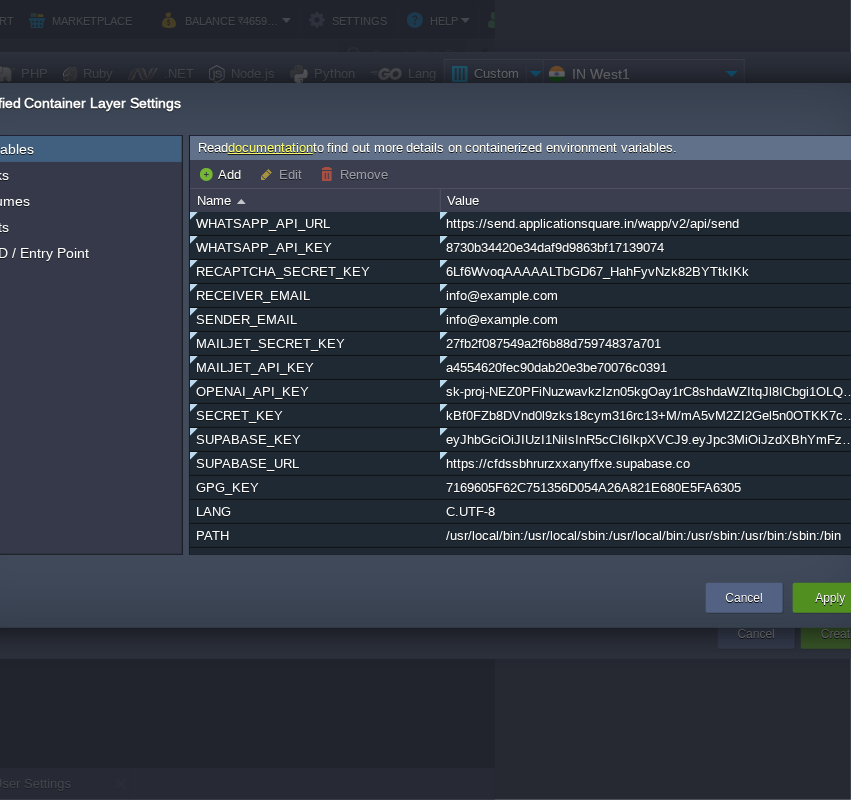 click on "Apply" at bounding box center (830, 598) 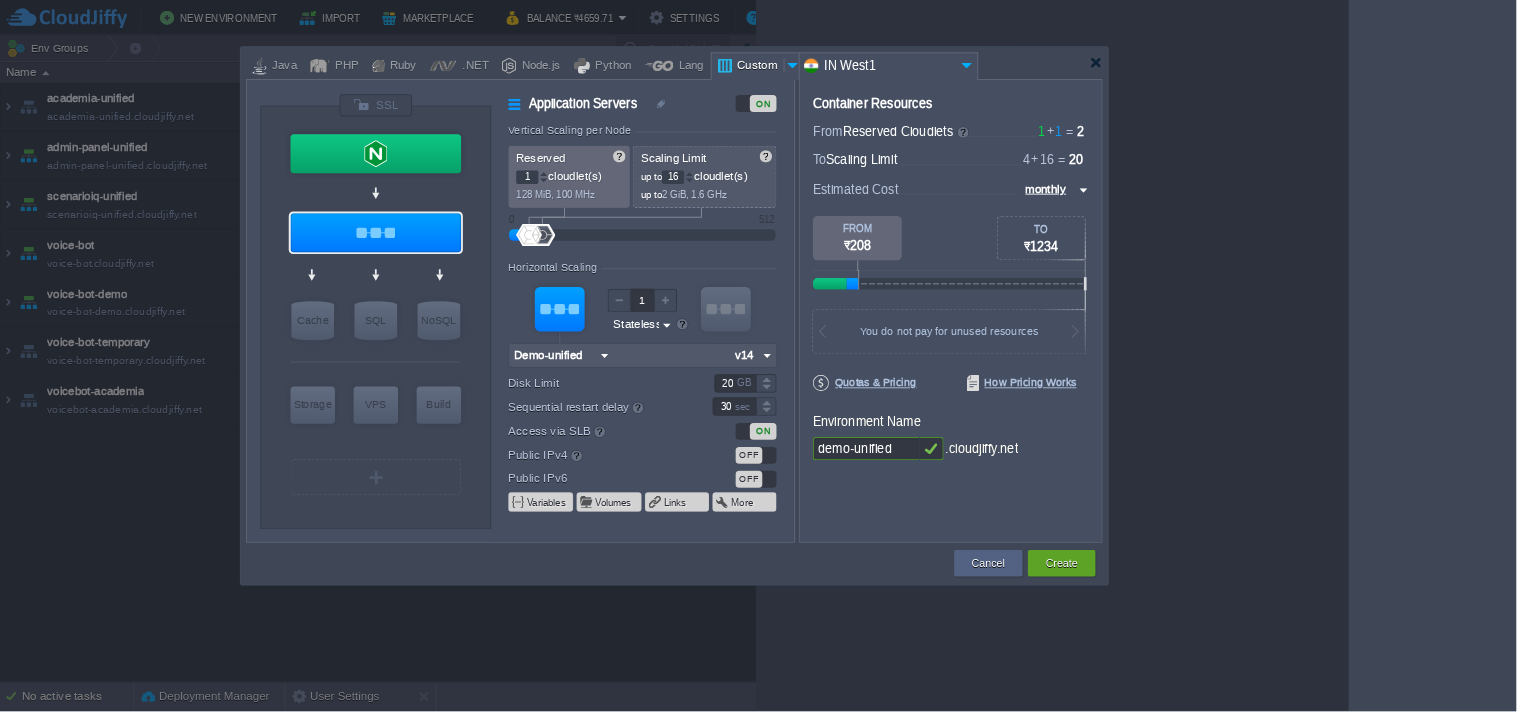 scroll, scrollTop: 0, scrollLeft: 0, axis: both 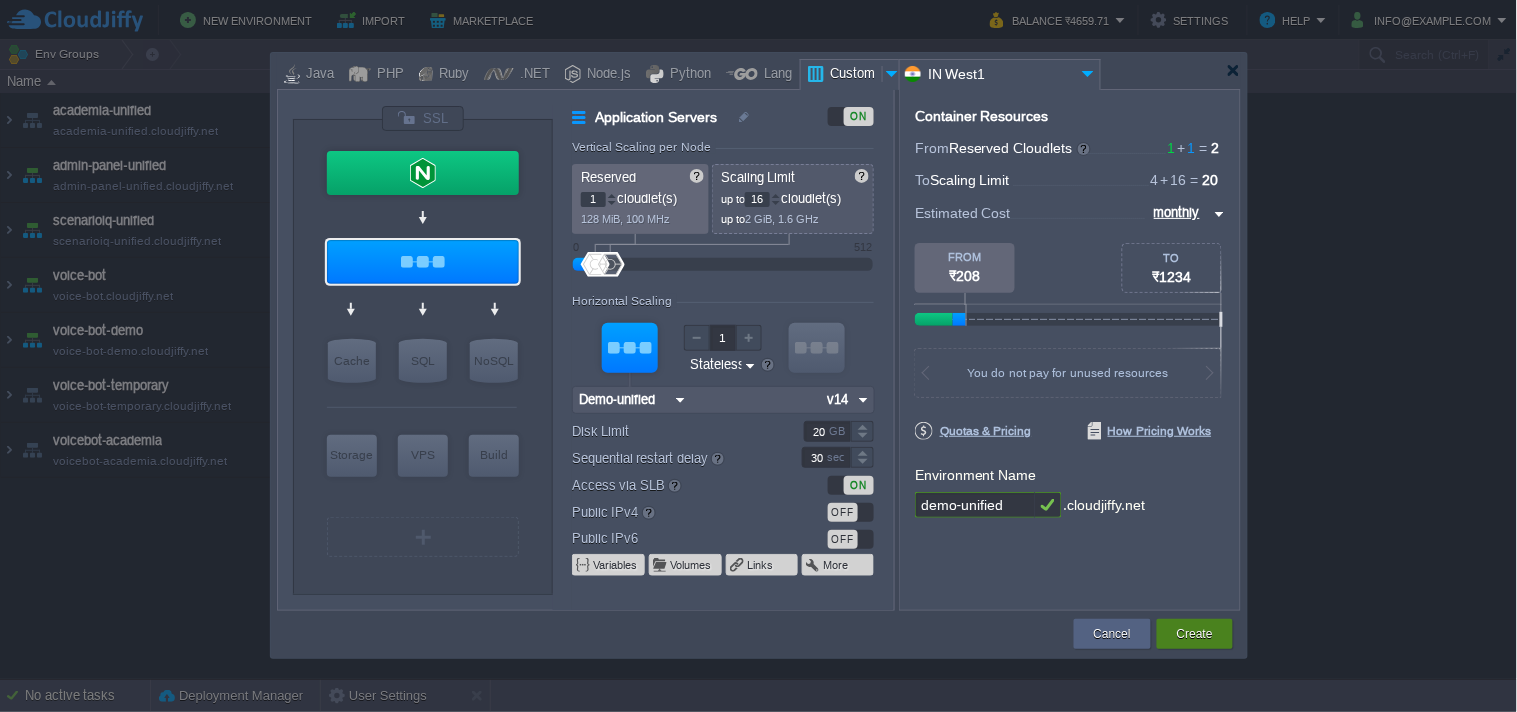 click on "Create" at bounding box center [1195, 634] 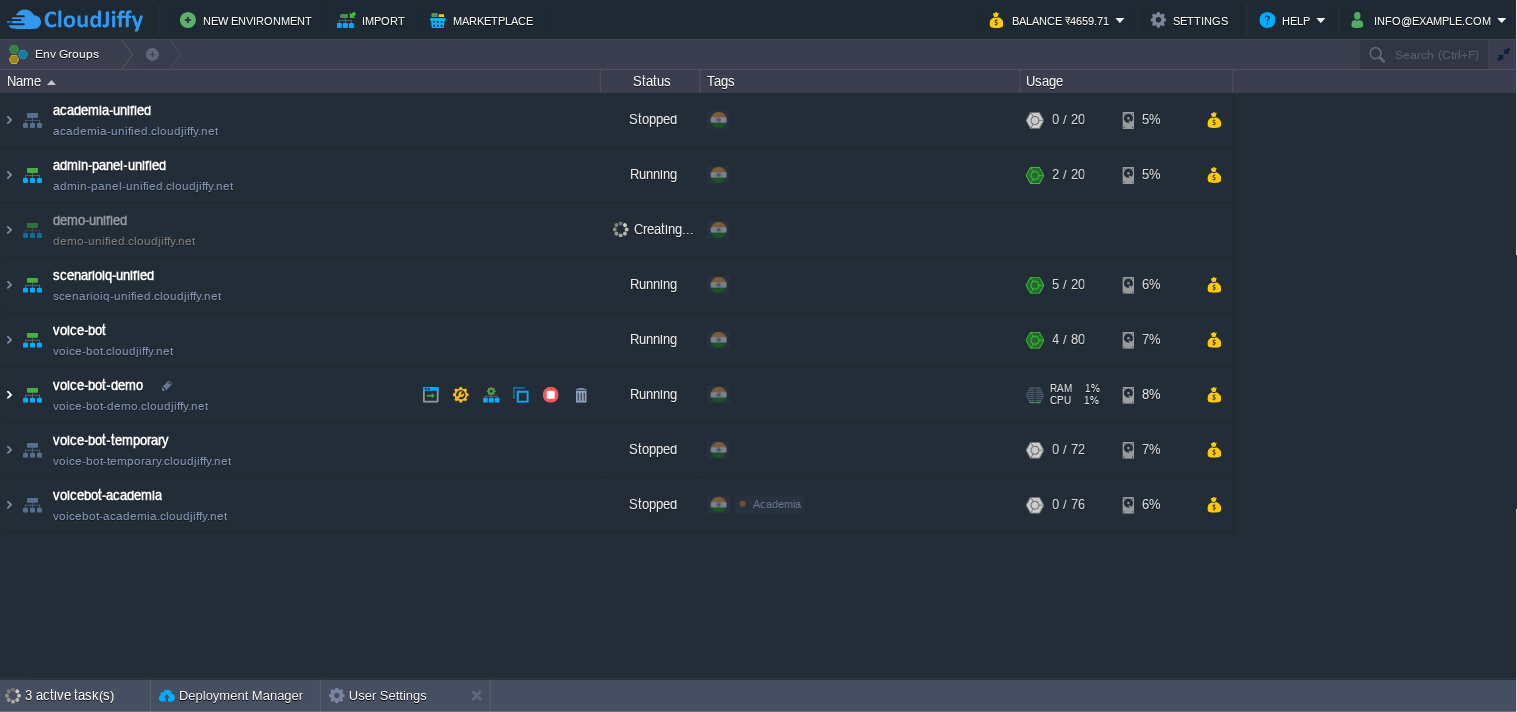 click at bounding box center [9, 395] 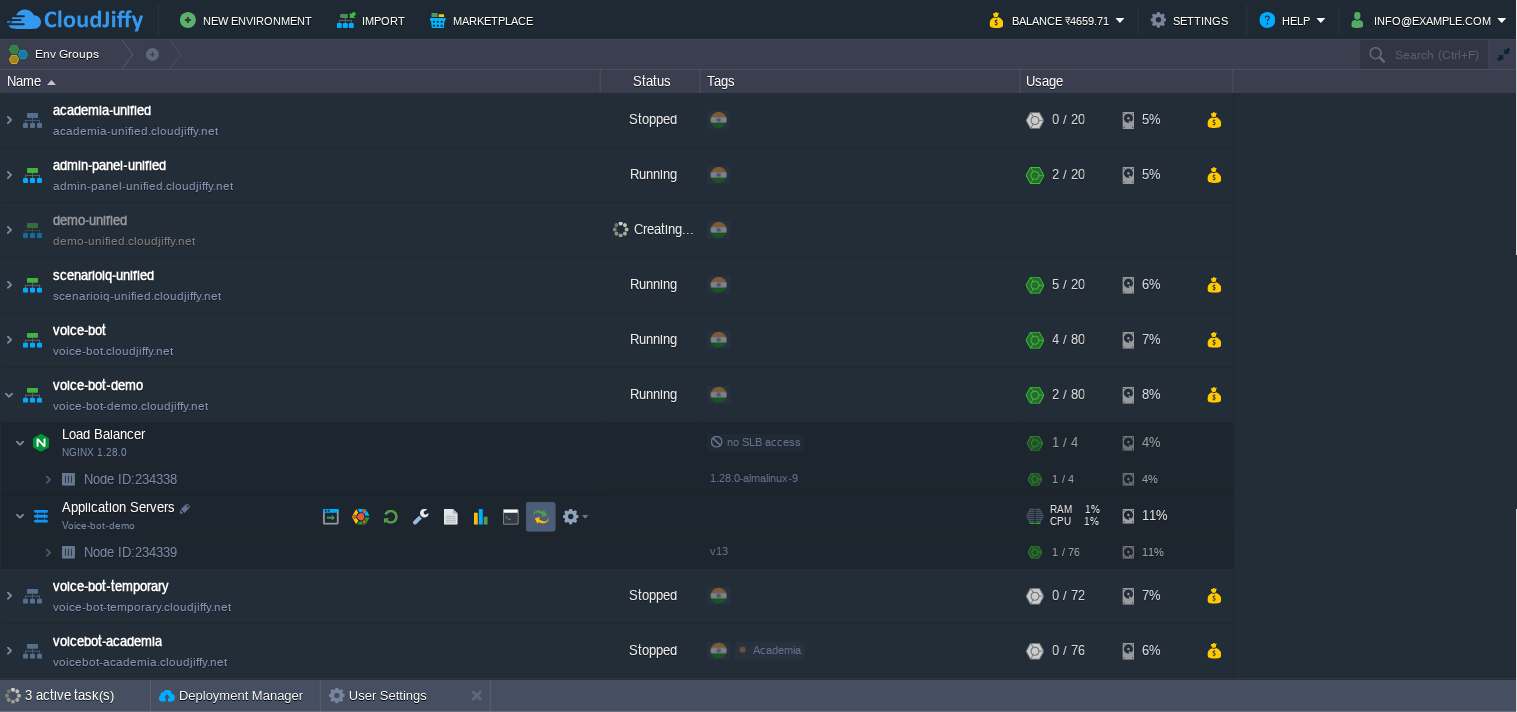 click at bounding box center (541, 517) 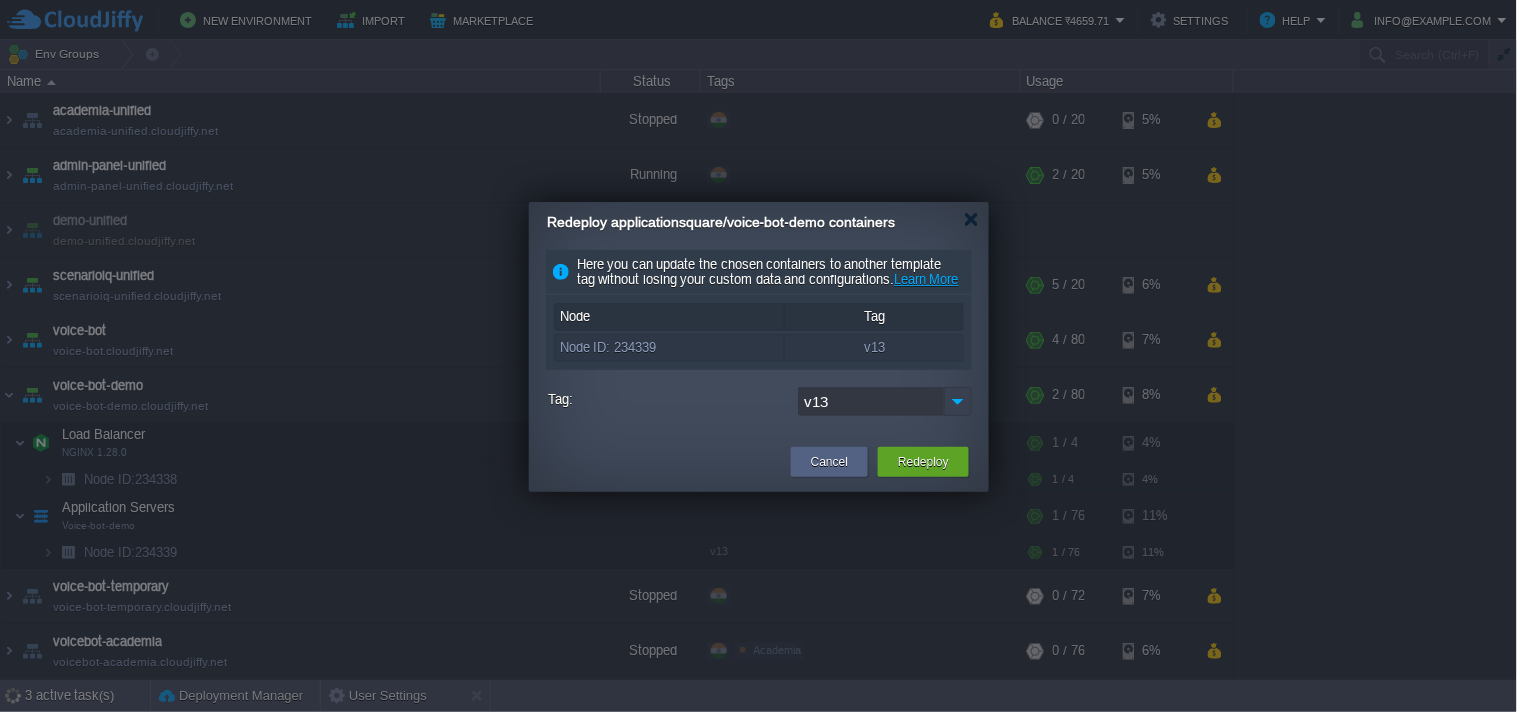 click at bounding box center [958, 401] 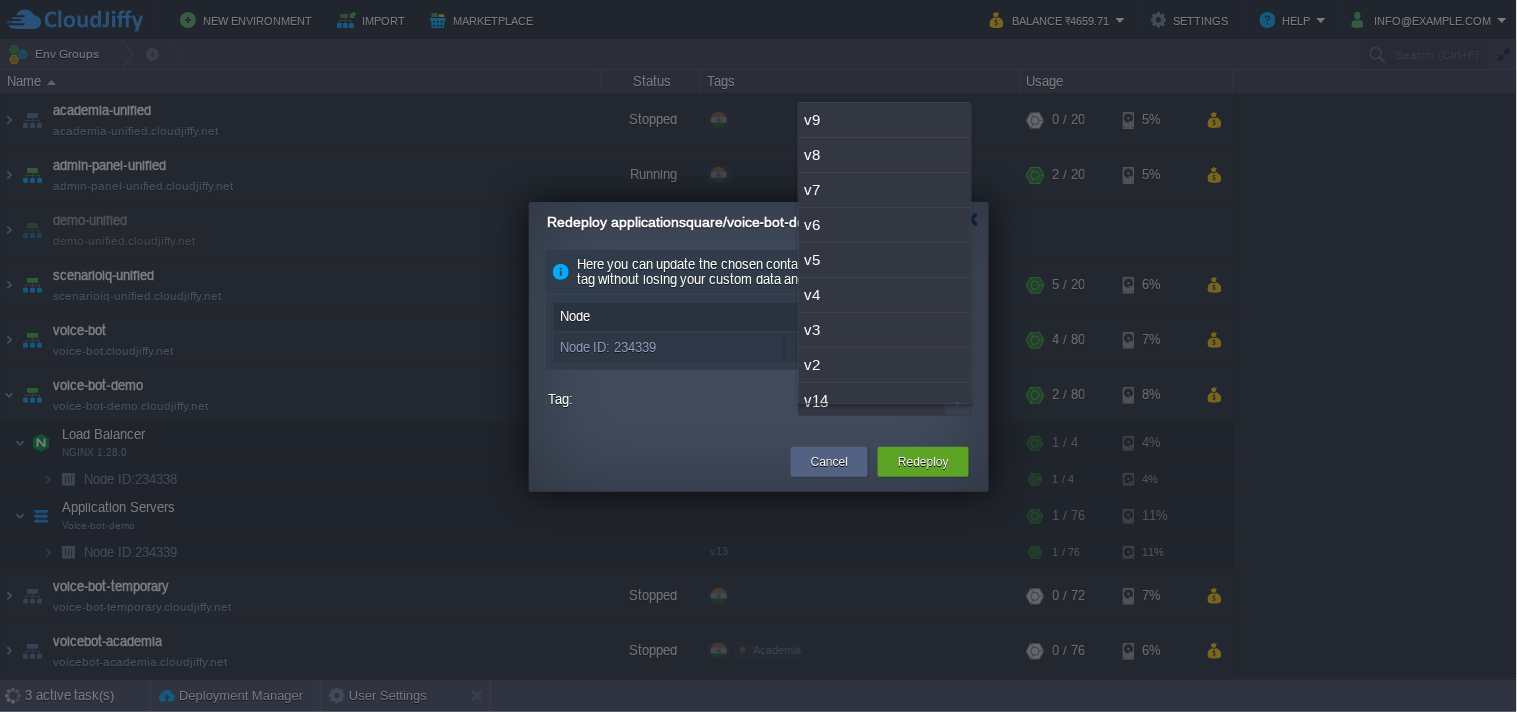 scroll, scrollTop: 51, scrollLeft: 0, axis: vertical 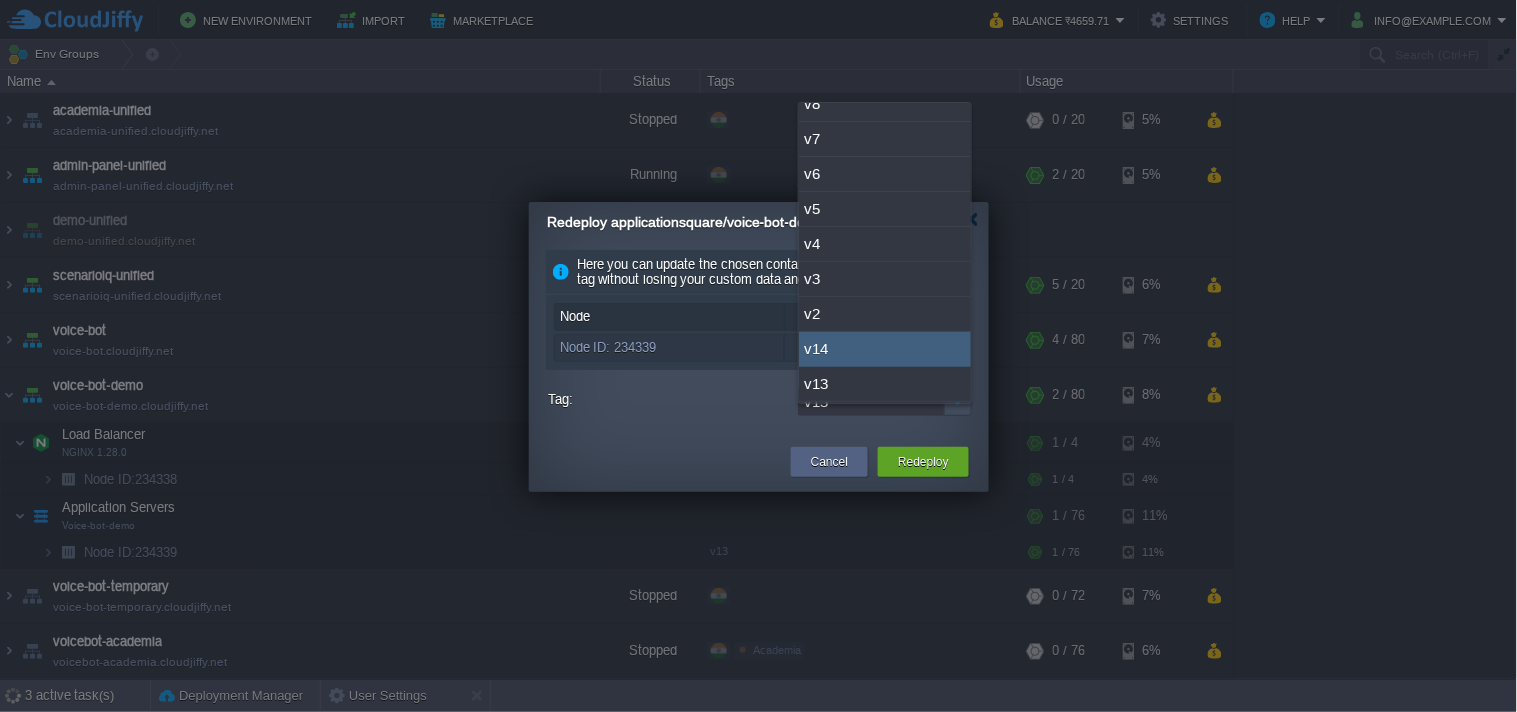 click on "v14" at bounding box center [885, 349] 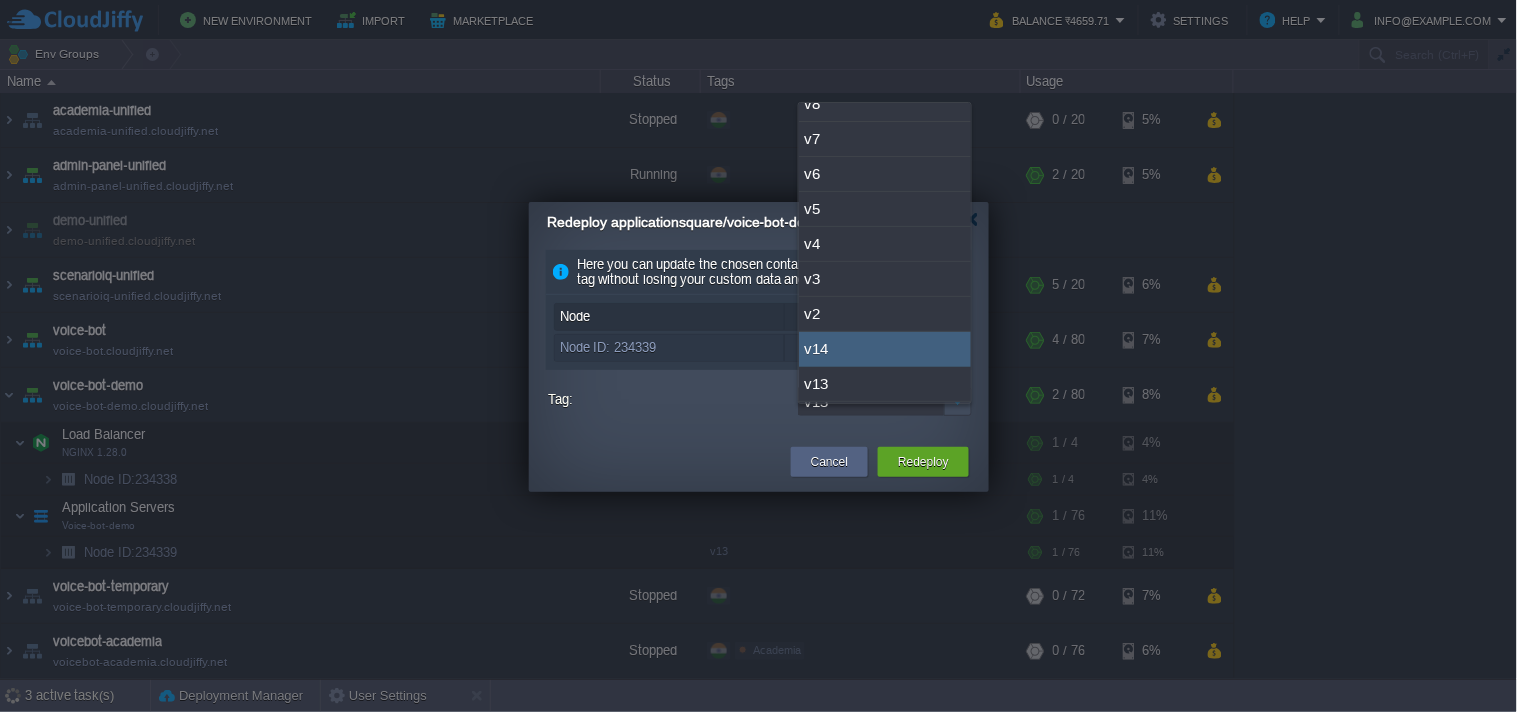 type on "v14" 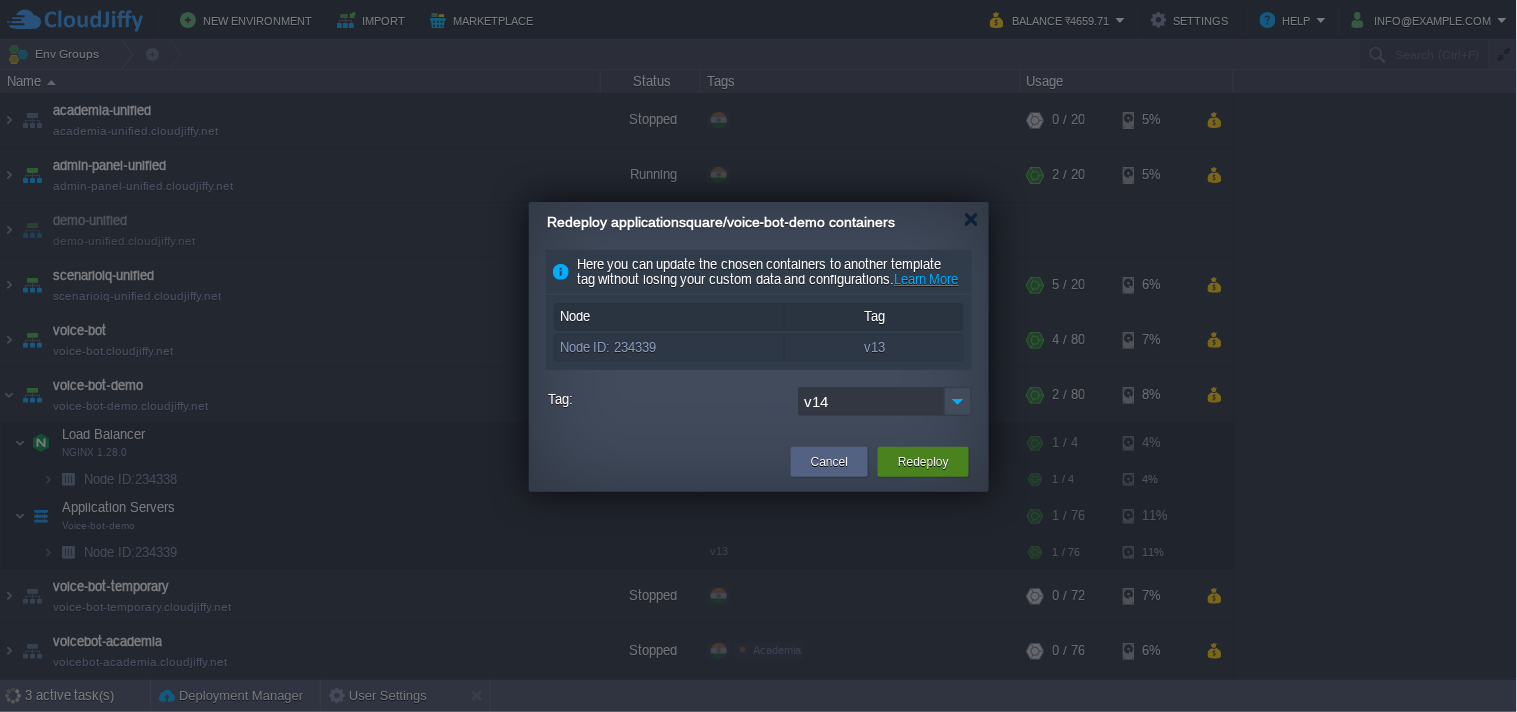 click on "Redeploy" at bounding box center (923, 462) 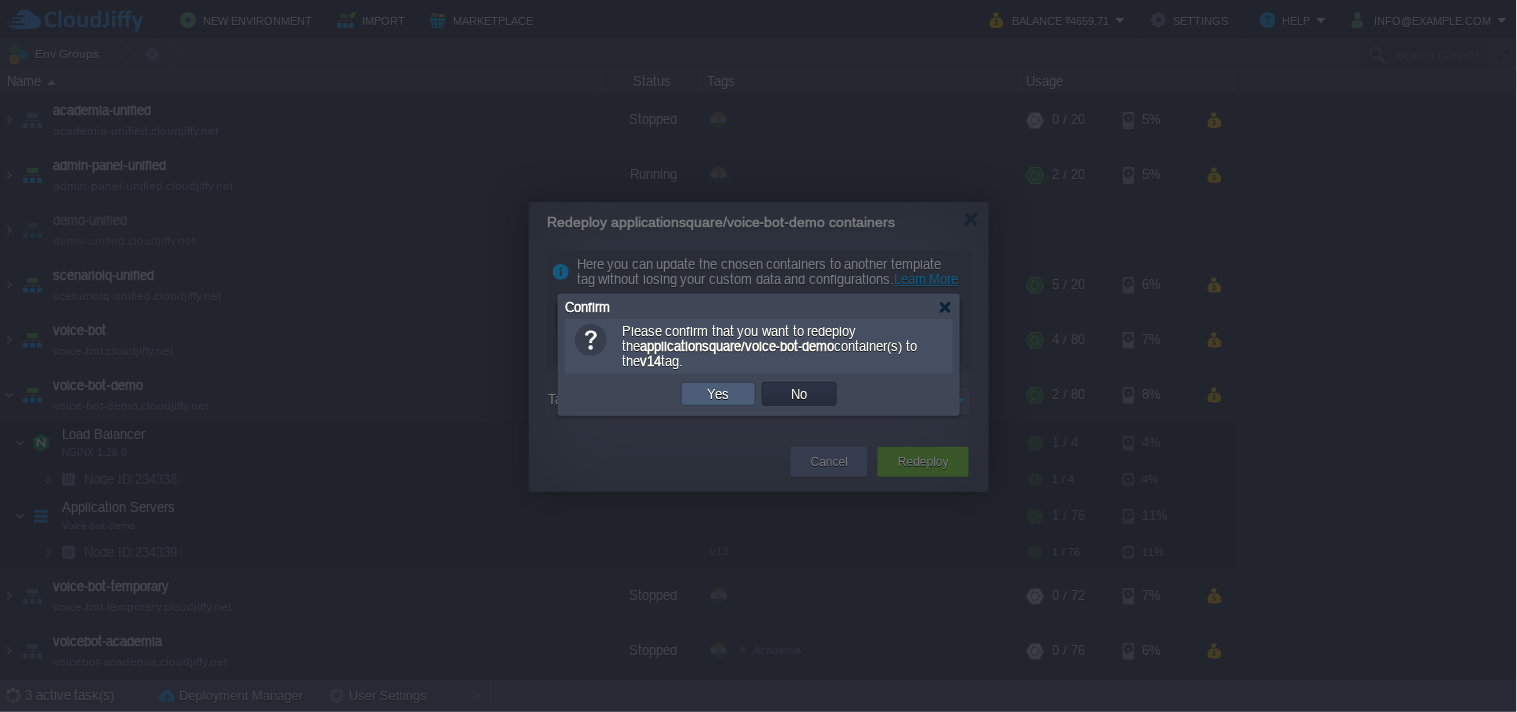 click on "Yes" at bounding box center [718, 394] 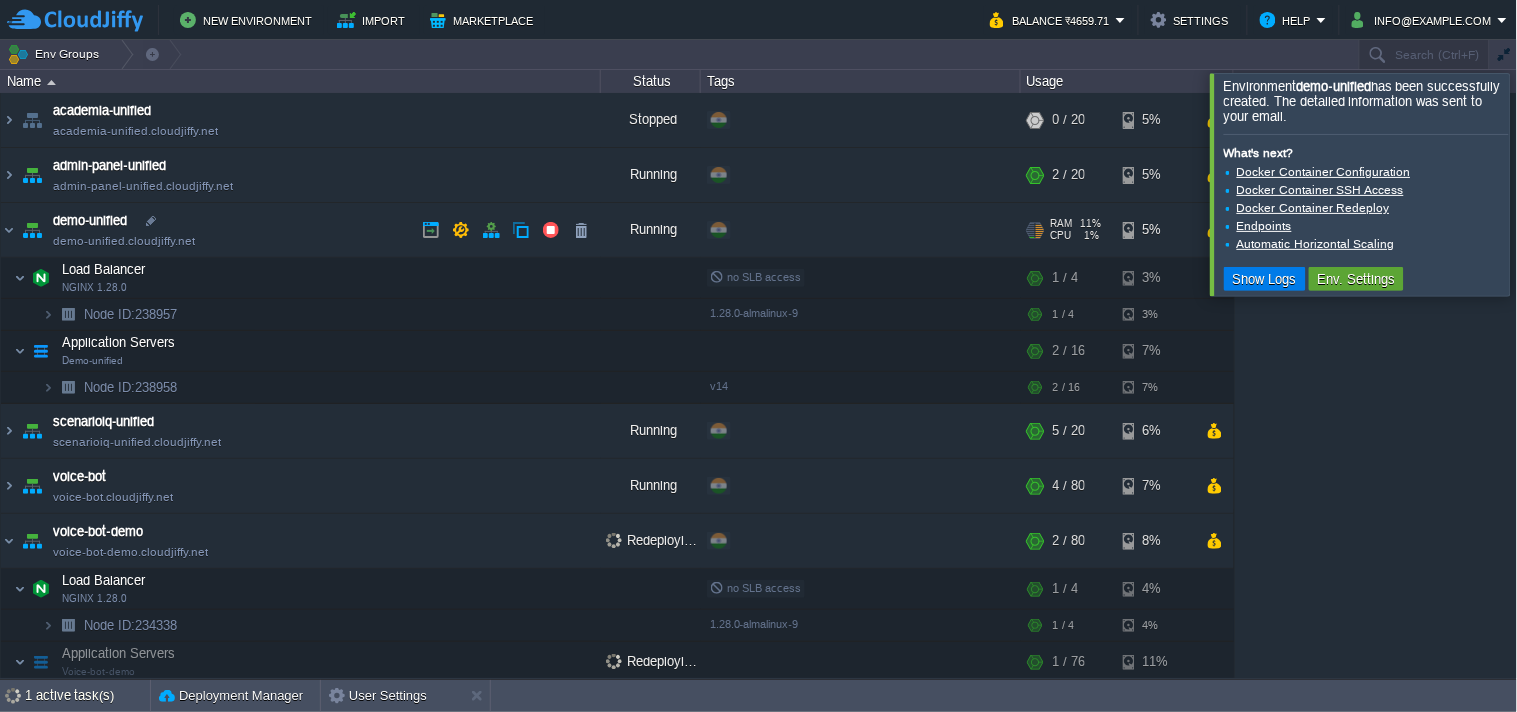 click on "demo-unified.cloudjiffy.net" at bounding box center [124, 241] 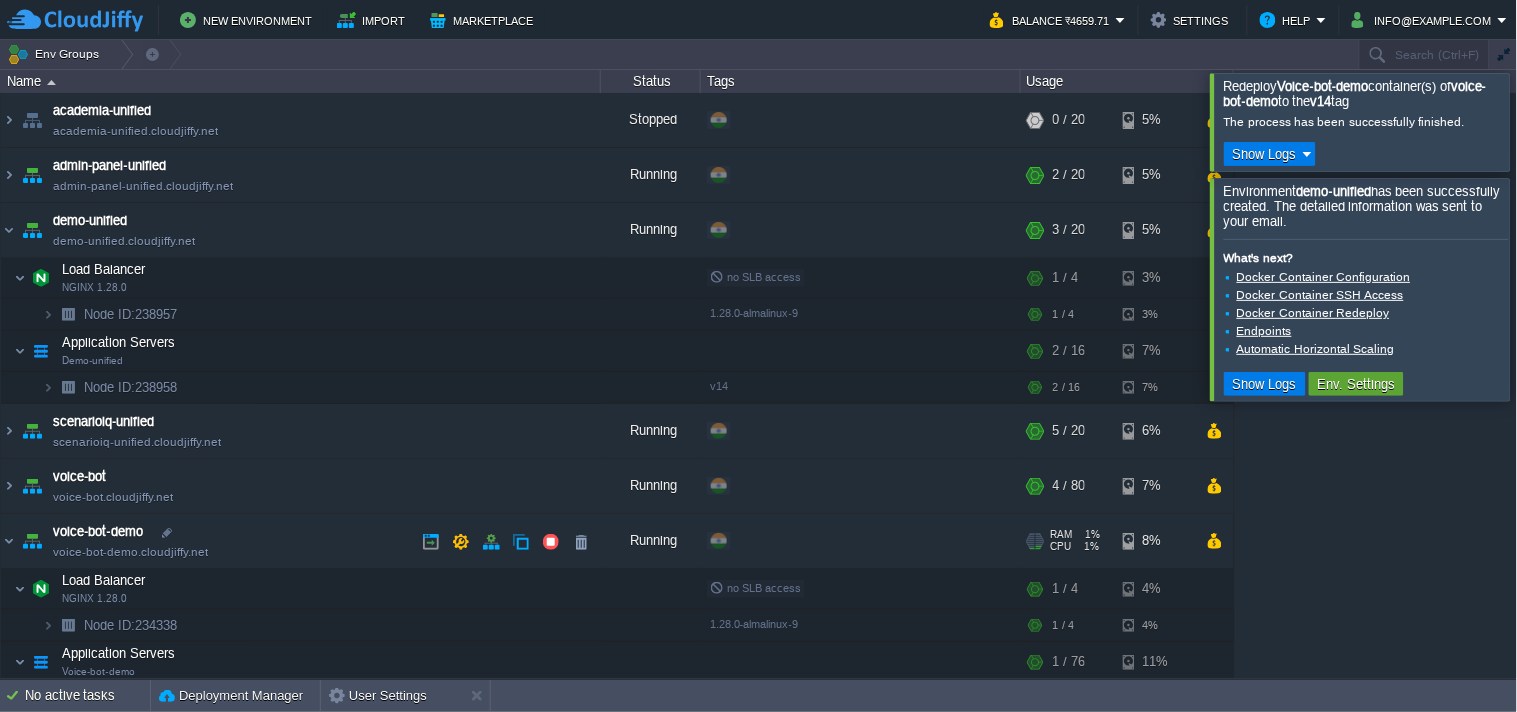 click on "voice-bot-demo.cloudjiffy.net" at bounding box center (130, 552) 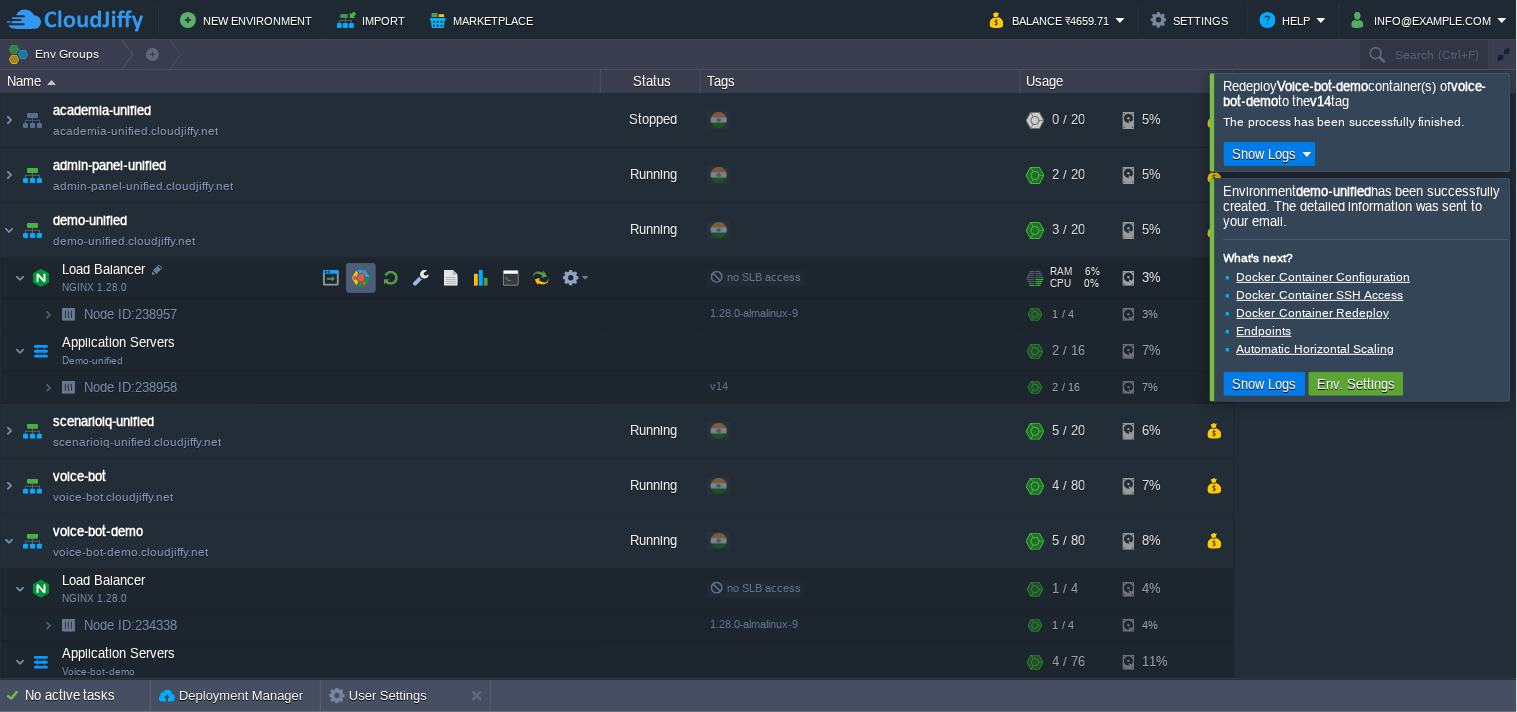 click at bounding box center [361, 278] 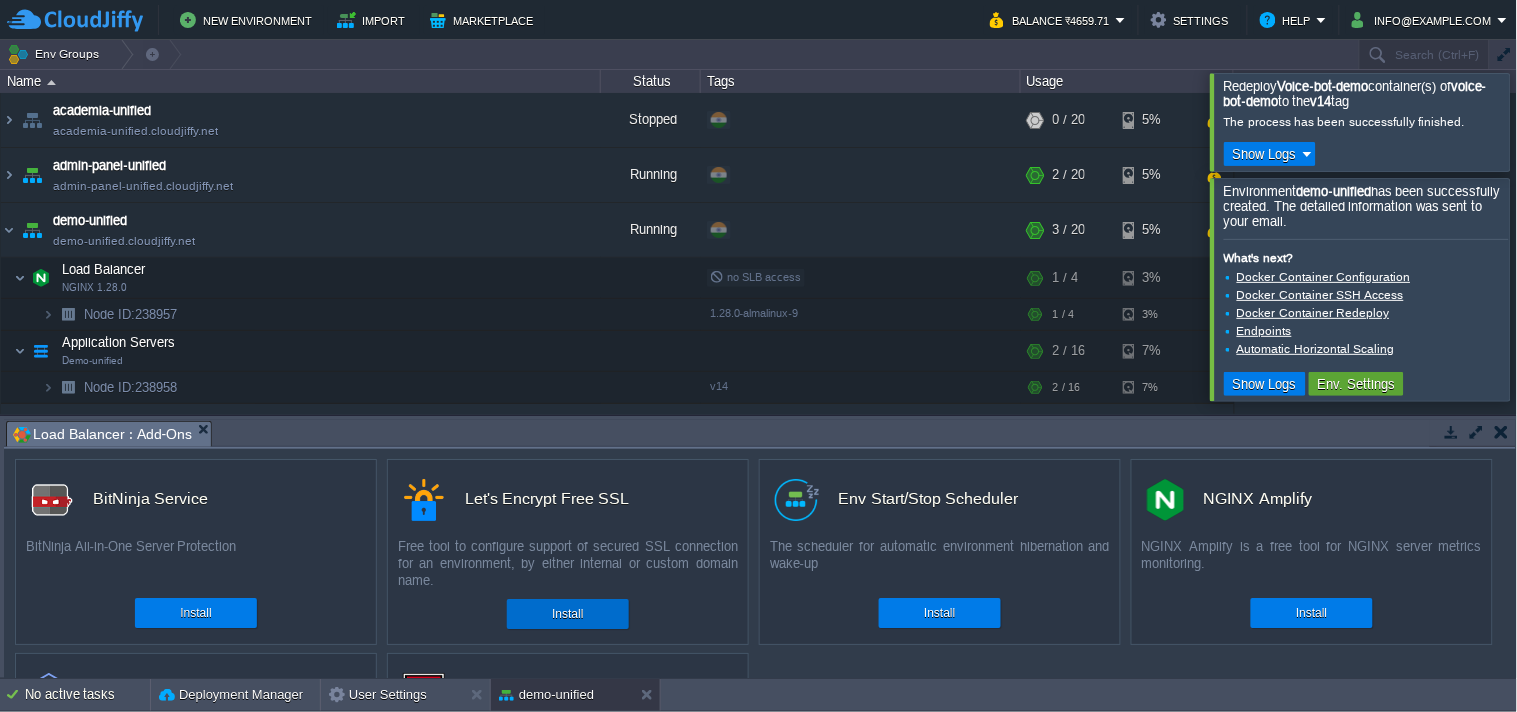 click on "Install" at bounding box center [567, 614] 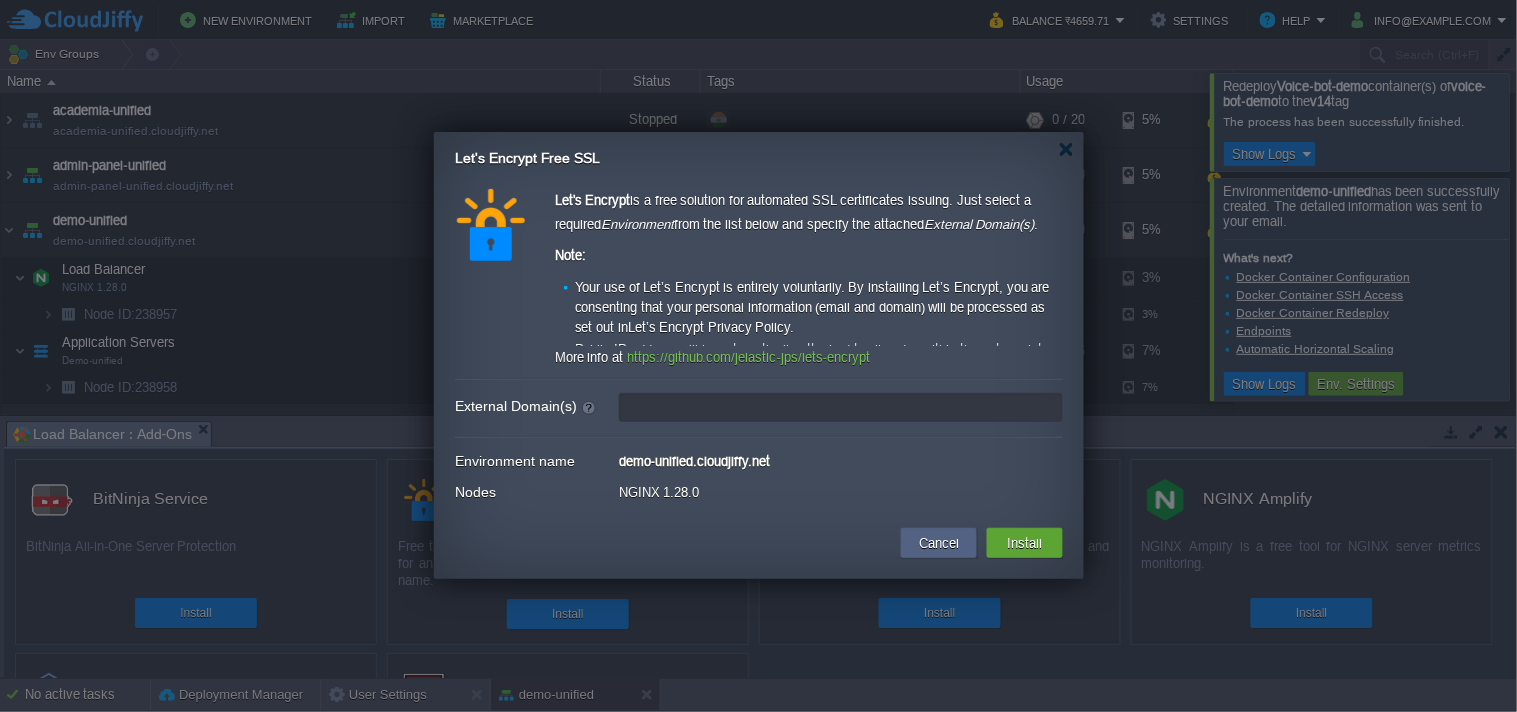 click on "External Domain(s)" at bounding box center (841, 407) 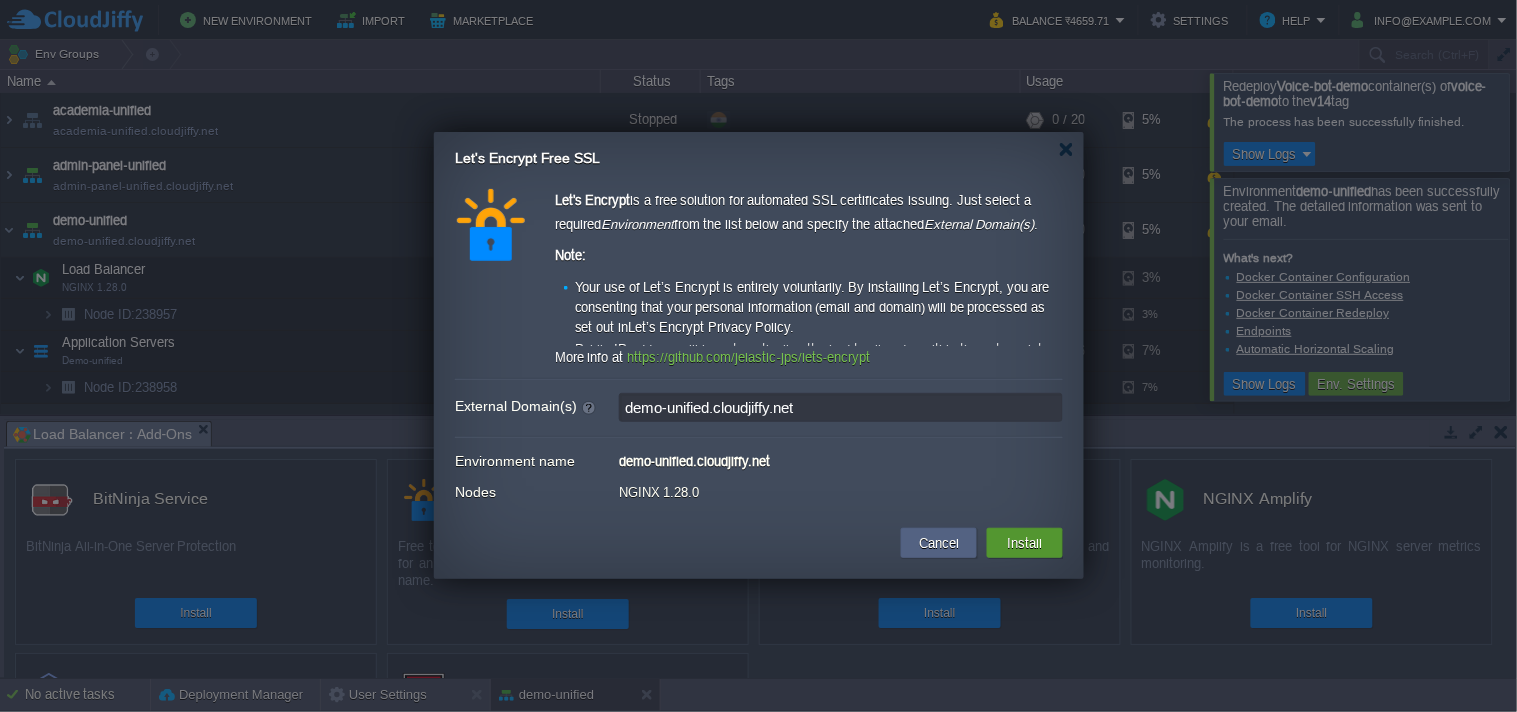 type on "demo-unified.cloudjiffy.net" 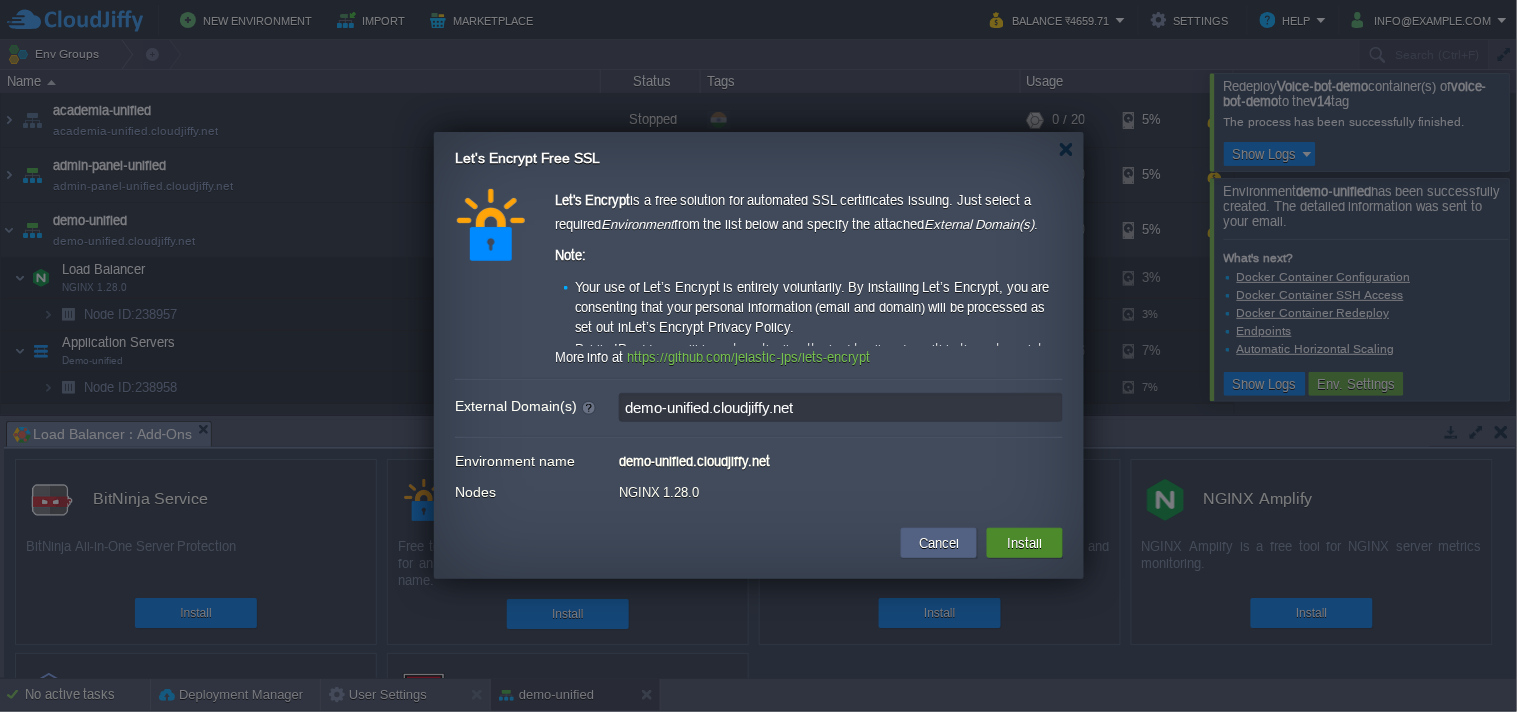 click on "Install" at bounding box center [1025, 543] 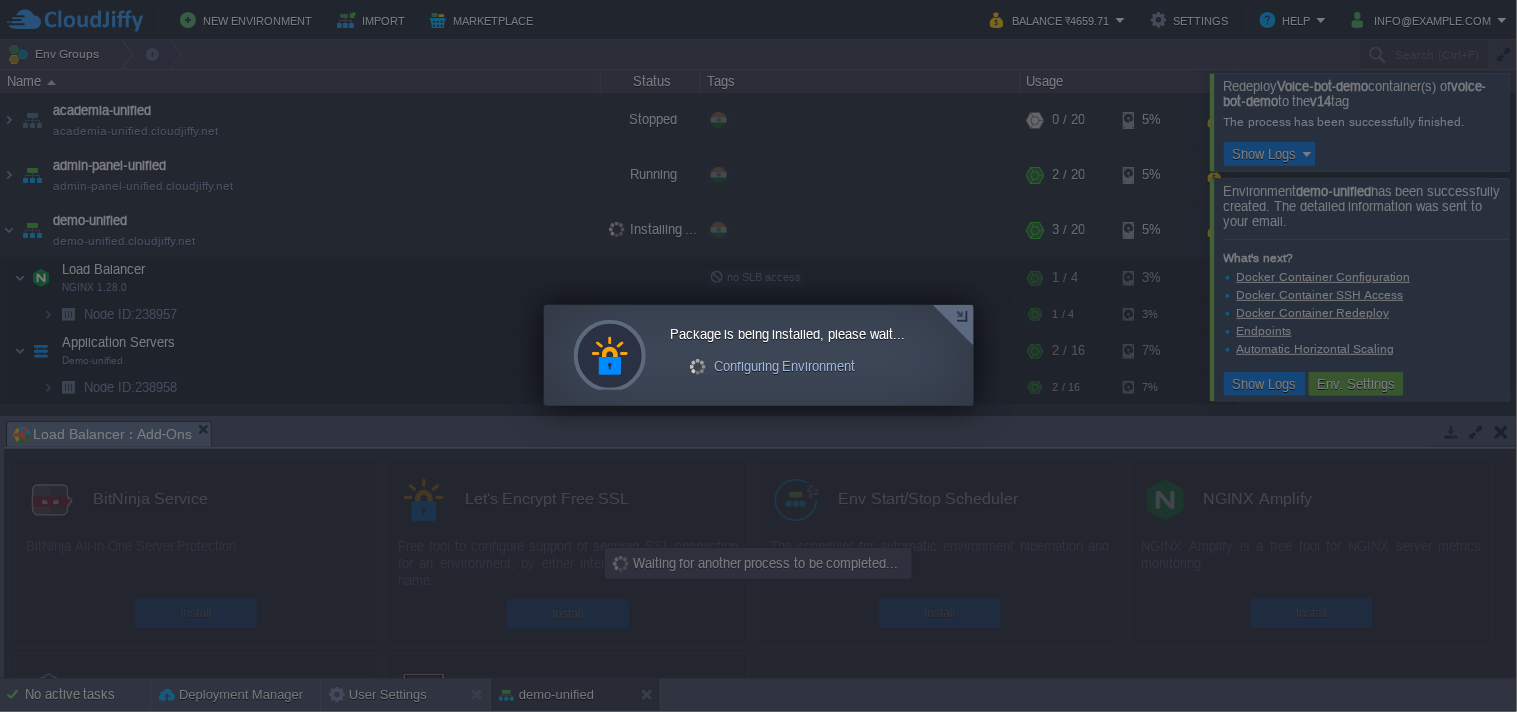 click at bounding box center (953, 325) 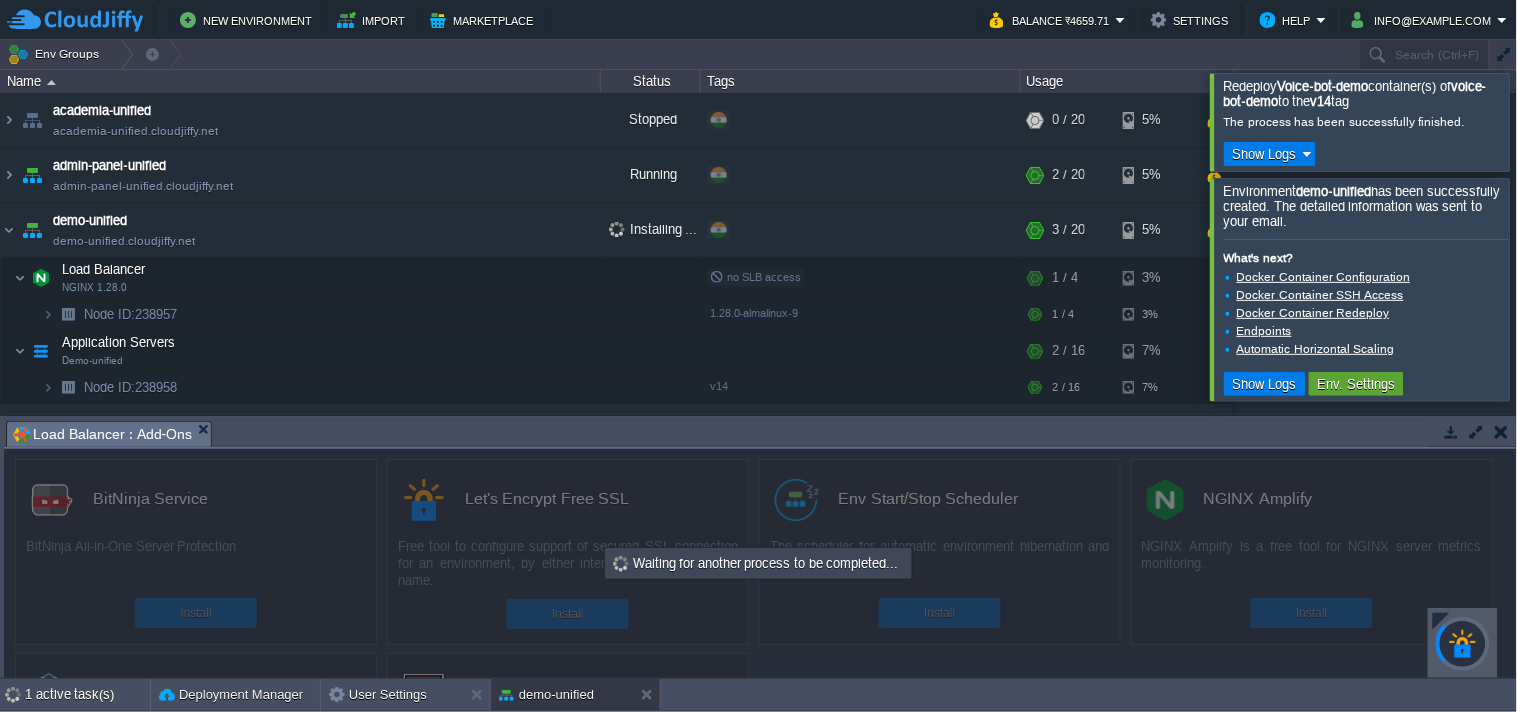 click at bounding box center (1452, 432) 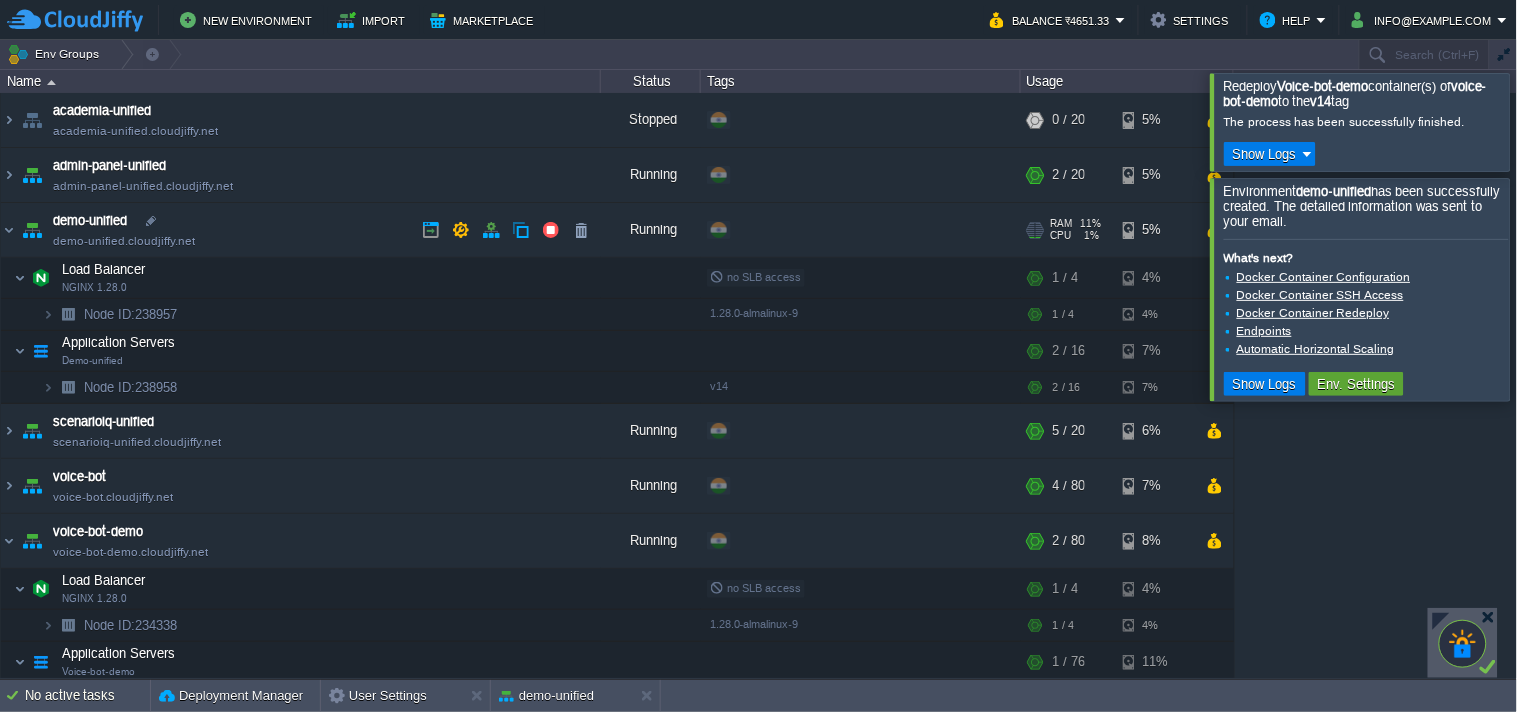 click on "demo-unified.cloudjiffy.net" at bounding box center (124, 241) 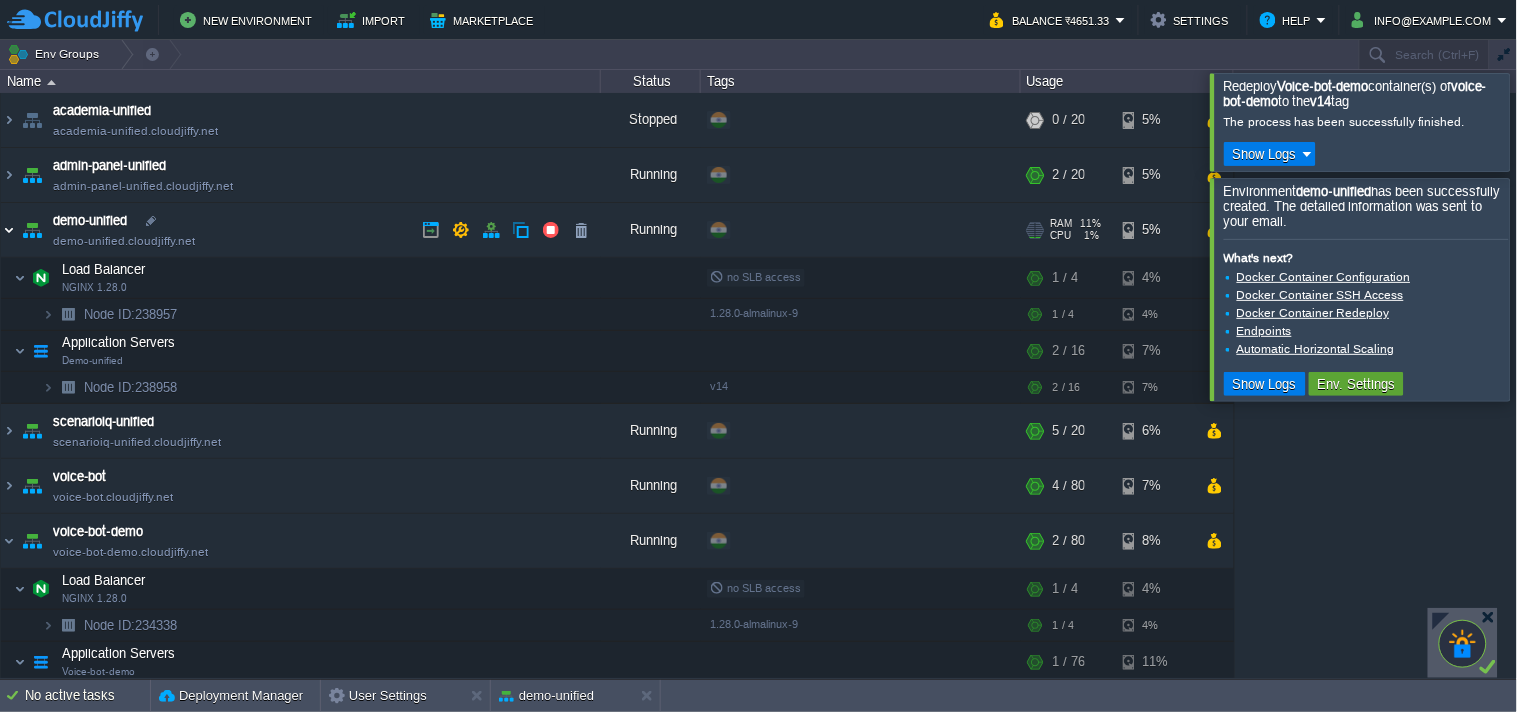 click at bounding box center [9, 230] 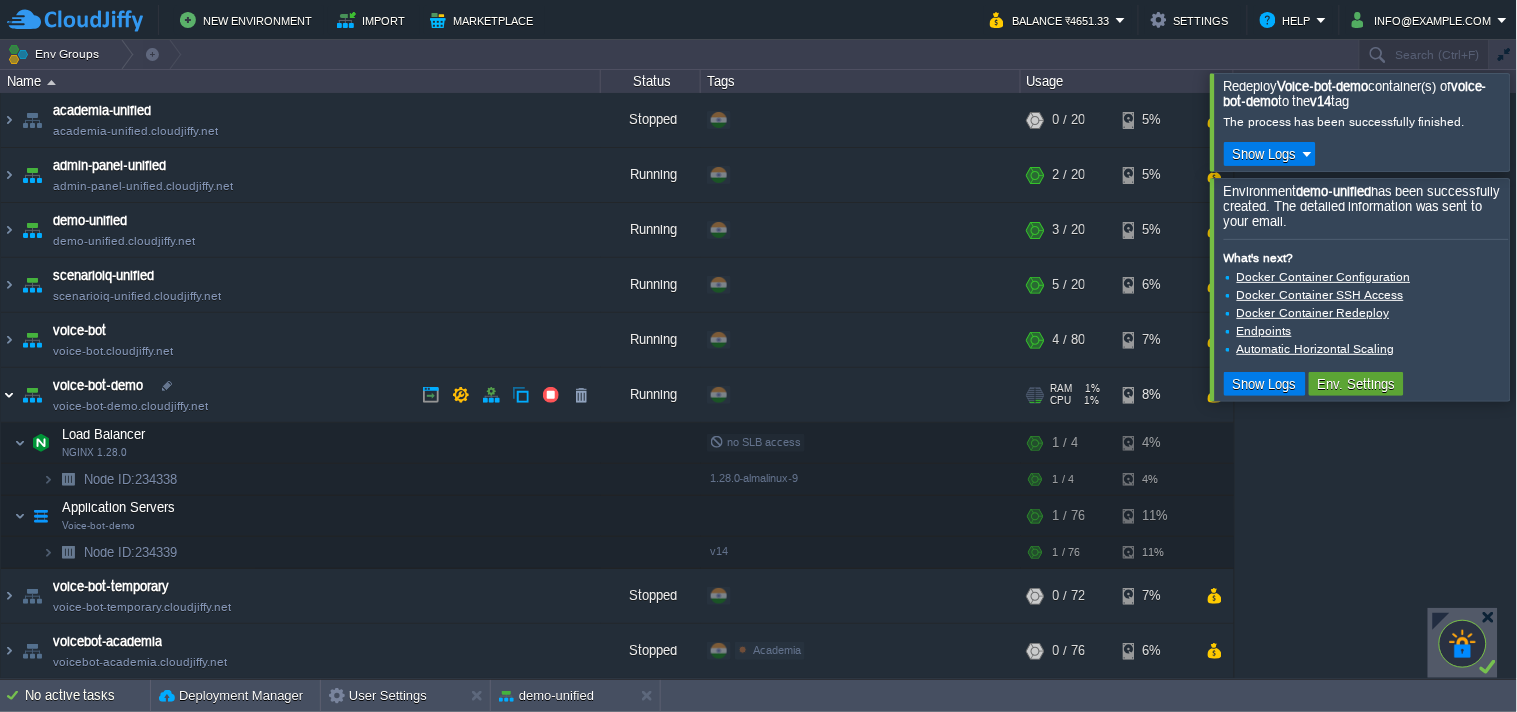 click at bounding box center [9, 395] 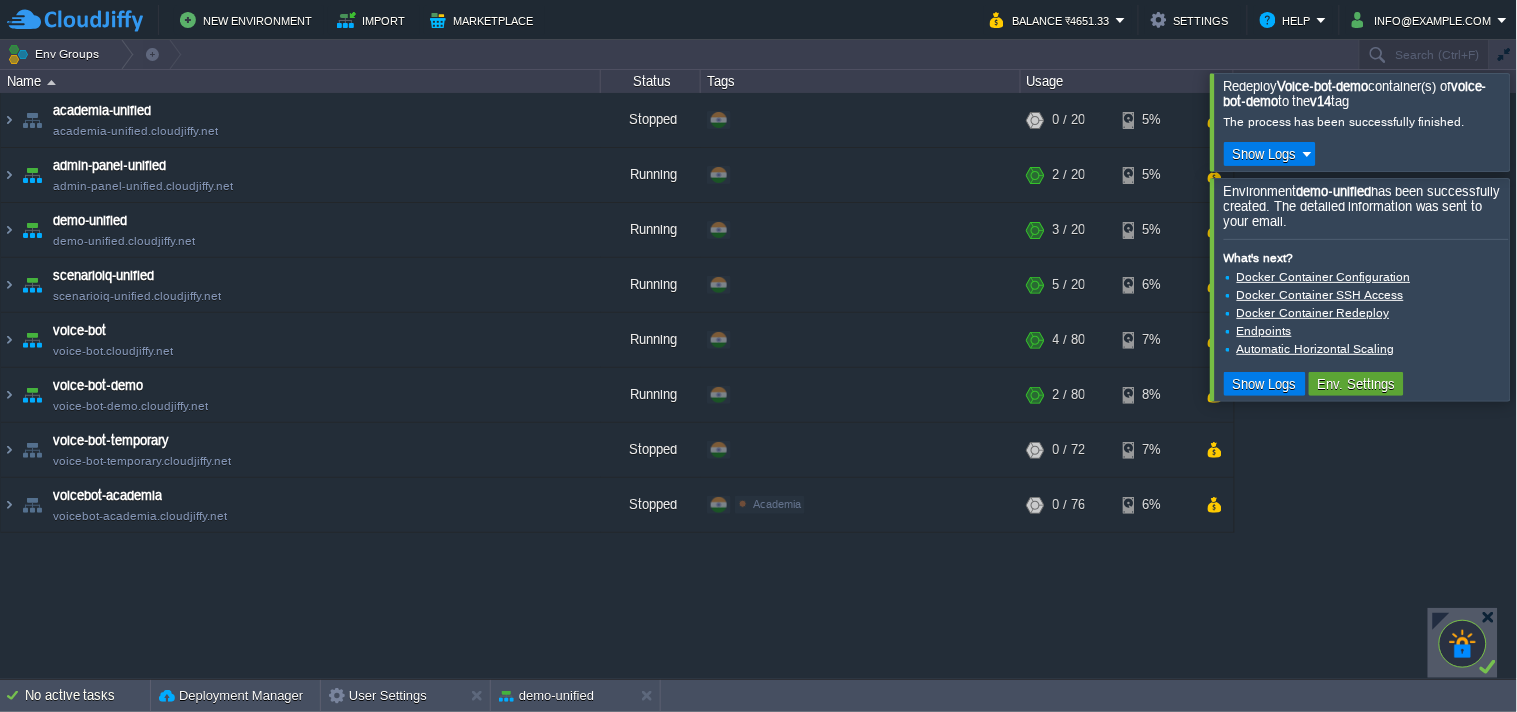 click at bounding box center (1542, 121) 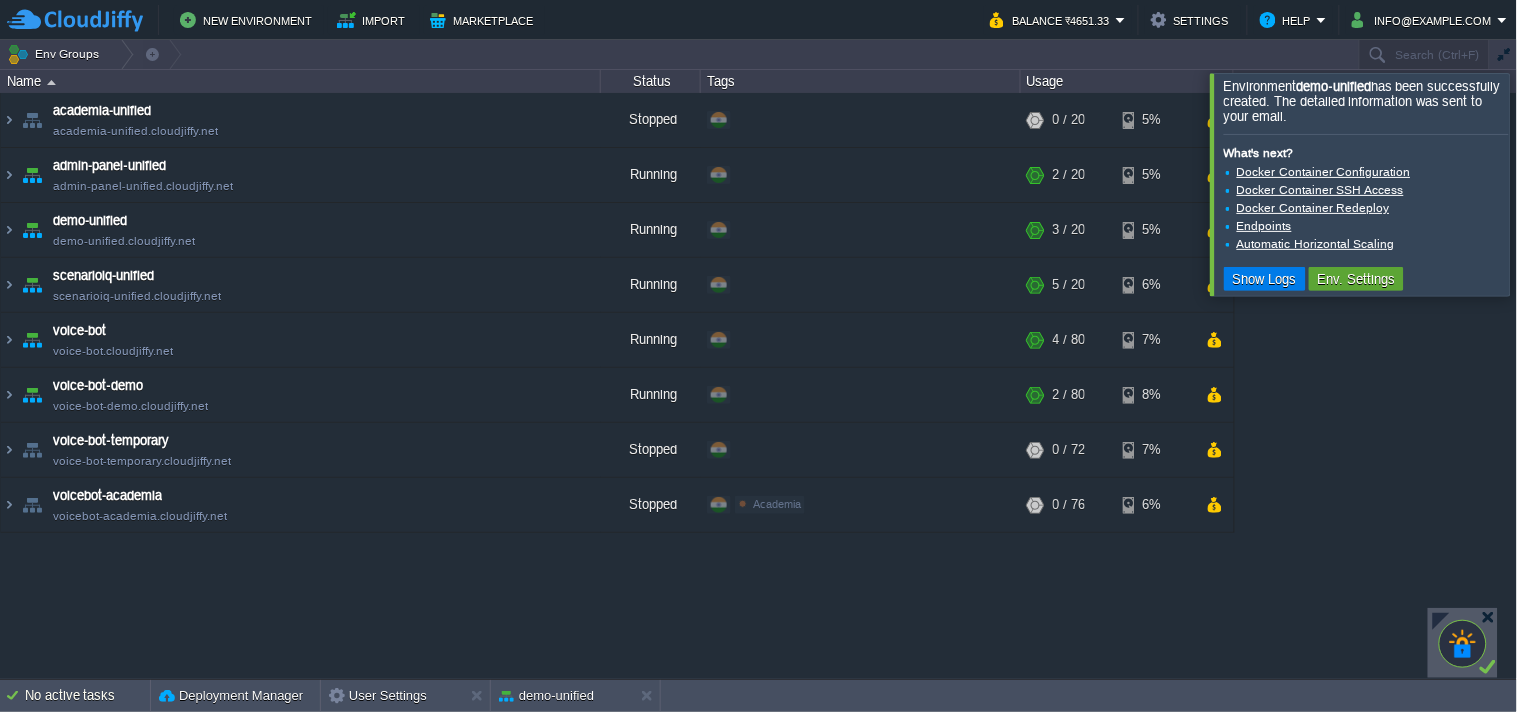 click at bounding box center [1542, 184] 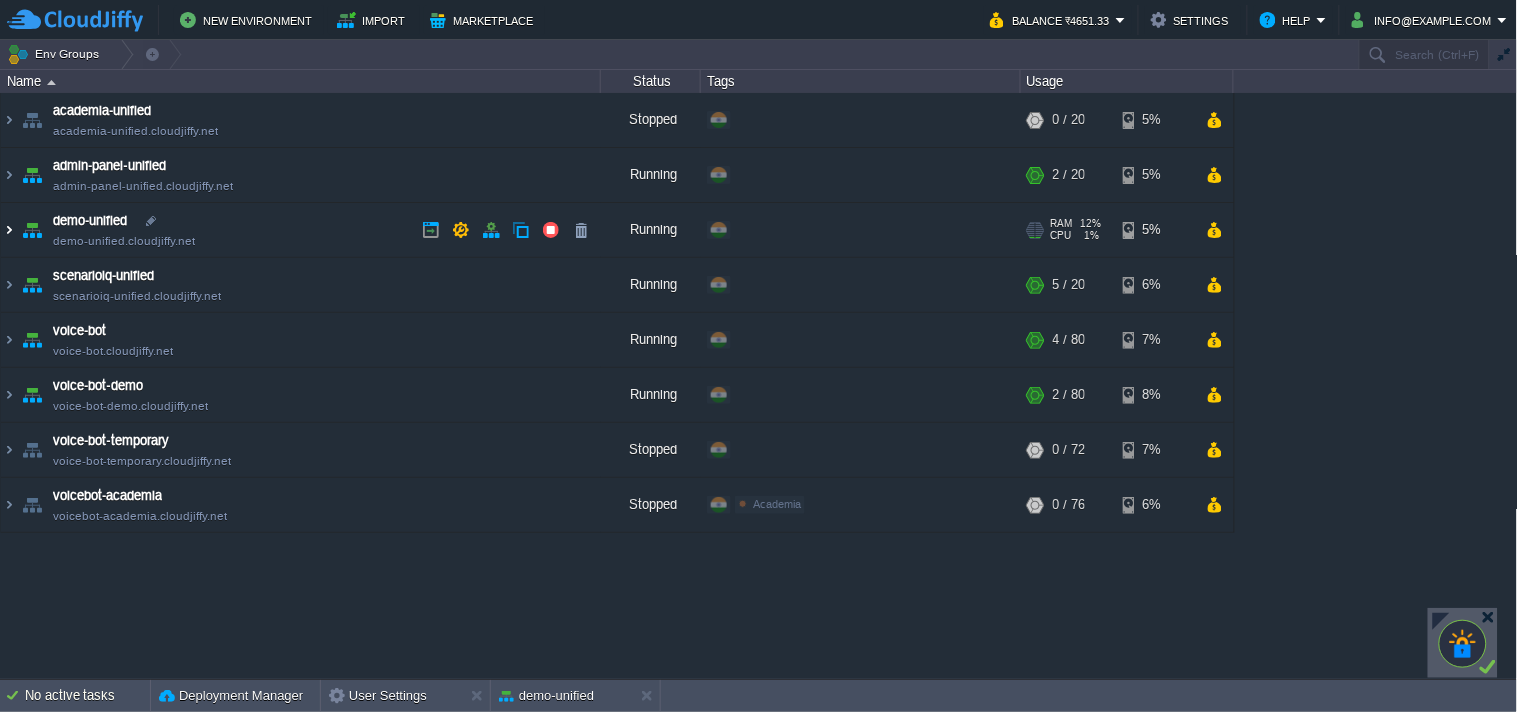 click at bounding box center (9, 230) 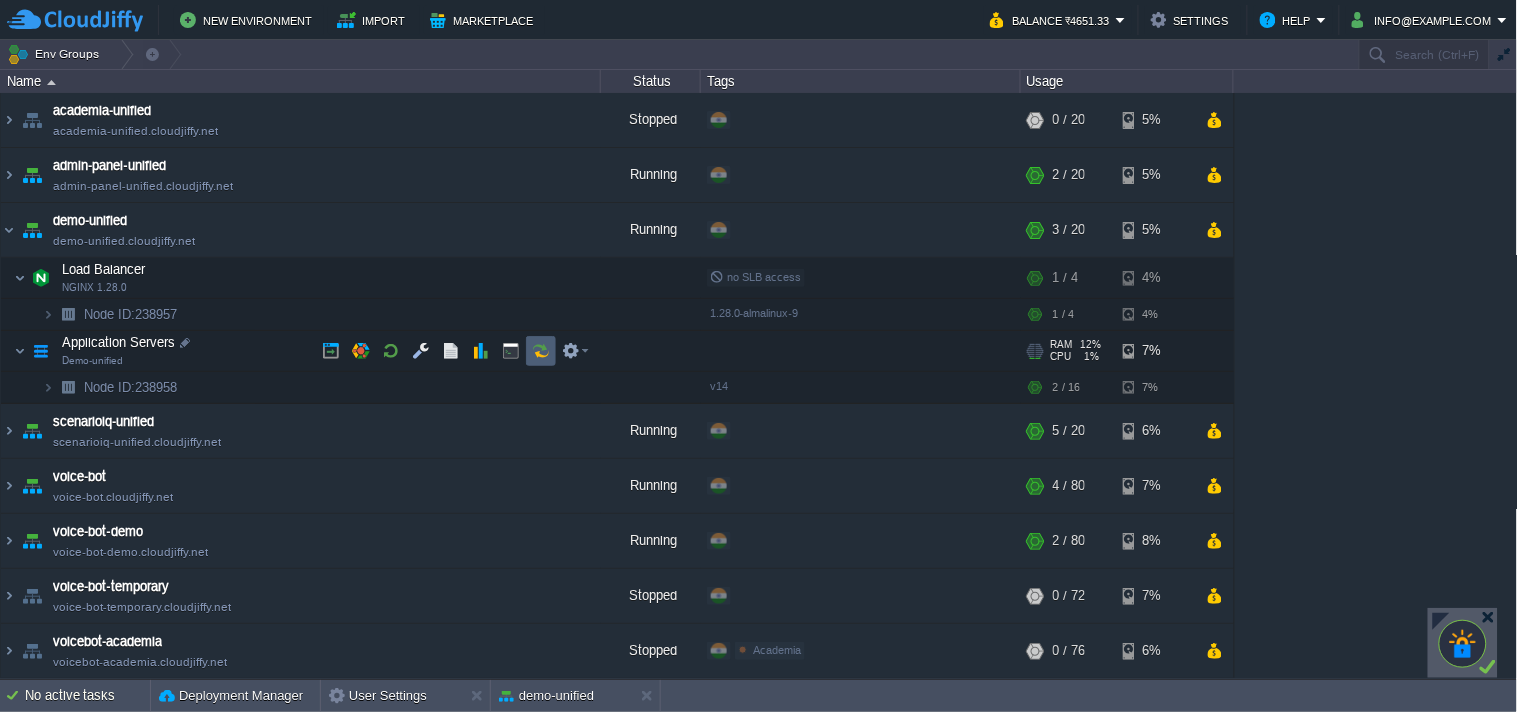 click at bounding box center (541, 351) 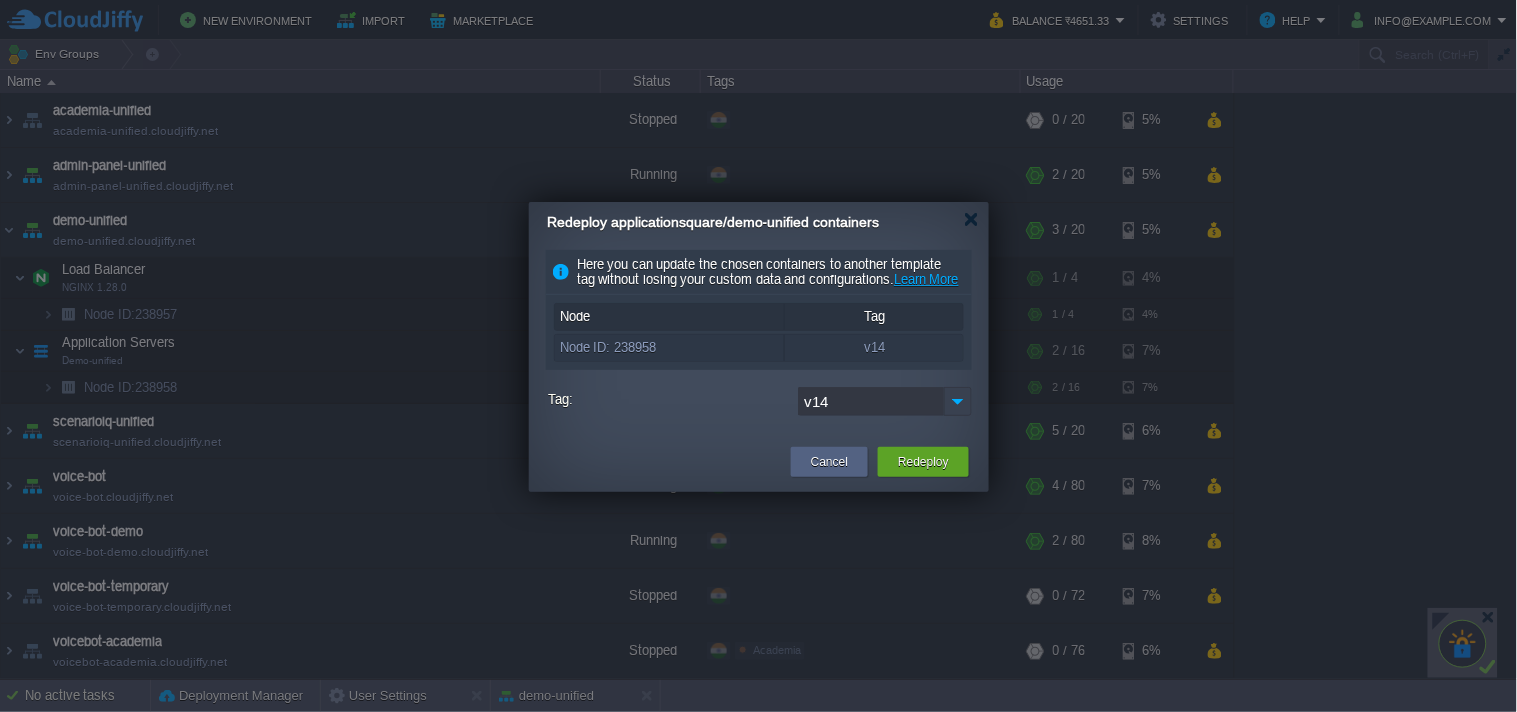 click at bounding box center (958, 401) 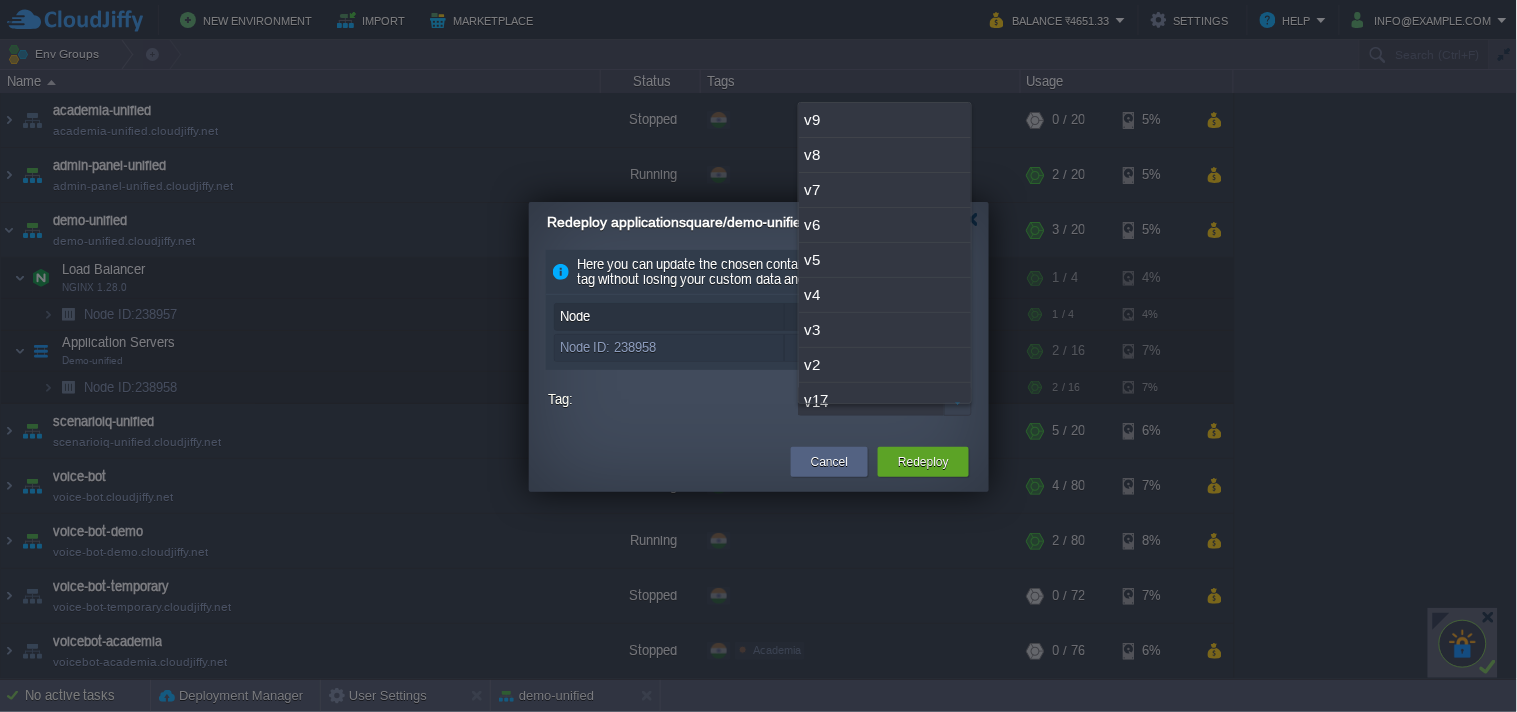 scroll, scrollTop: 121, scrollLeft: 0, axis: vertical 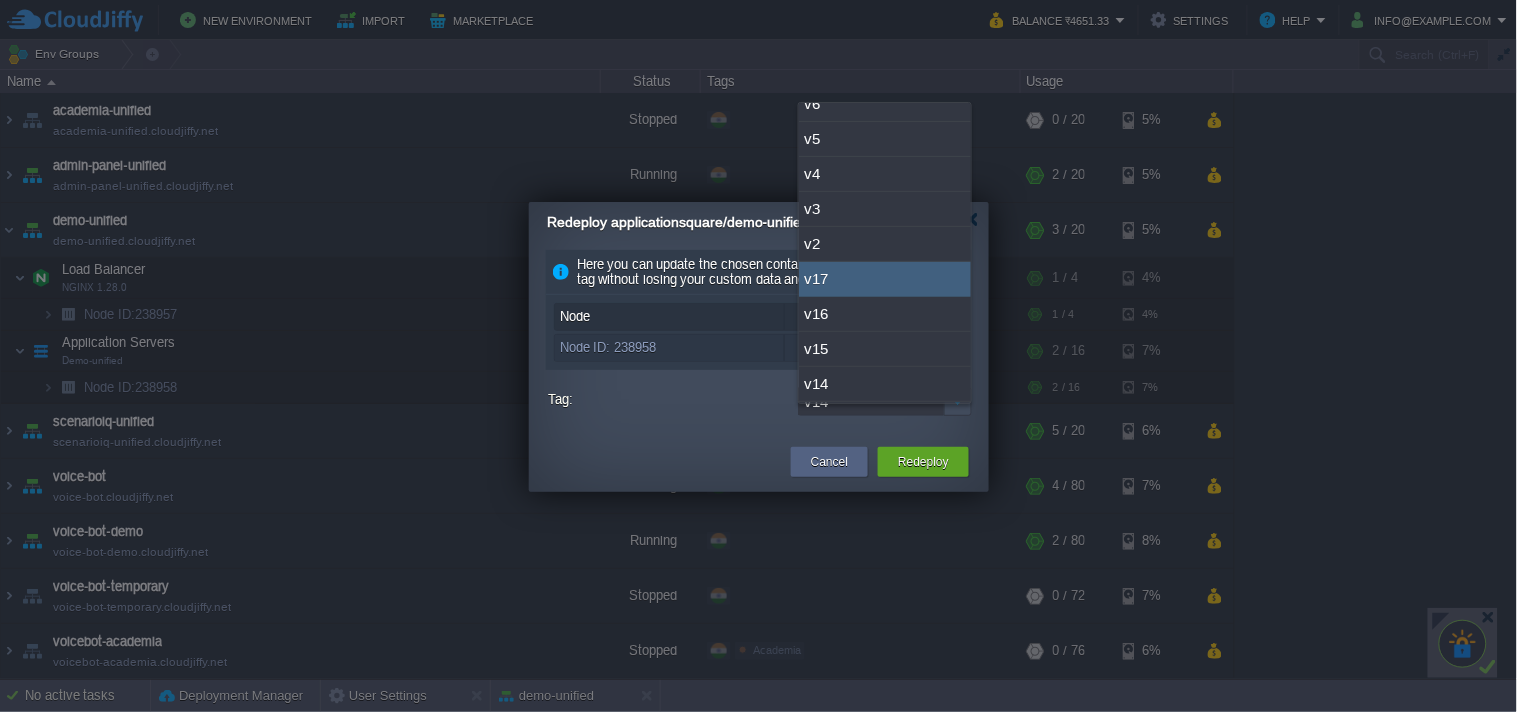 click on "v17" at bounding box center (885, 279) 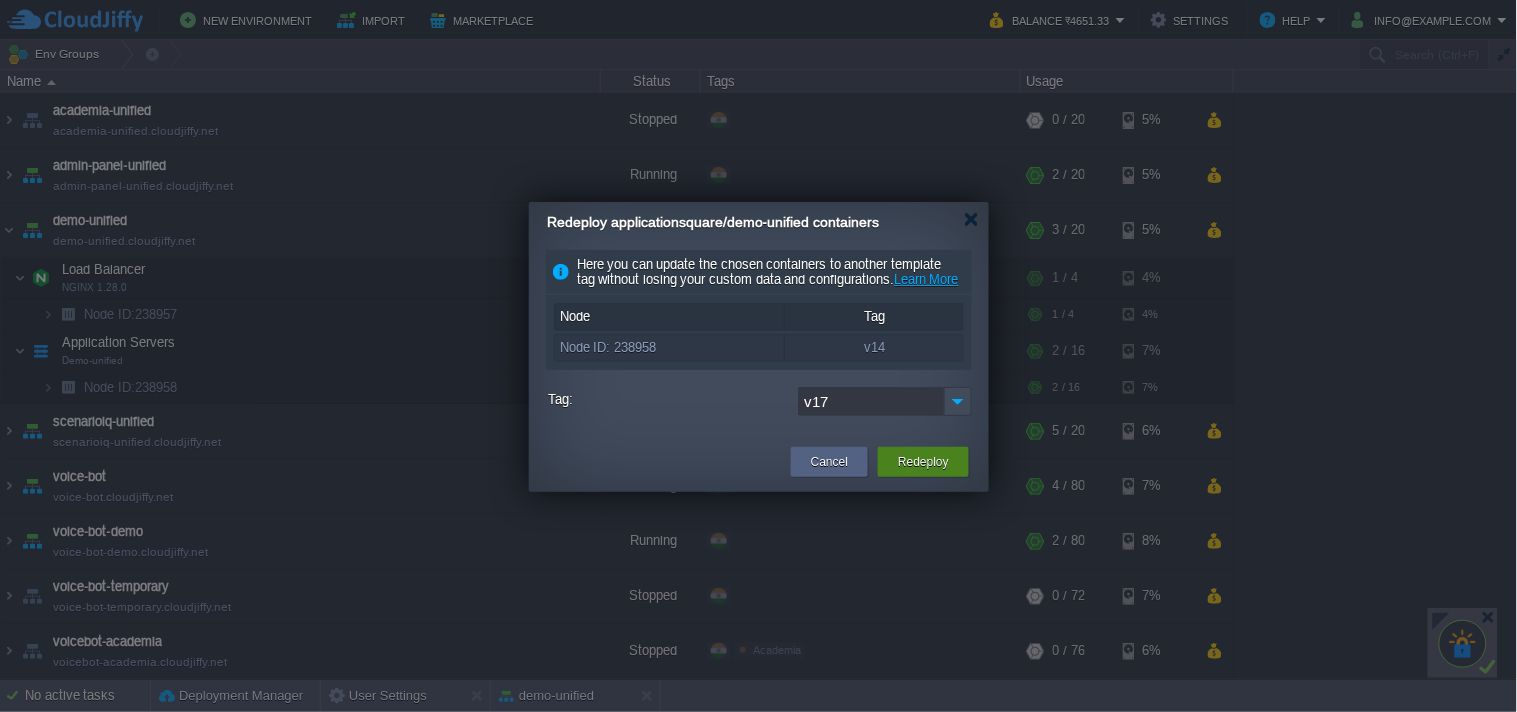 click on "Redeploy" at bounding box center [923, 462] 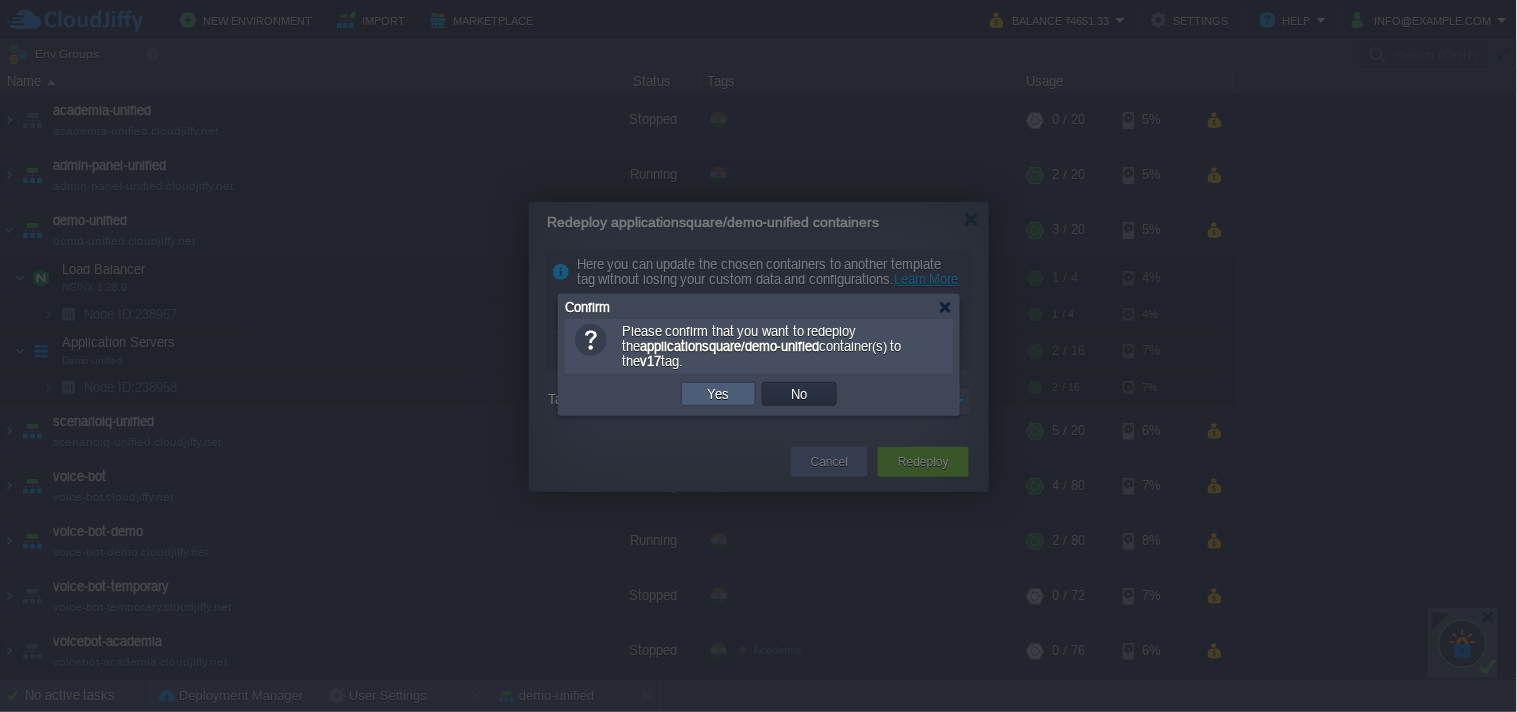 click on "Yes" at bounding box center (718, 394) 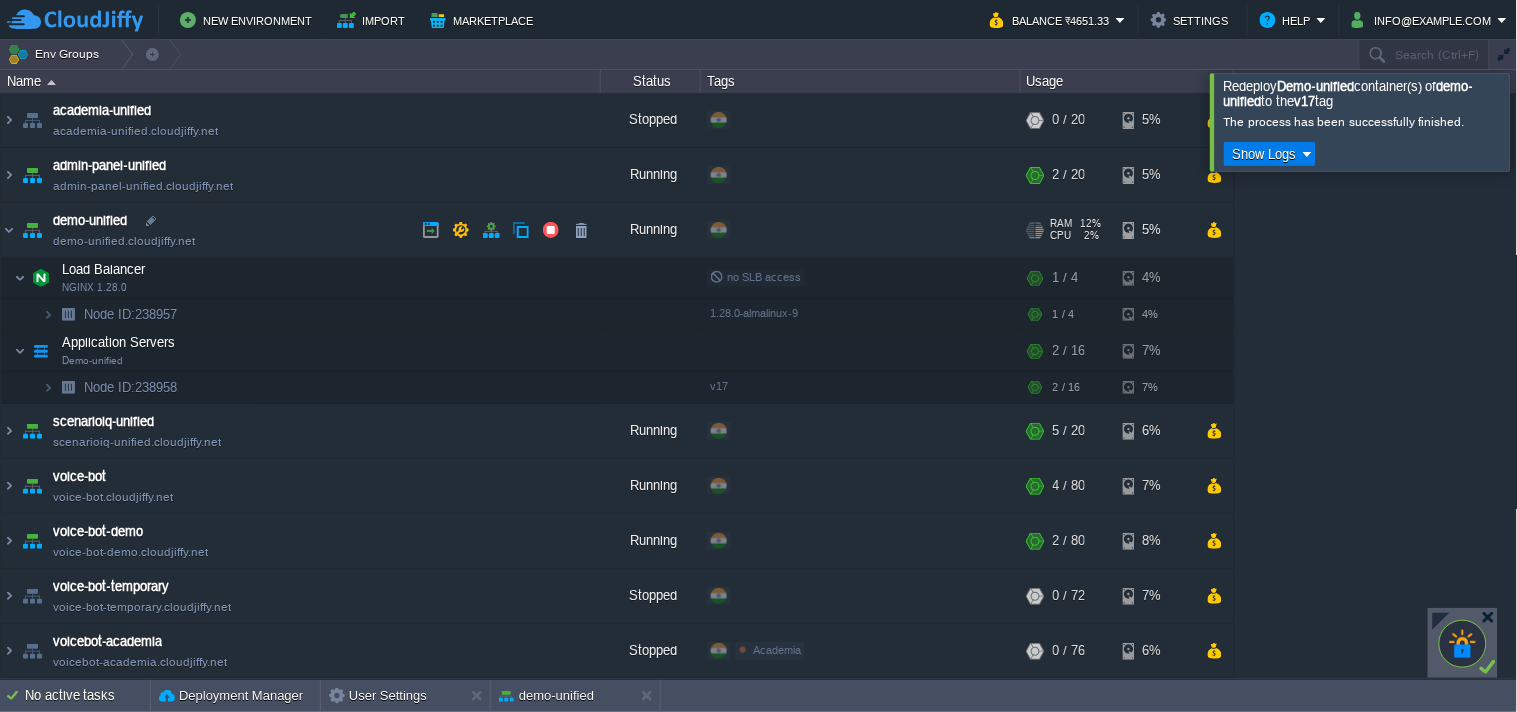click on "demo-unified.cloudjiffy.net" at bounding box center [124, 241] 